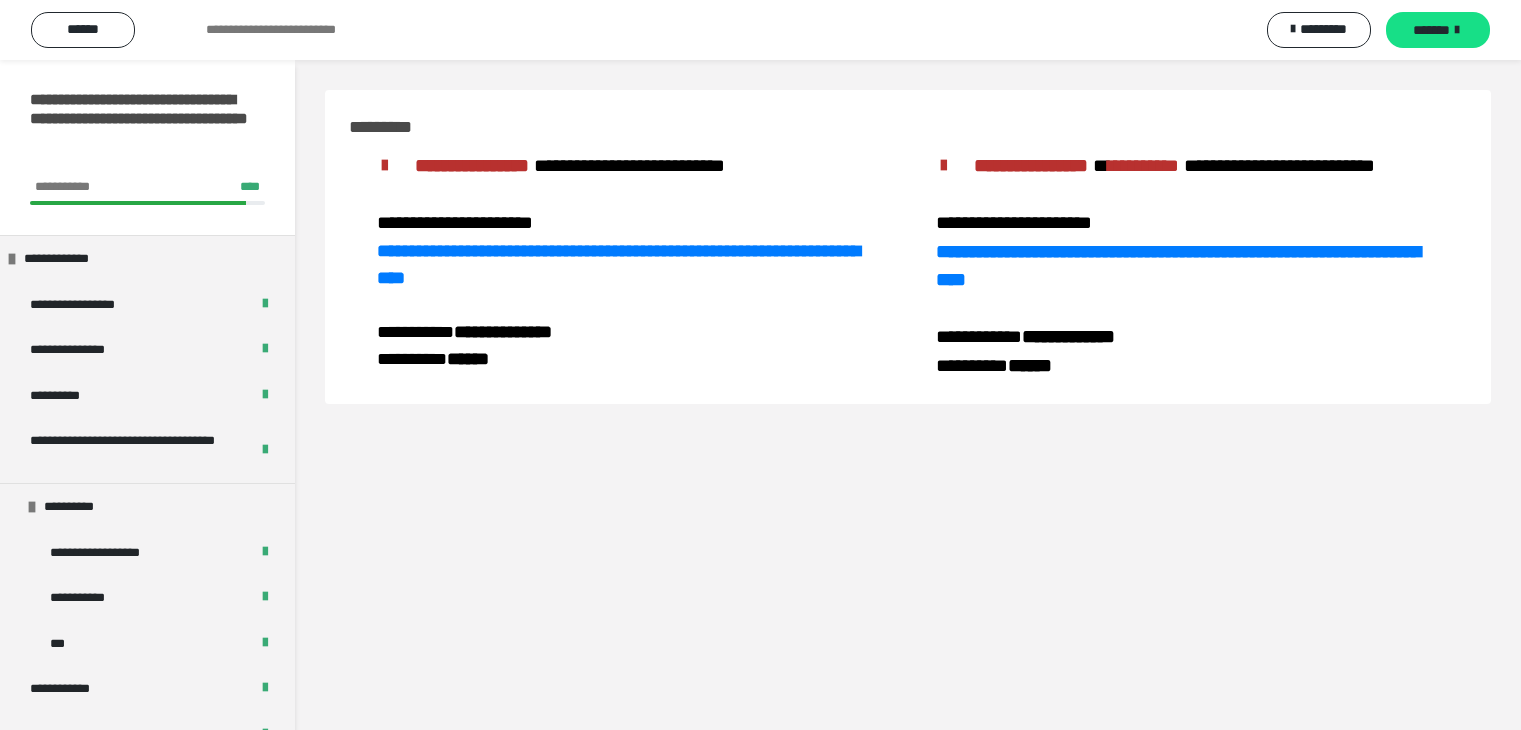 scroll, scrollTop: 60, scrollLeft: 0, axis: vertical 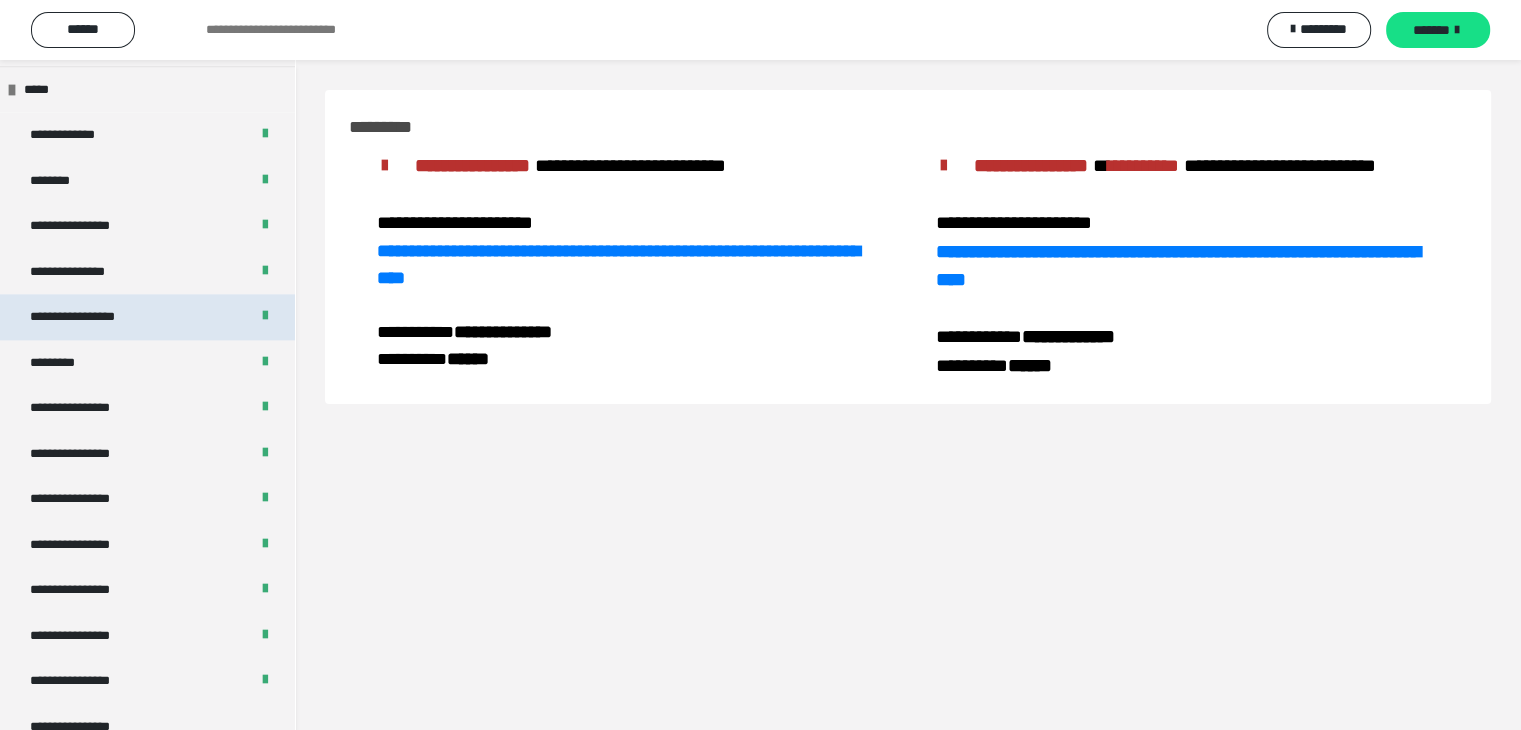 click on "**********" at bounding box center [93, 317] 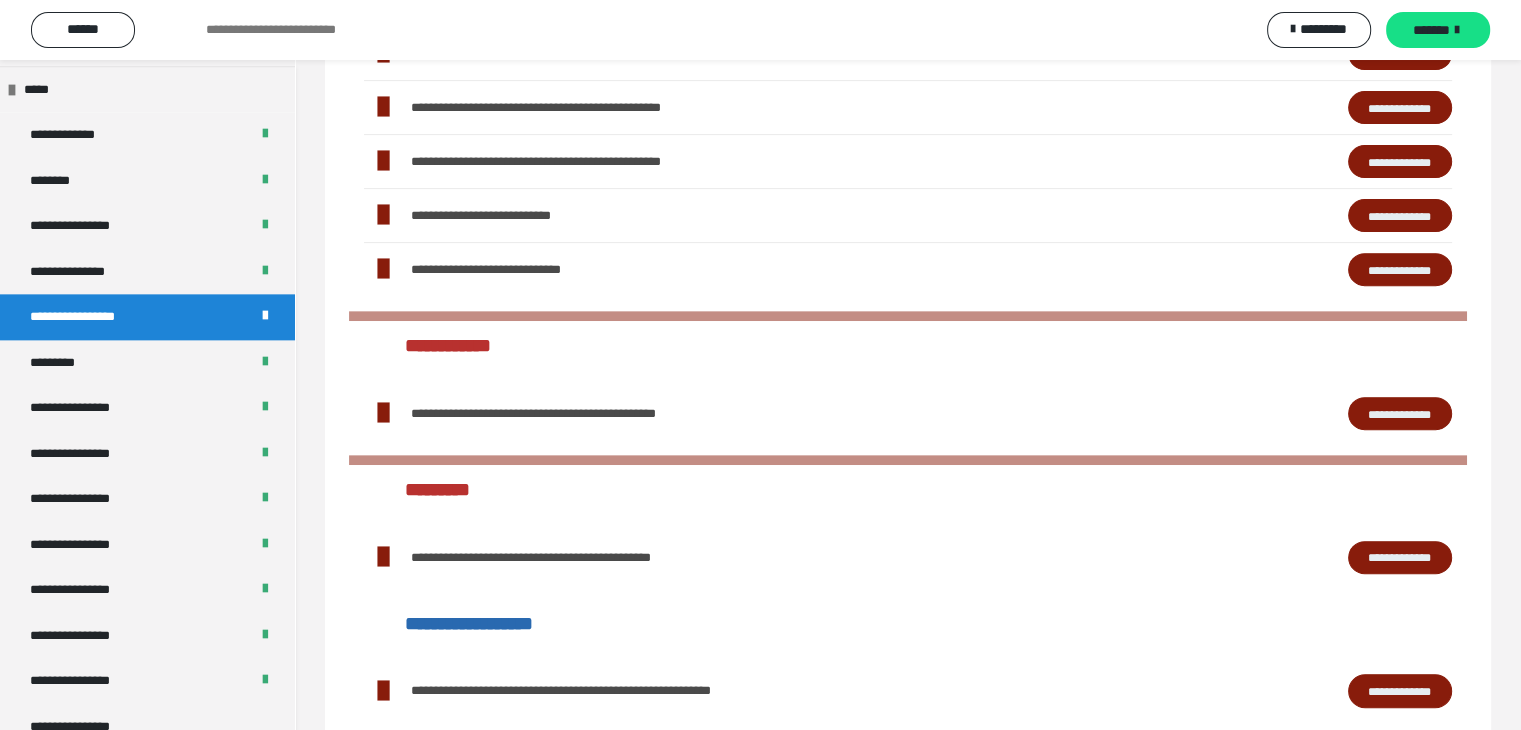 scroll, scrollTop: 518, scrollLeft: 0, axis: vertical 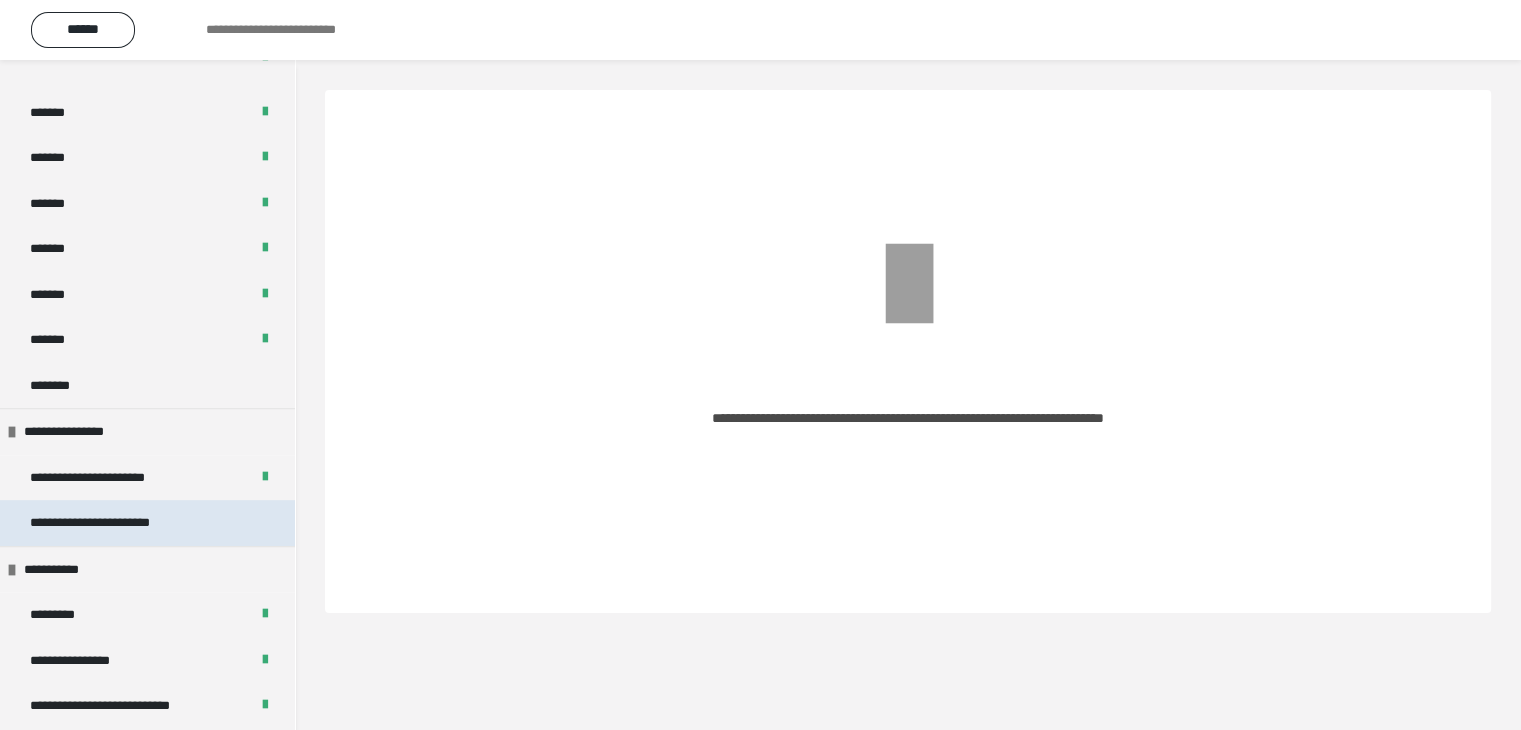 click on "**********" at bounding box center [105, 523] 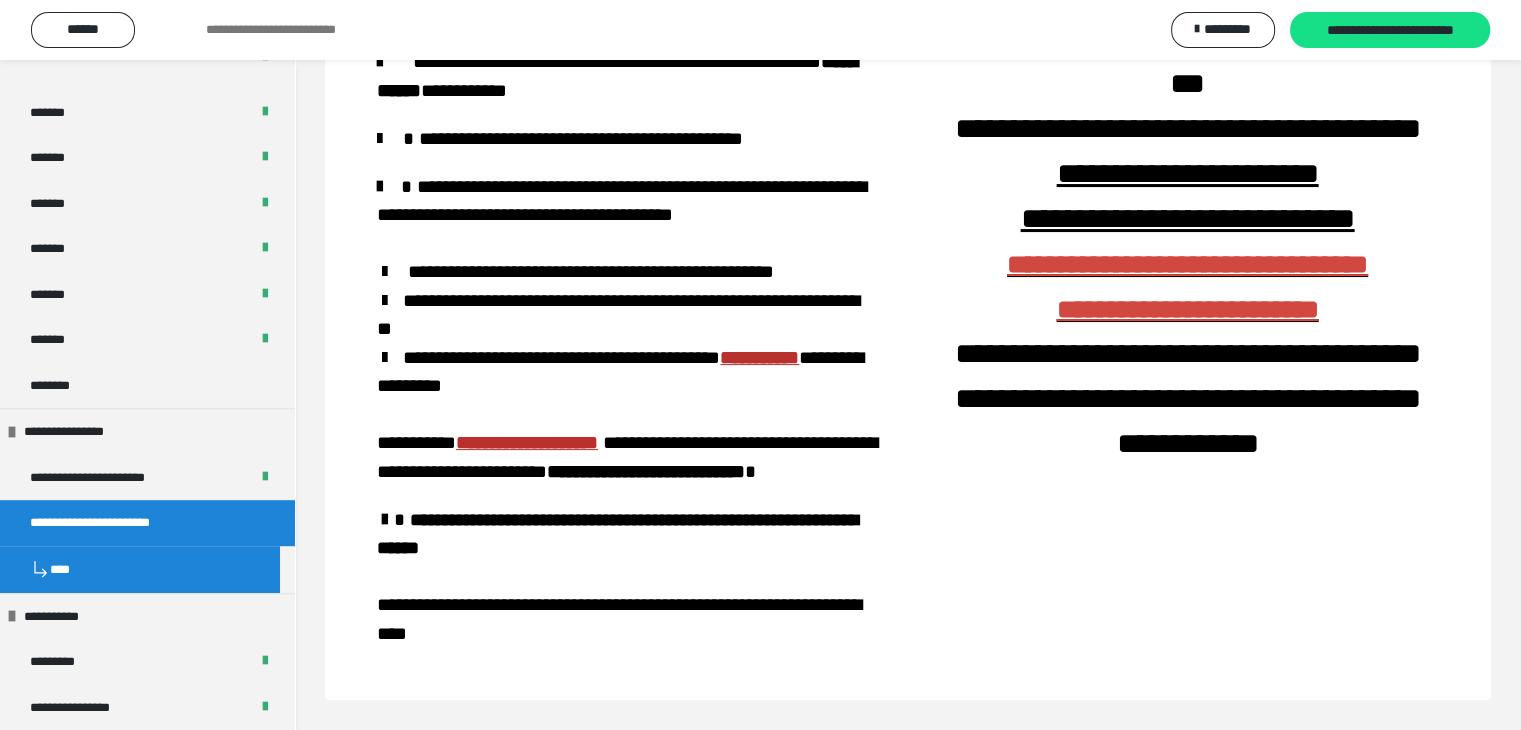 scroll, scrollTop: 0, scrollLeft: 0, axis: both 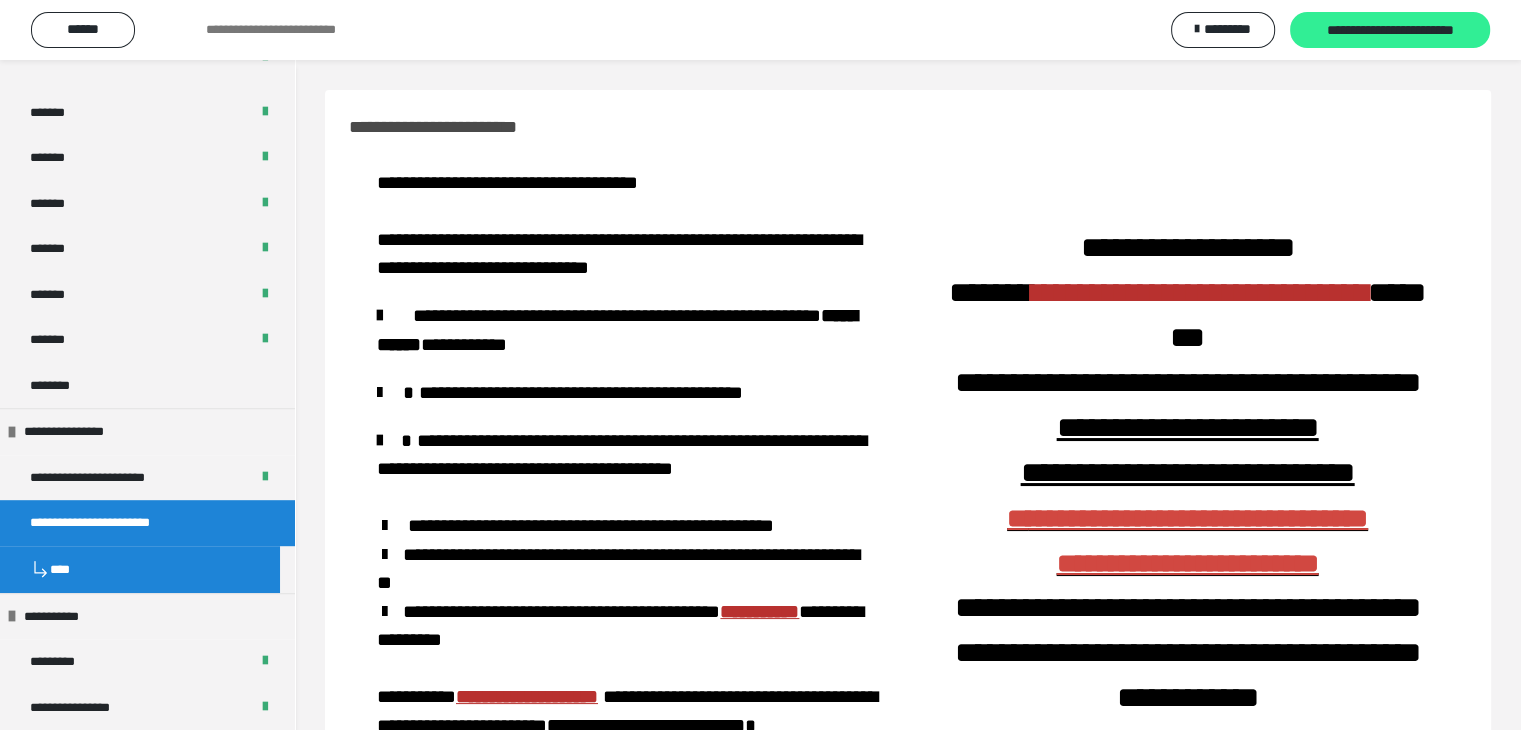 click on "**********" at bounding box center (1390, 31) 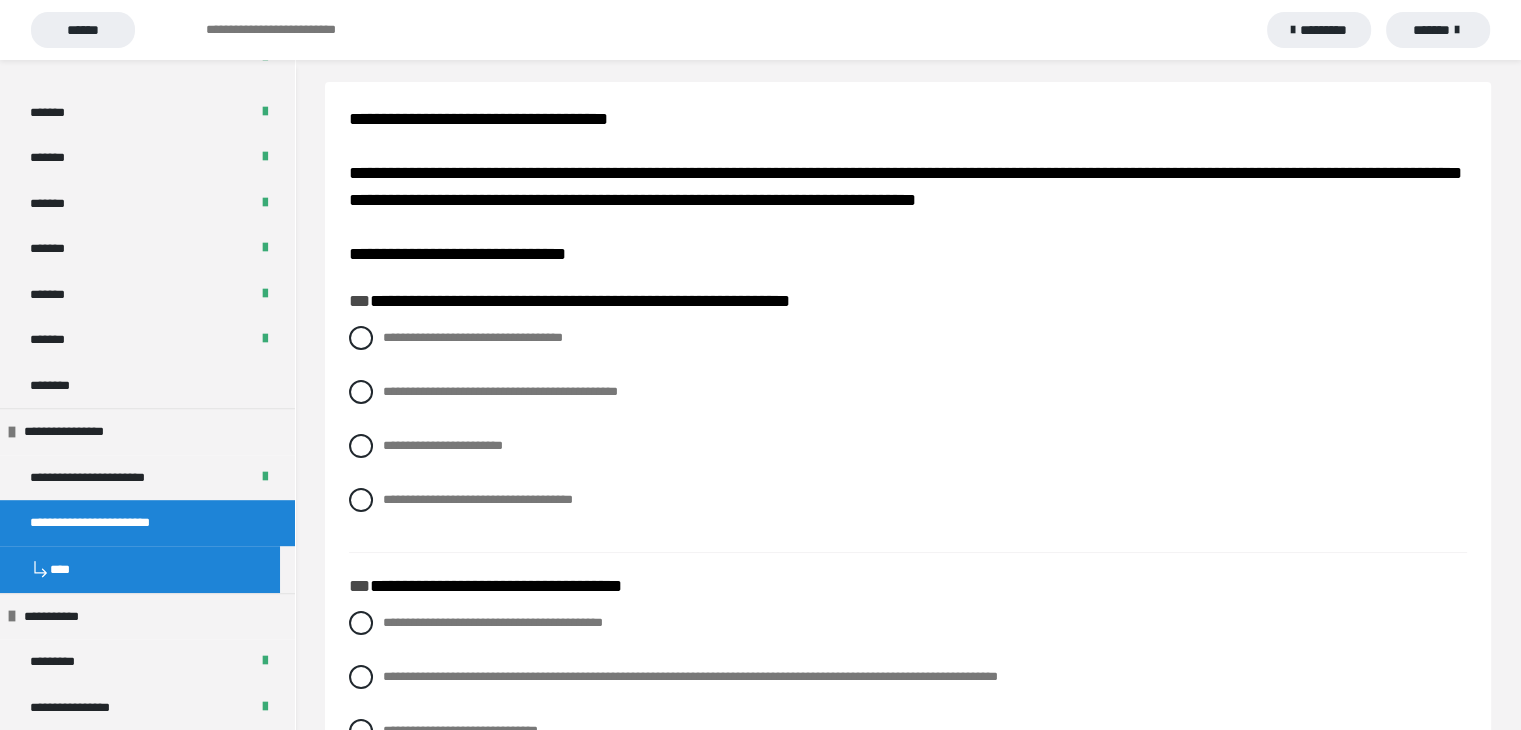 scroll, scrollTop: 0, scrollLeft: 0, axis: both 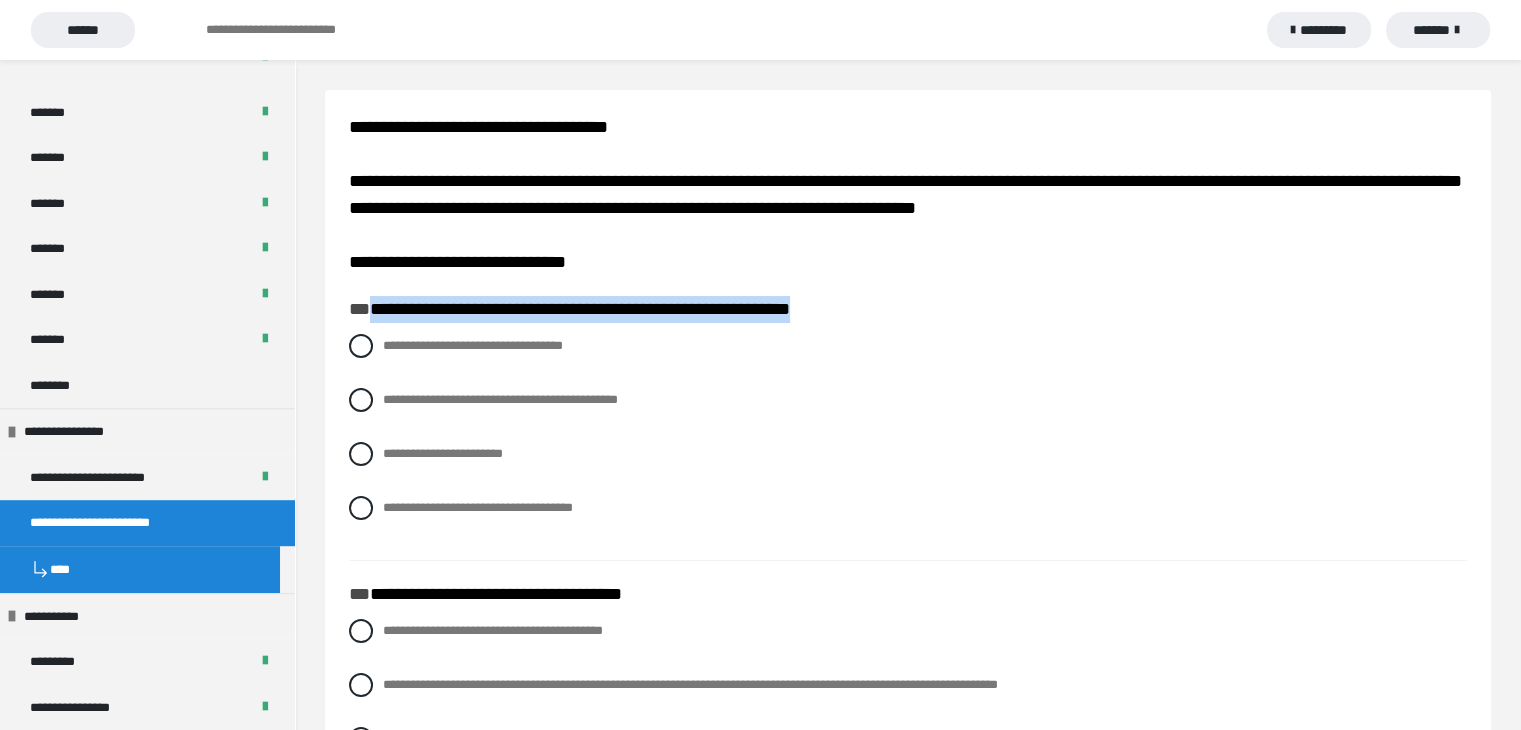 drag, startPoint x: 369, startPoint y: 308, endPoint x: 900, endPoint y: 309, distance: 531.0009 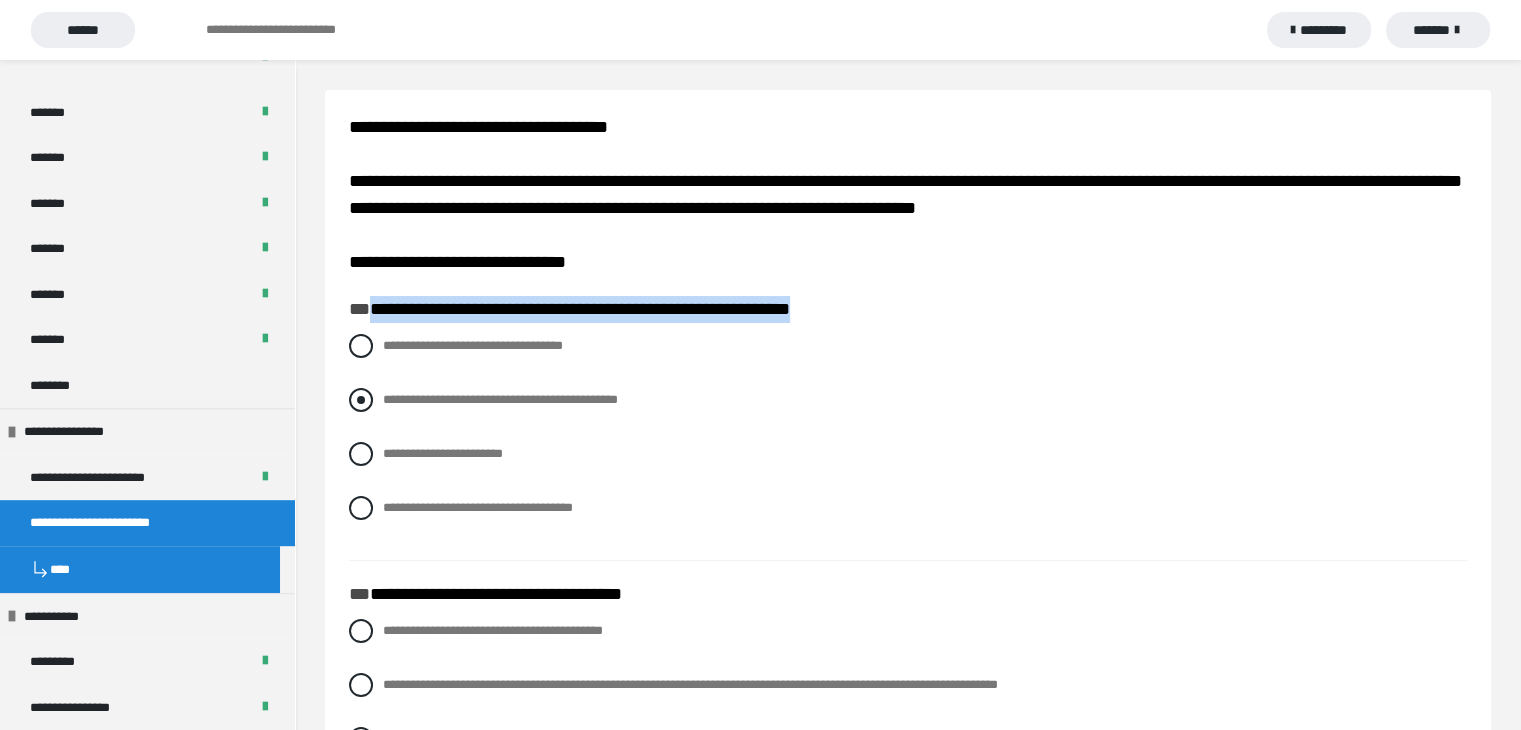 click at bounding box center [361, 400] 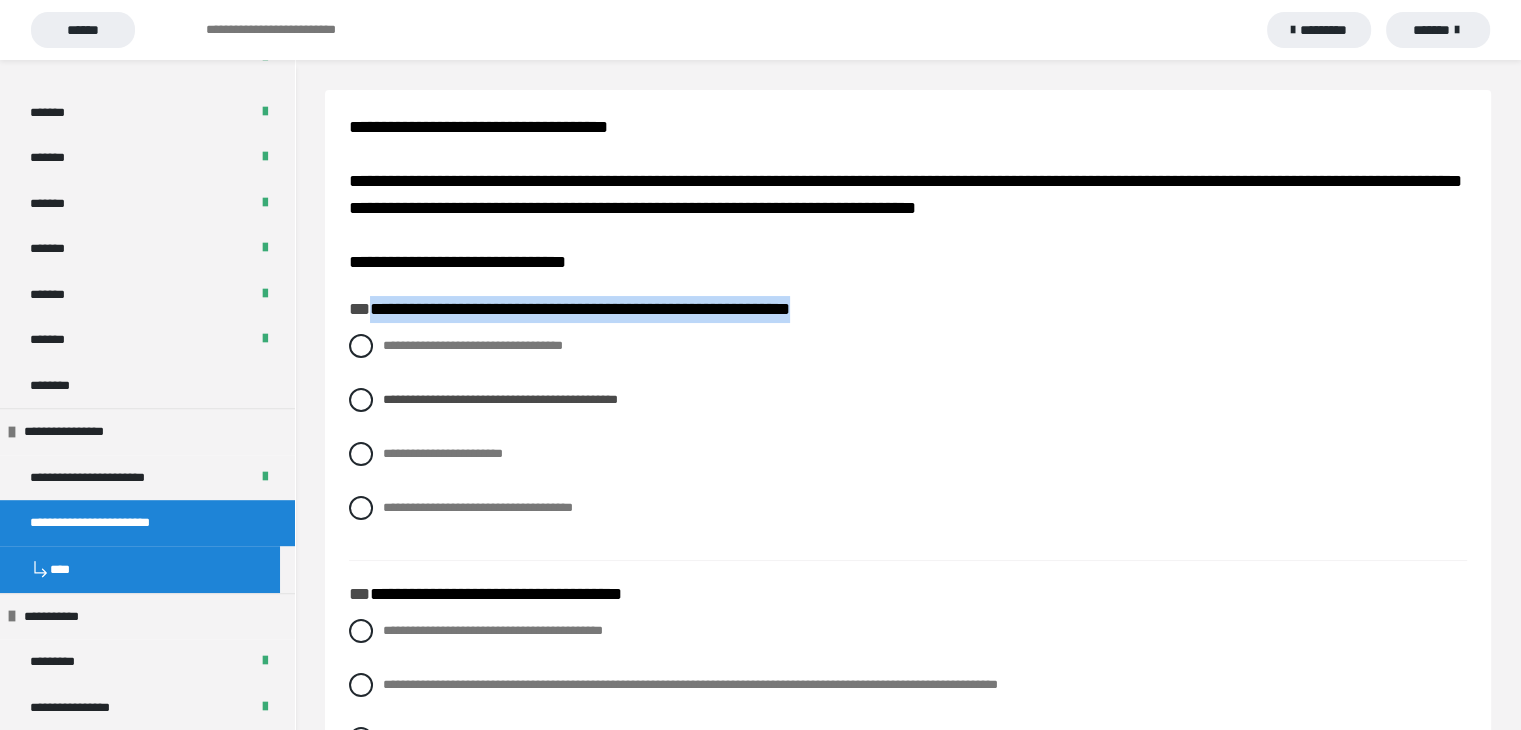 click on "**********" at bounding box center (580, 309) 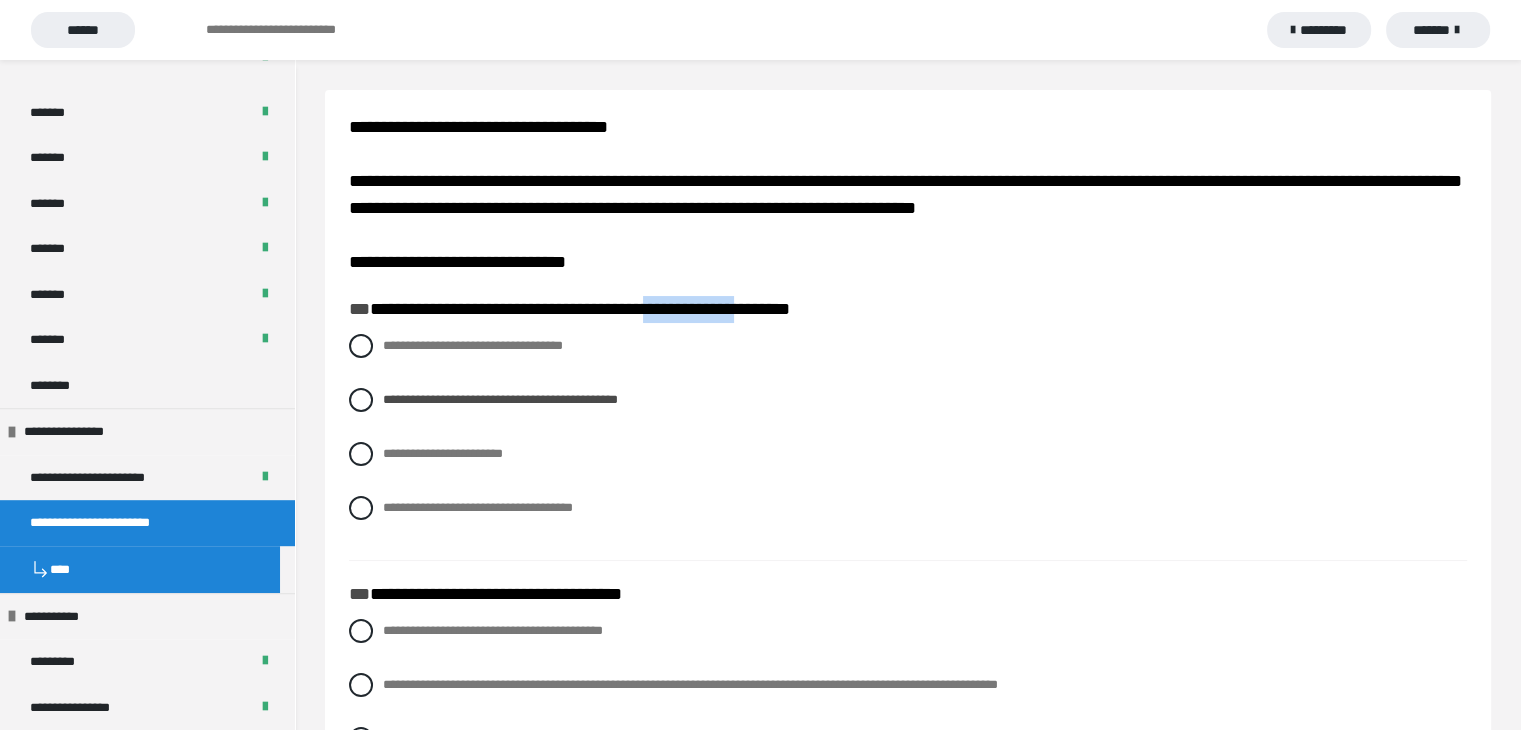 drag, startPoint x: 824, startPoint y: 310, endPoint x: 703, endPoint y: 307, distance: 121.037186 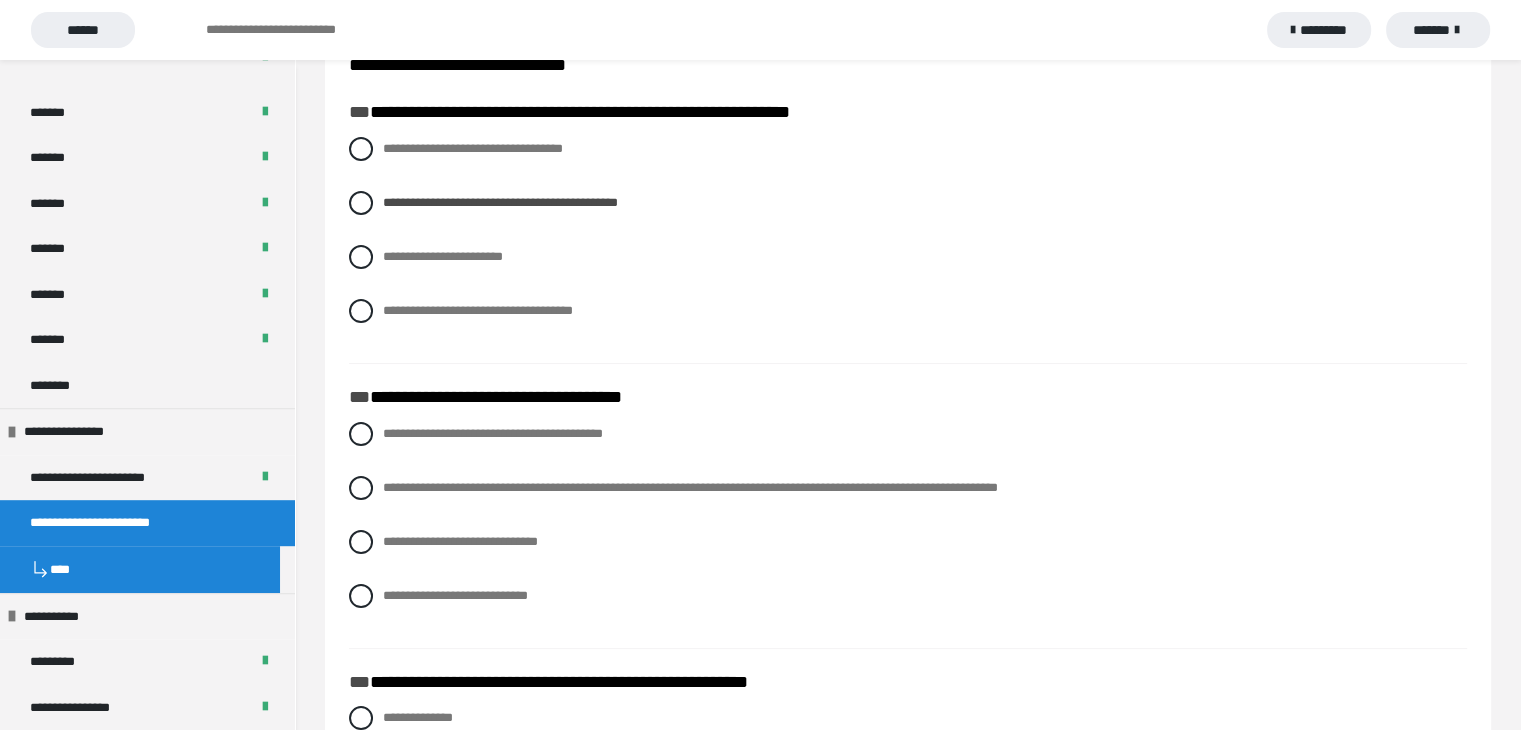scroll, scrollTop: 200, scrollLeft: 0, axis: vertical 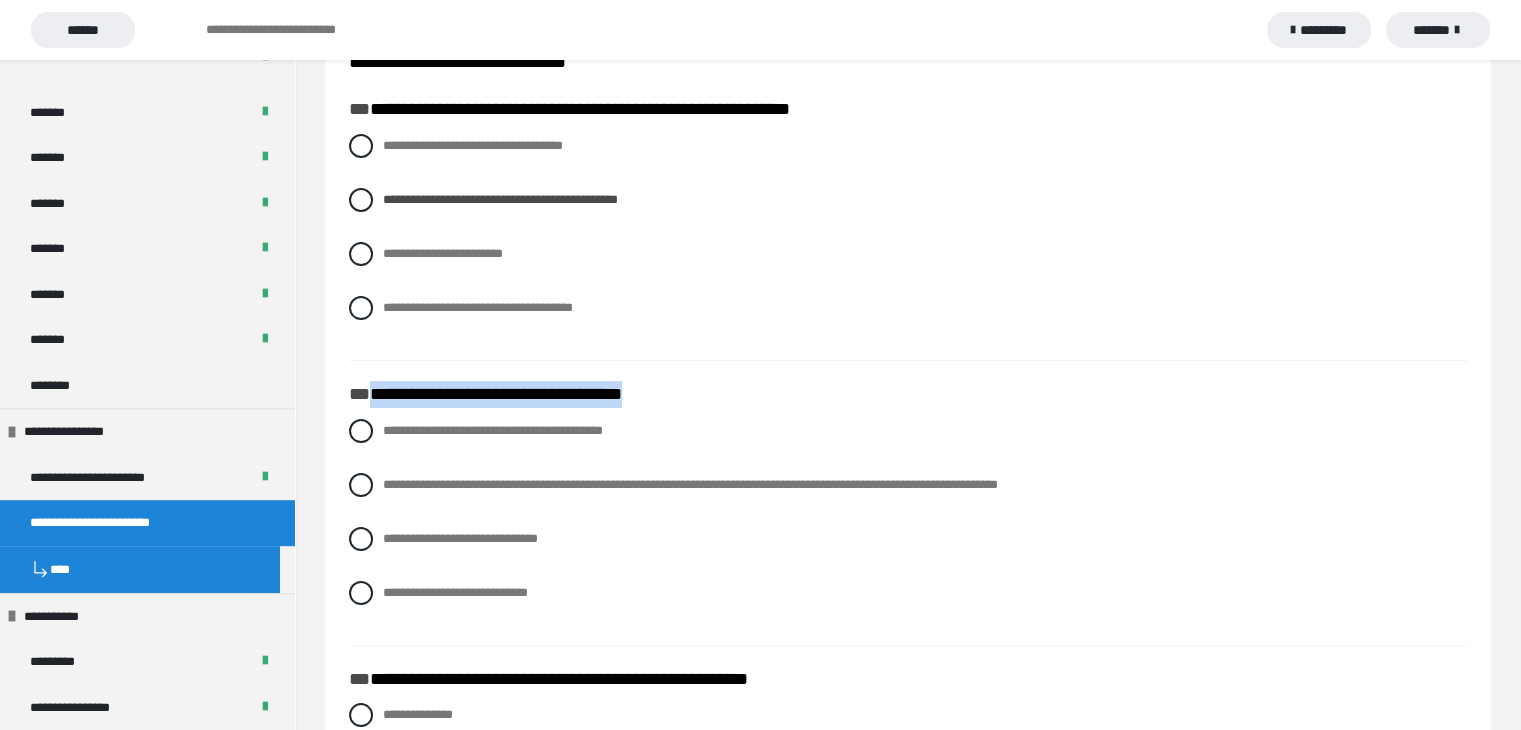 drag, startPoint x: 676, startPoint y: 396, endPoint x: 374, endPoint y: 402, distance: 302.0596 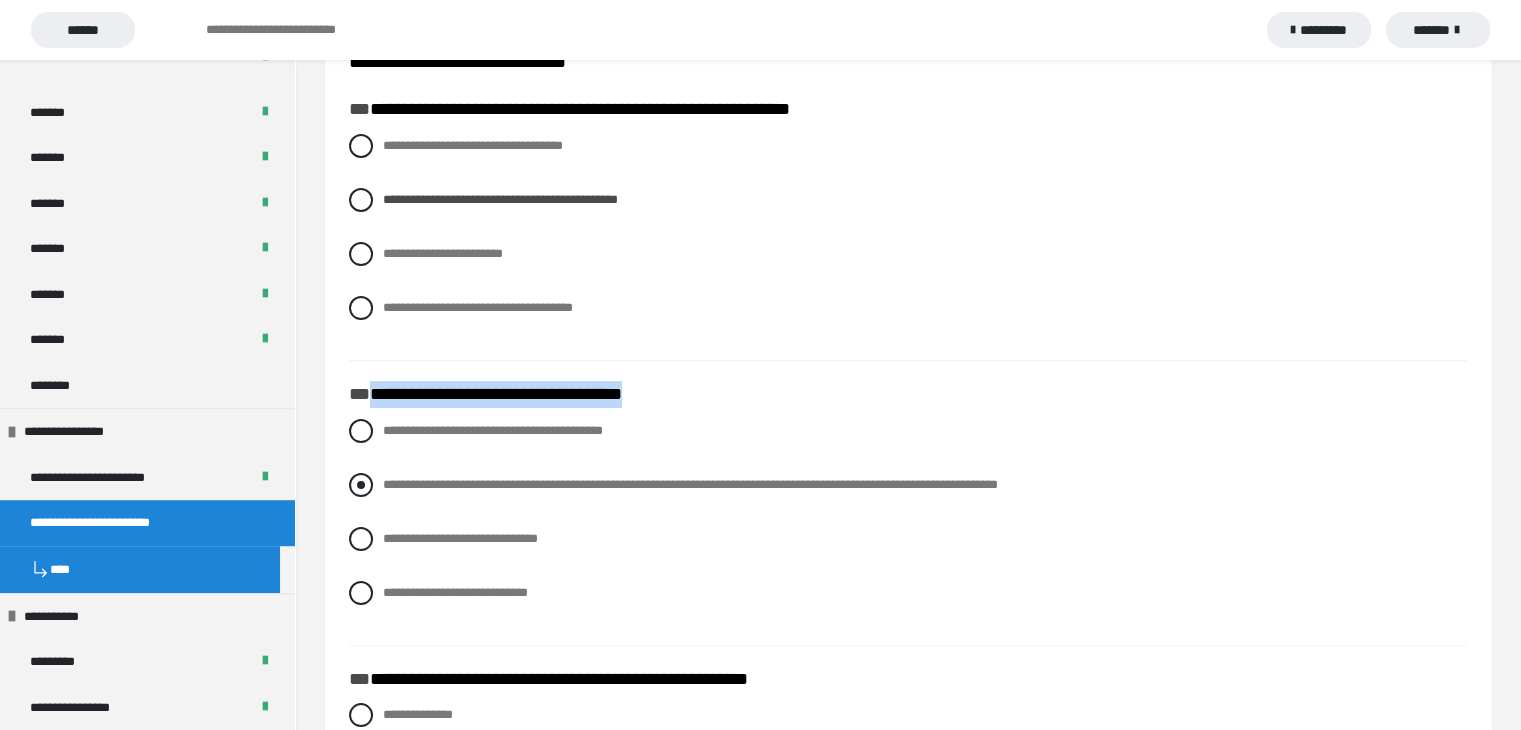 click at bounding box center (361, 485) 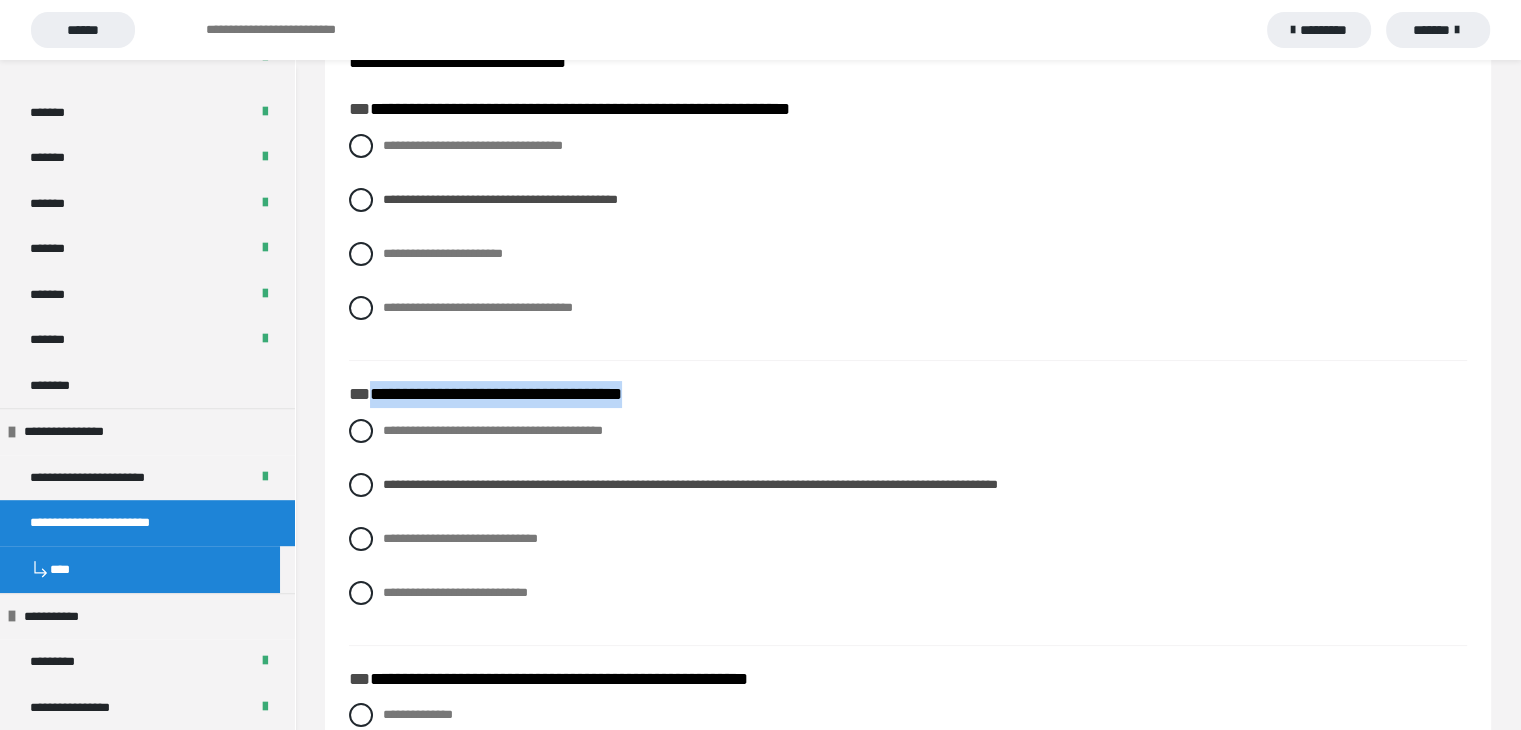 click on "**********" at bounding box center [580, 109] 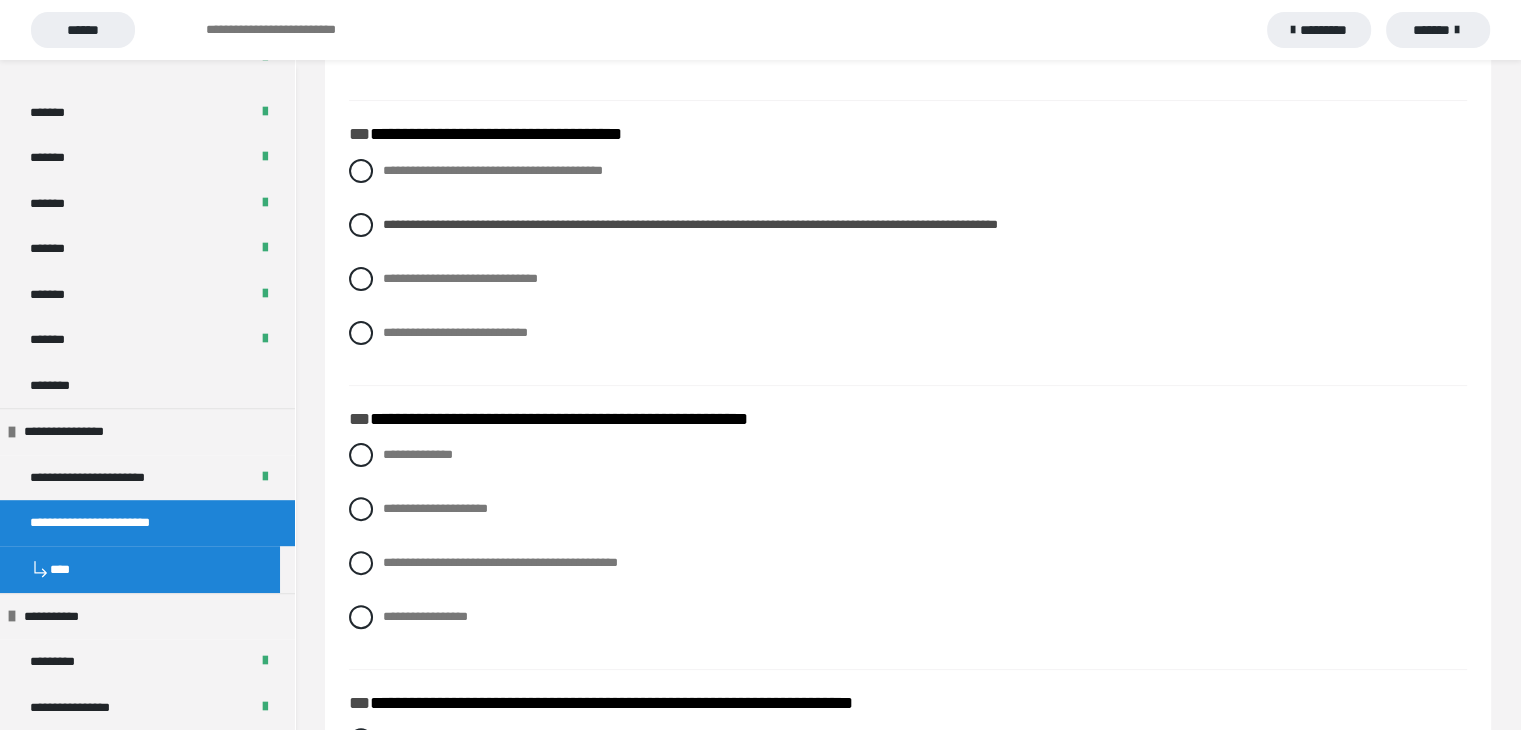 scroll, scrollTop: 500, scrollLeft: 0, axis: vertical 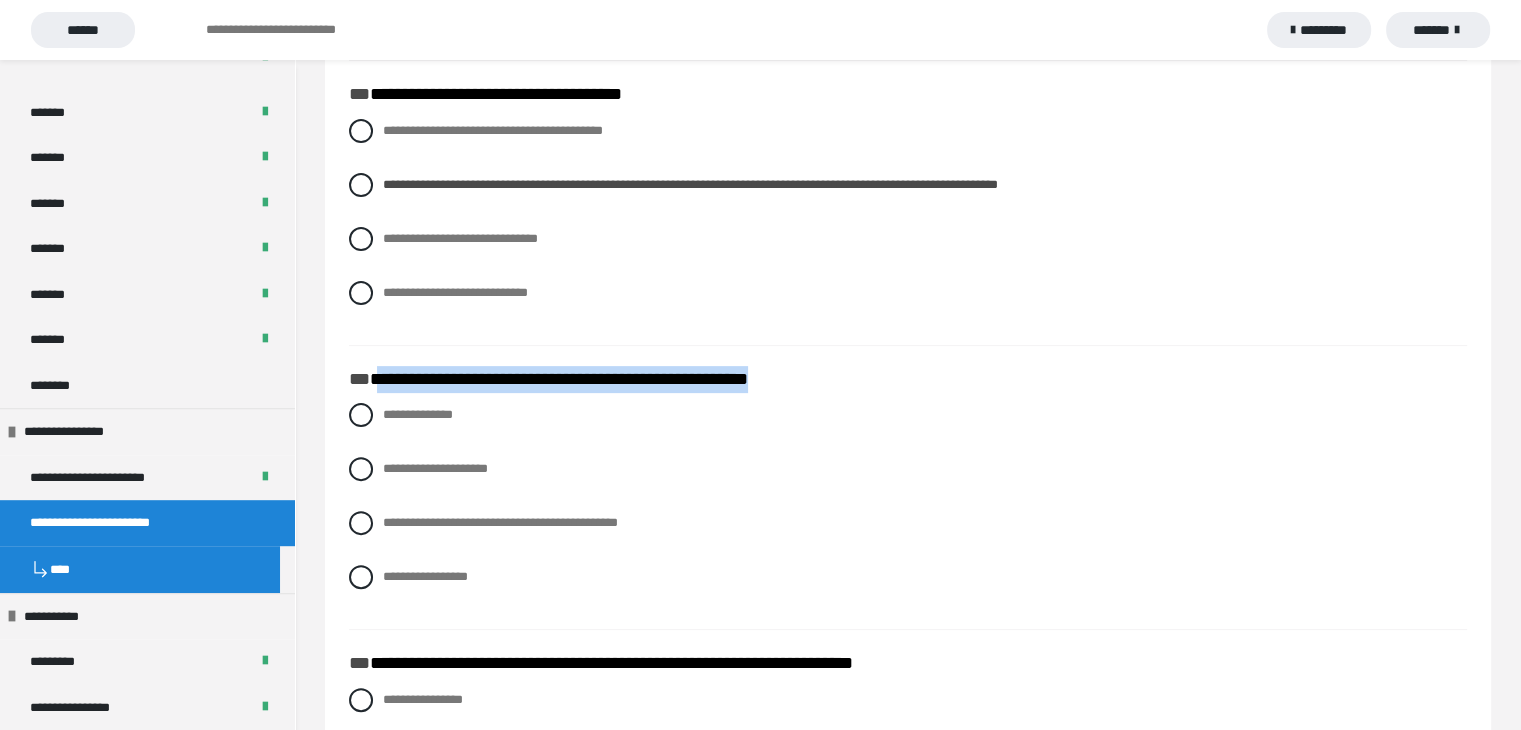 drag, startPoint x: 842, startPoint y: 381, endPoint x: 378, endPoint y: 386, distance: 464.02695 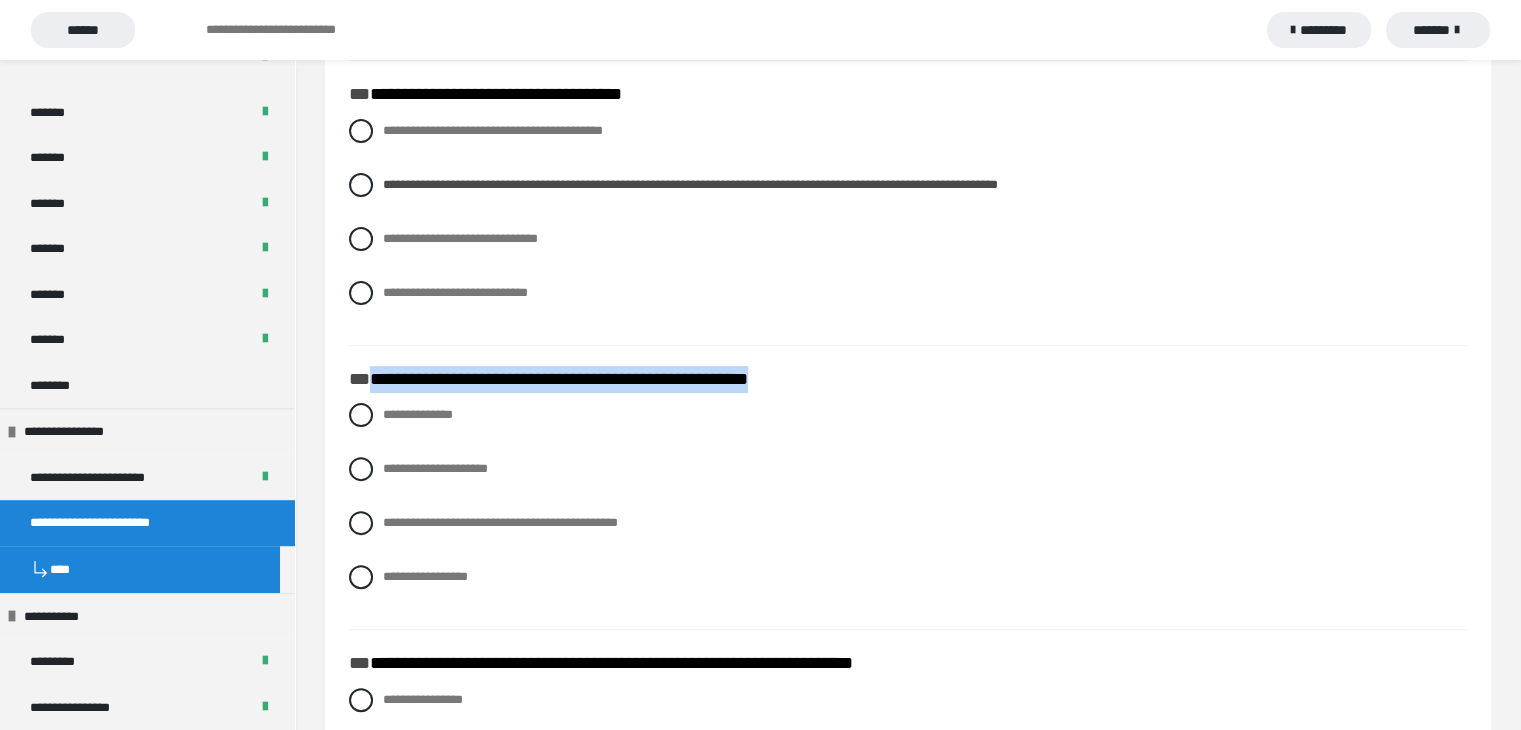 drag, startPoint x: 823, startPoint y: 382, endPoint x: 376, endPoint y: 394, distance: 447.16104 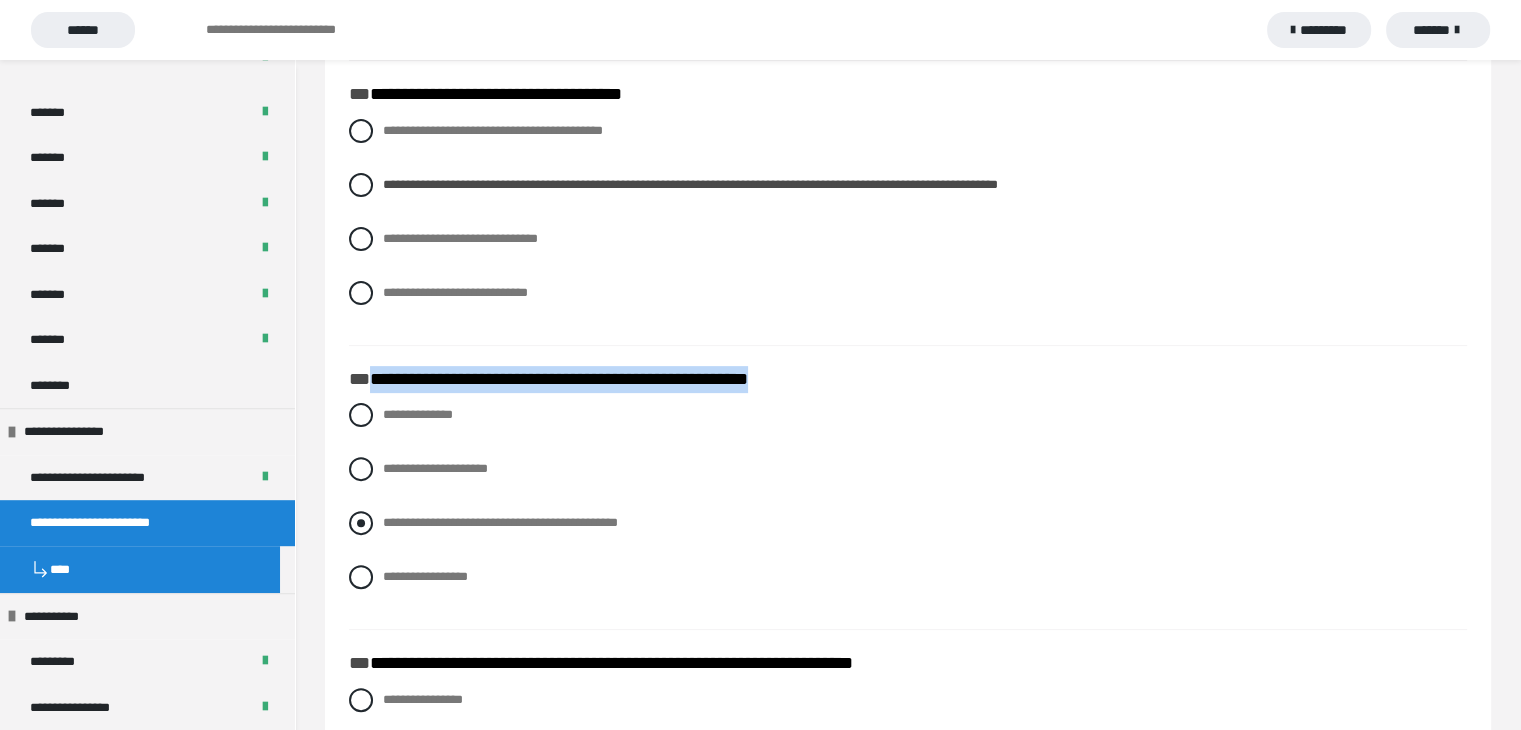 click at bounding box center (361, 523) 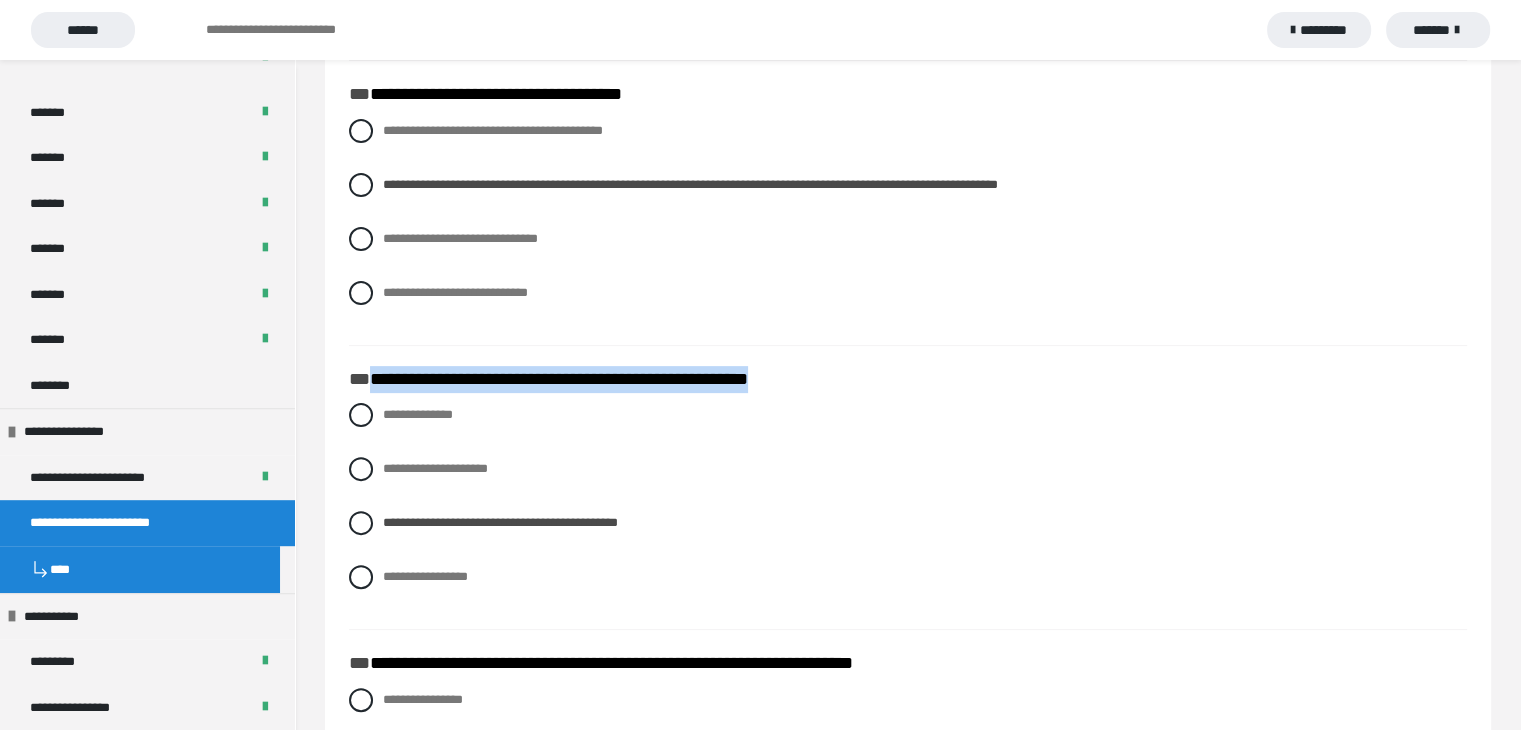 click on "**********" at bounding box center [580, -191] 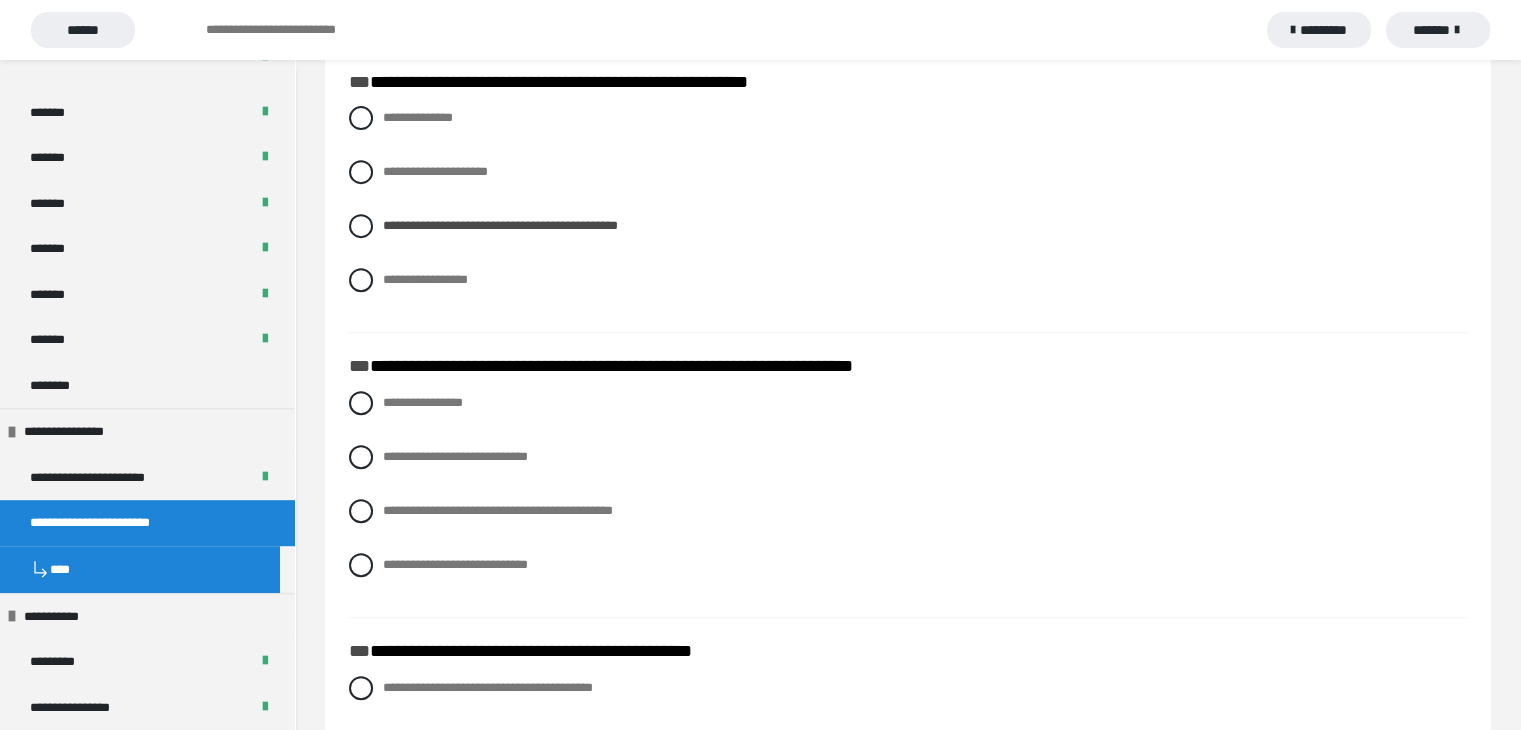 scroll, scrollTop: 800, scrollLeft: 0, axis: vertical 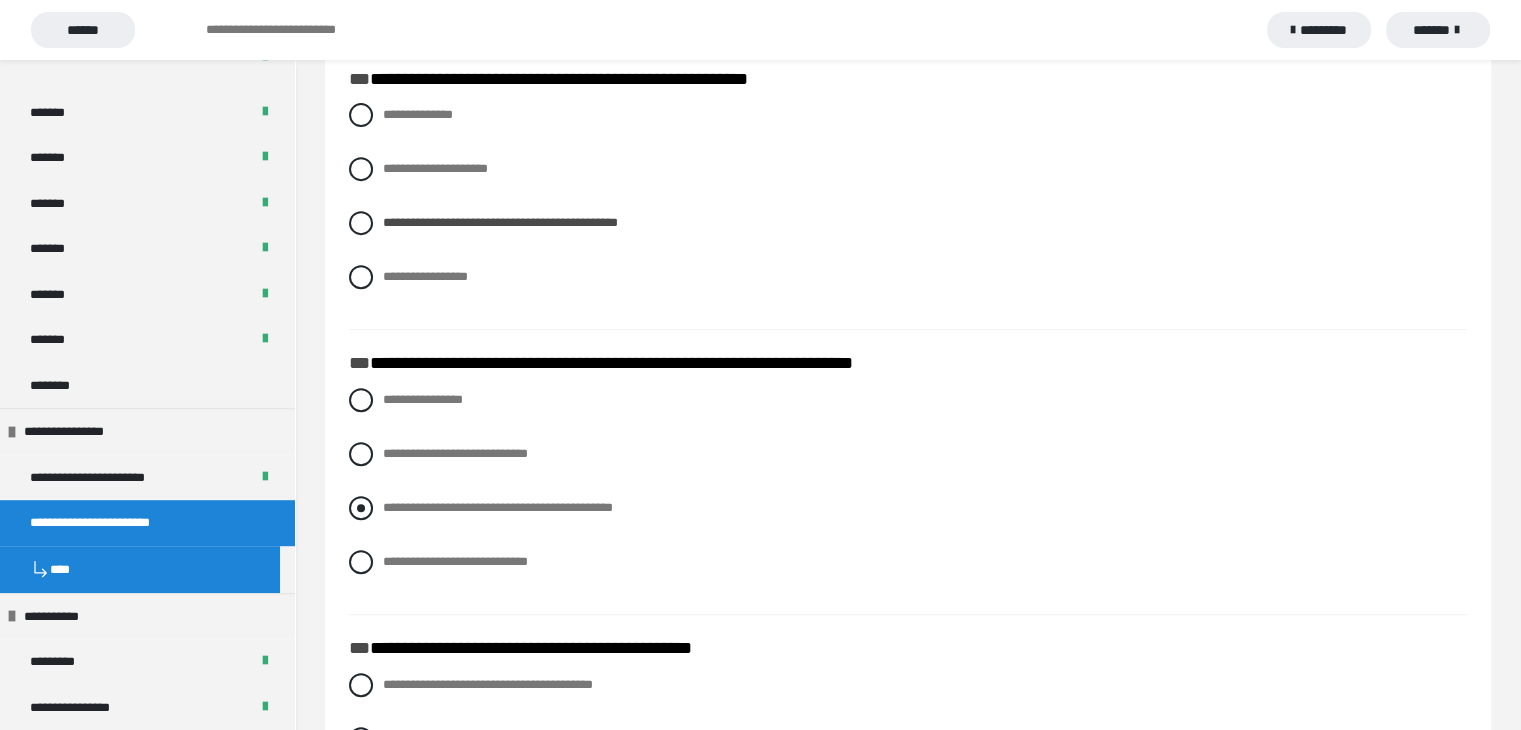 click at bounding box center (361, 508) 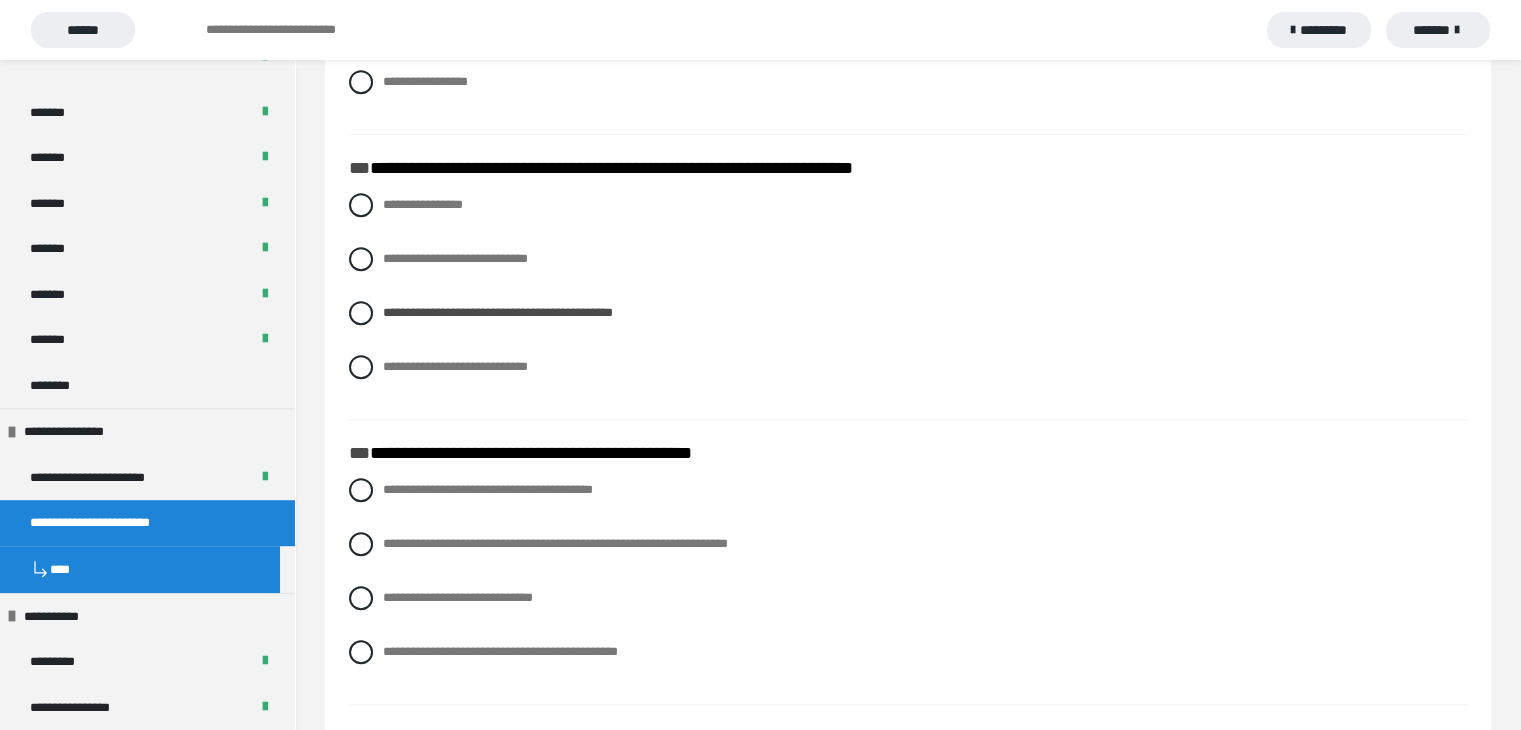 scroll, scrollTop: 1000, scrollLeft: 0, axis: vertical 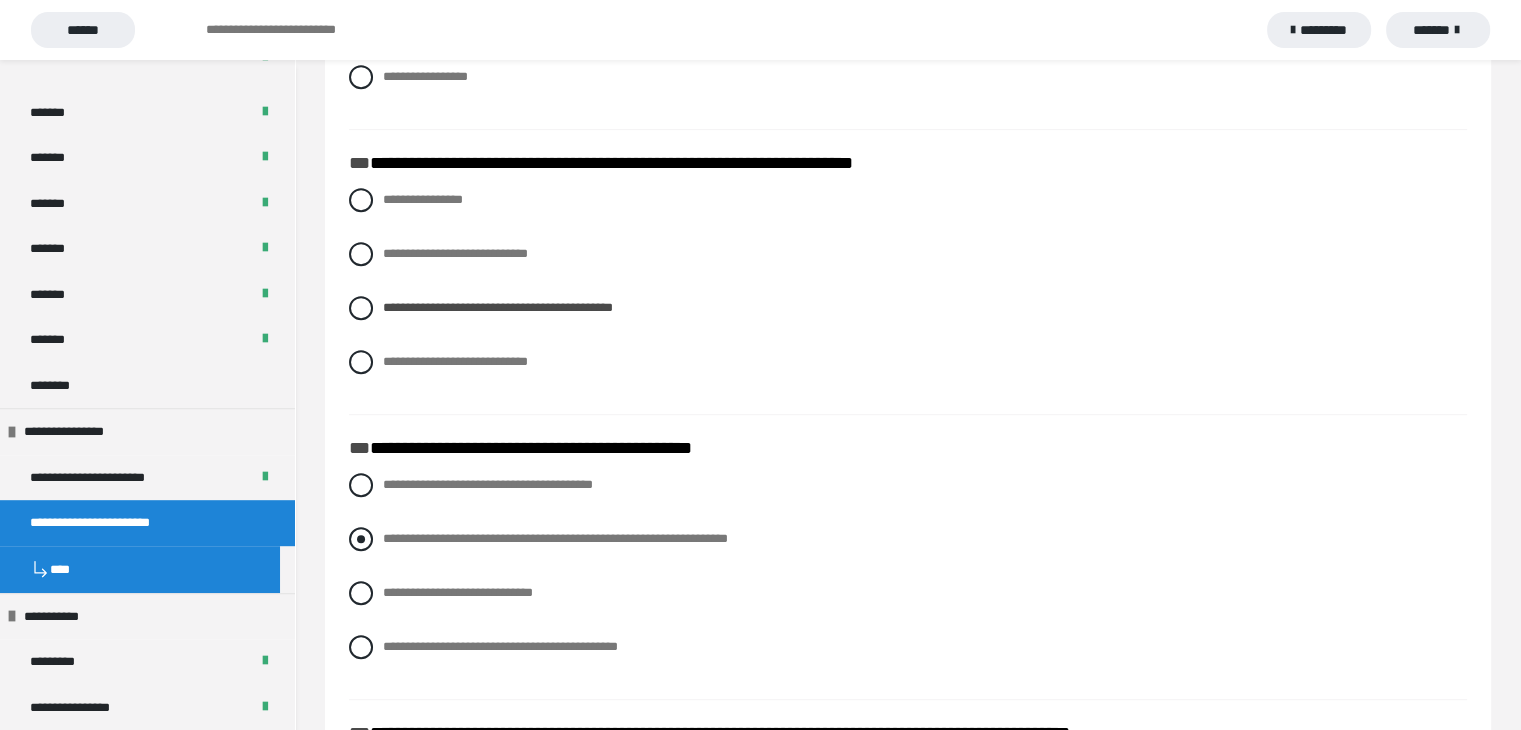 click on "**********" at bounding box center [555, 538] 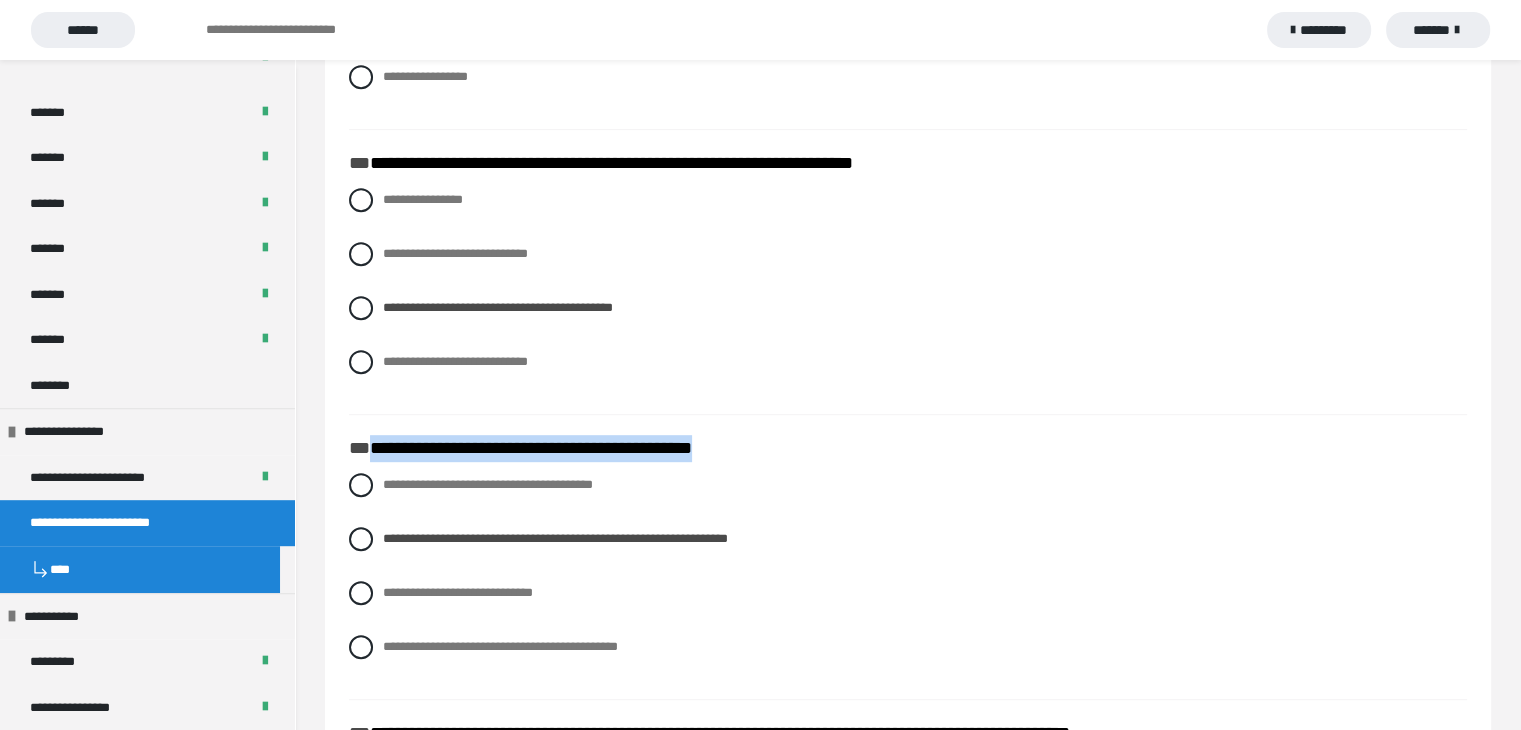 drag, startPoint x: 767, startPoint y: 446, endPoint x: 374, endPoint y: 459, distance: 393.21497 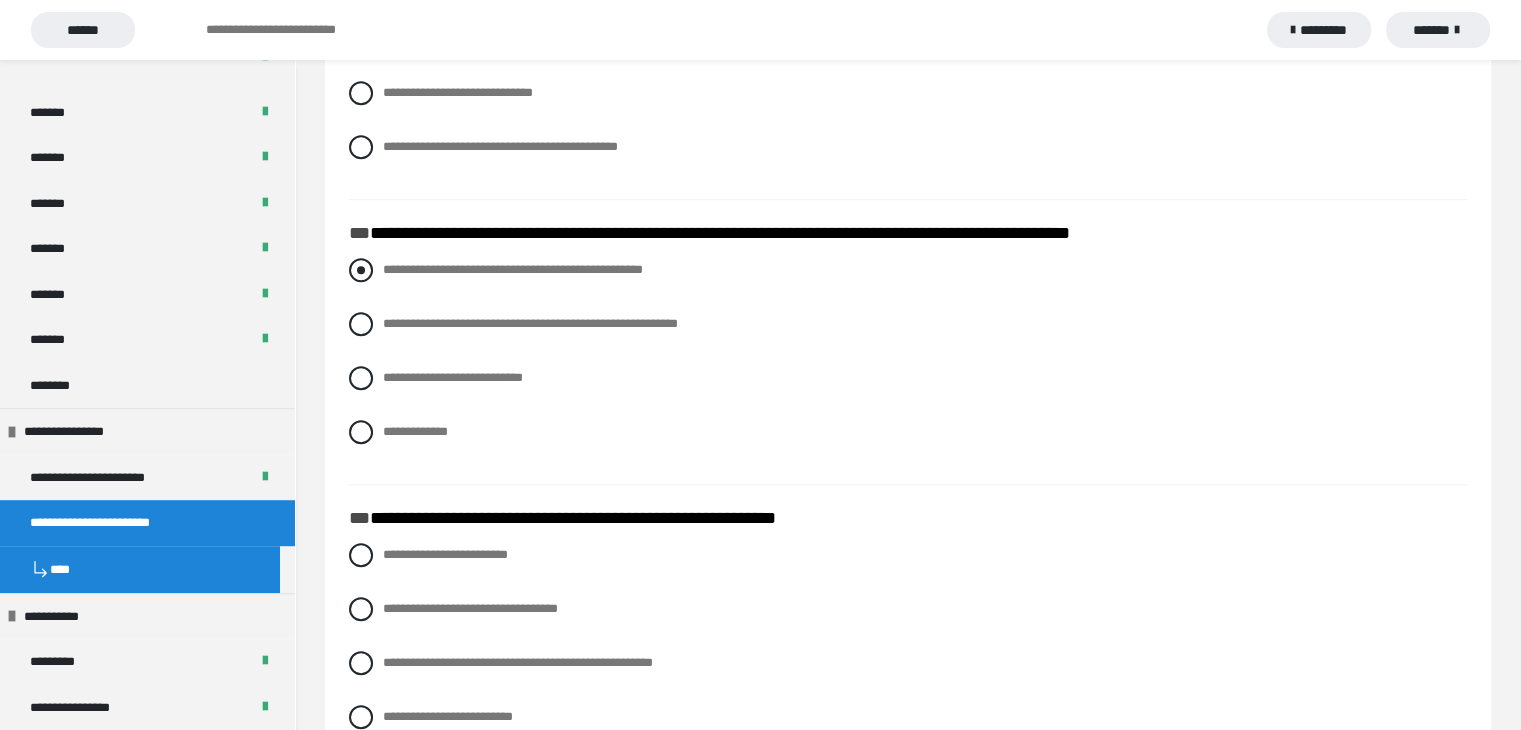 scroll, scrollTop: 1600, scrollLeft: 0, axis: vertical 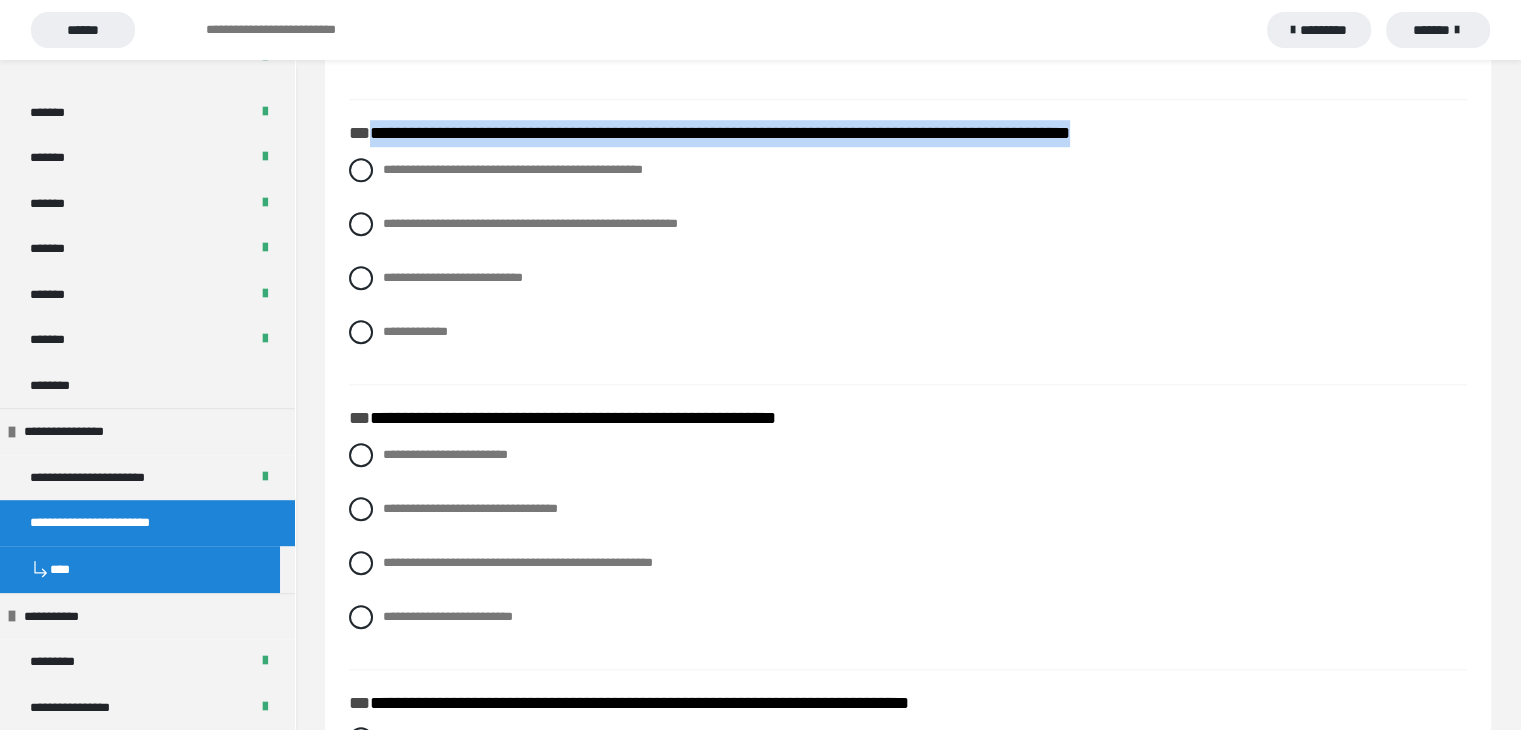 drag, startPoint x: 372, startPoint y: 129, endPoint x: 1269, endPoint y: 142, distance: 897.0942 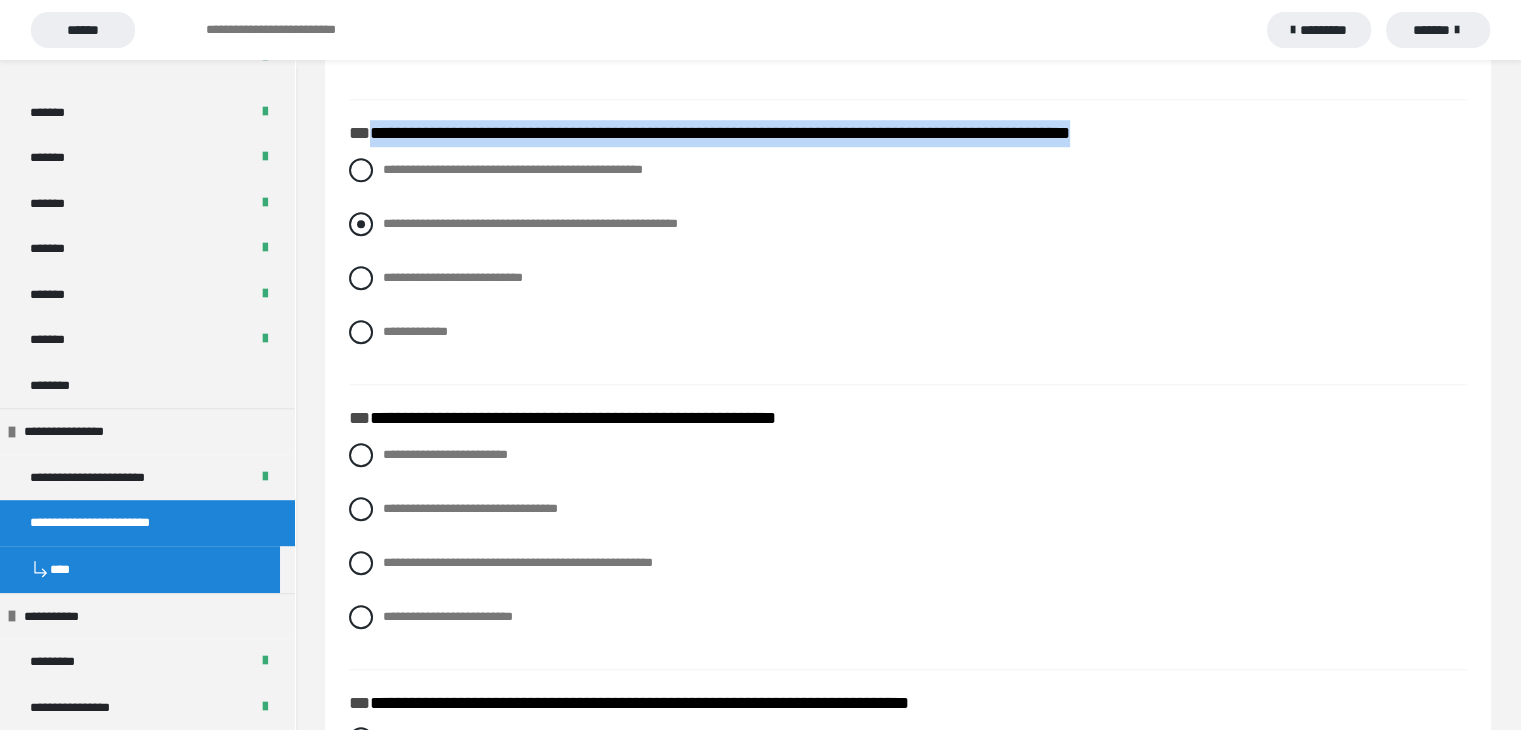 click at bounding box center [361, 224] 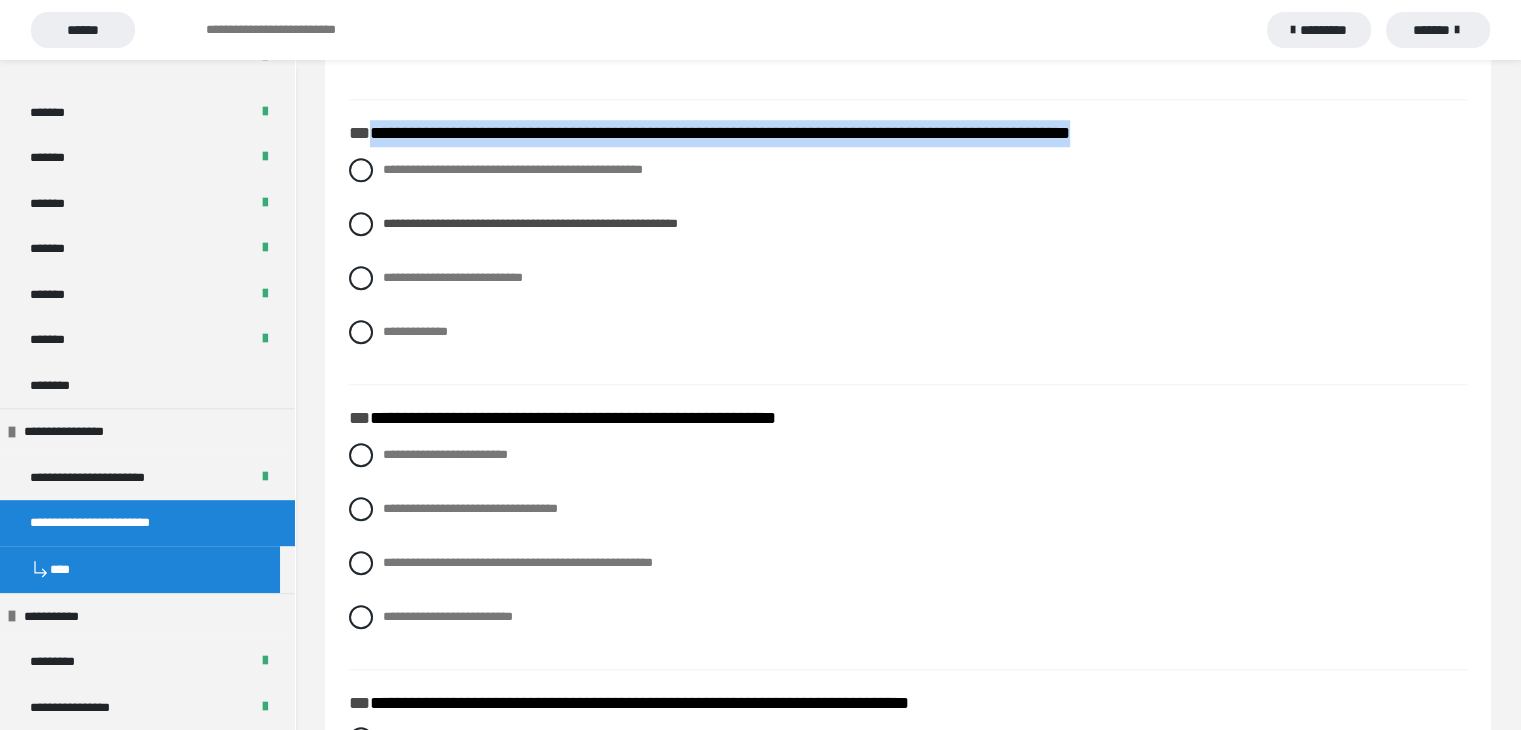 click on "**********" at bounding box center (580, -1291) 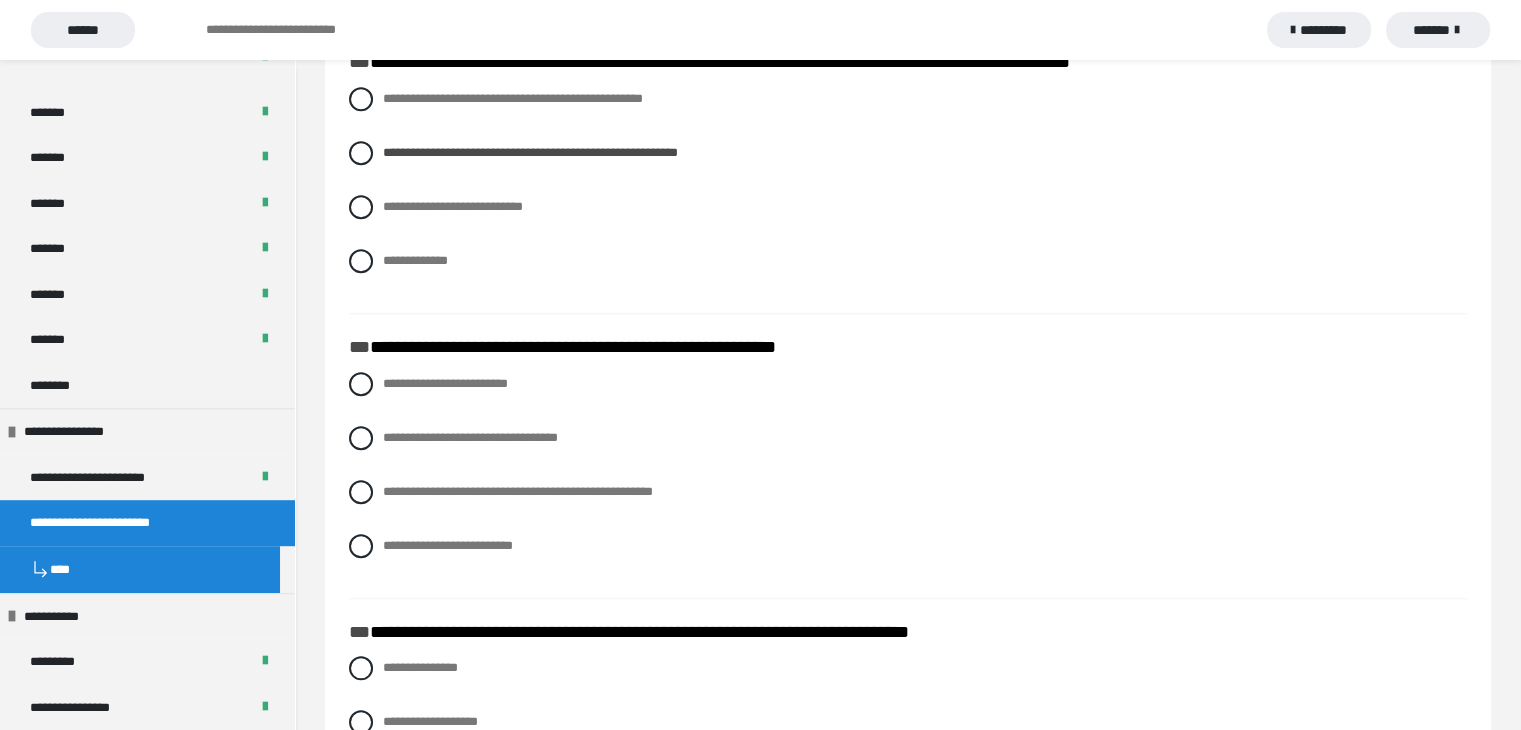 scroll, scrollTop: 1700, scrollLeft: 0, axis: vertical 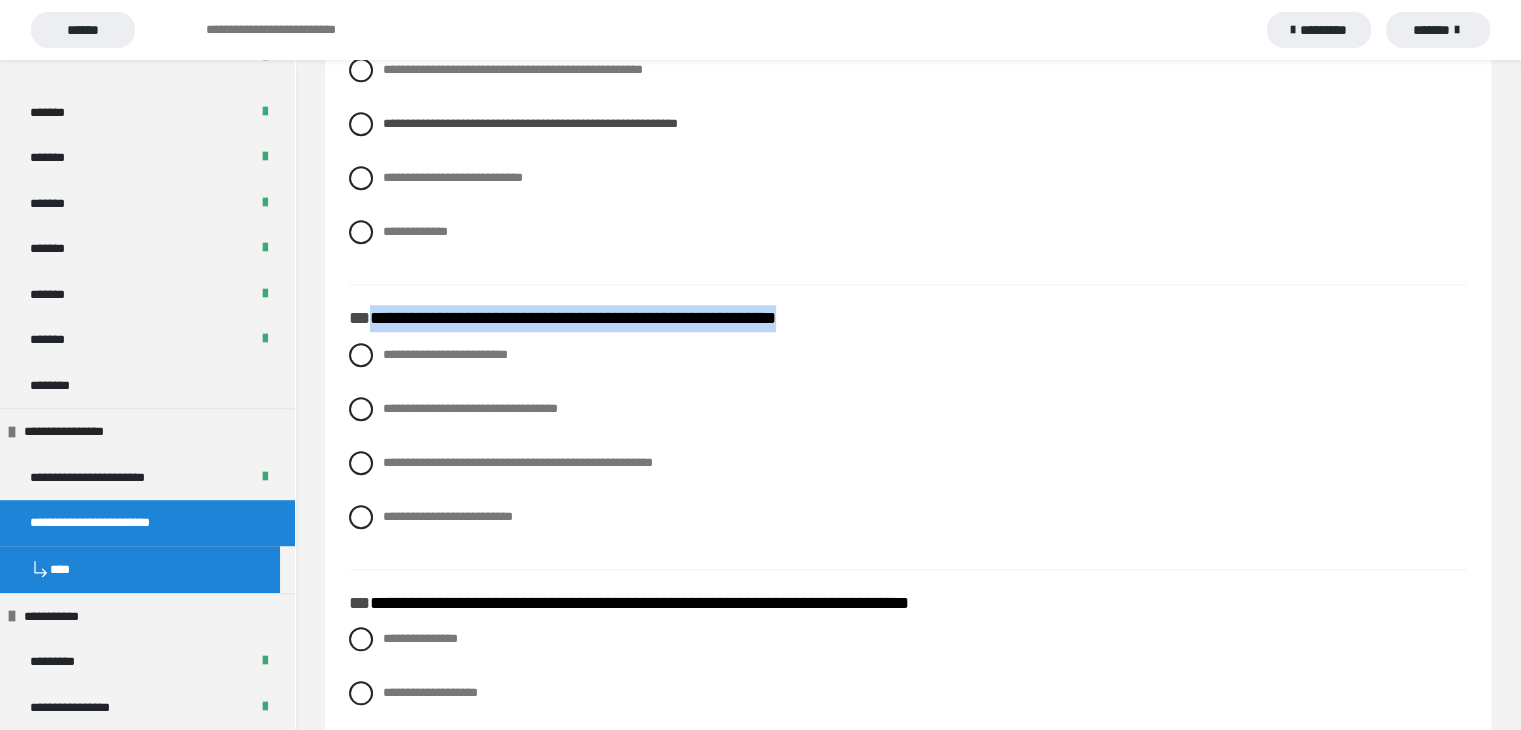 drag, startPoint x: 888, startPoint y: 318, endPoint x: 370, endPoint y: 323, distance: 518.0241 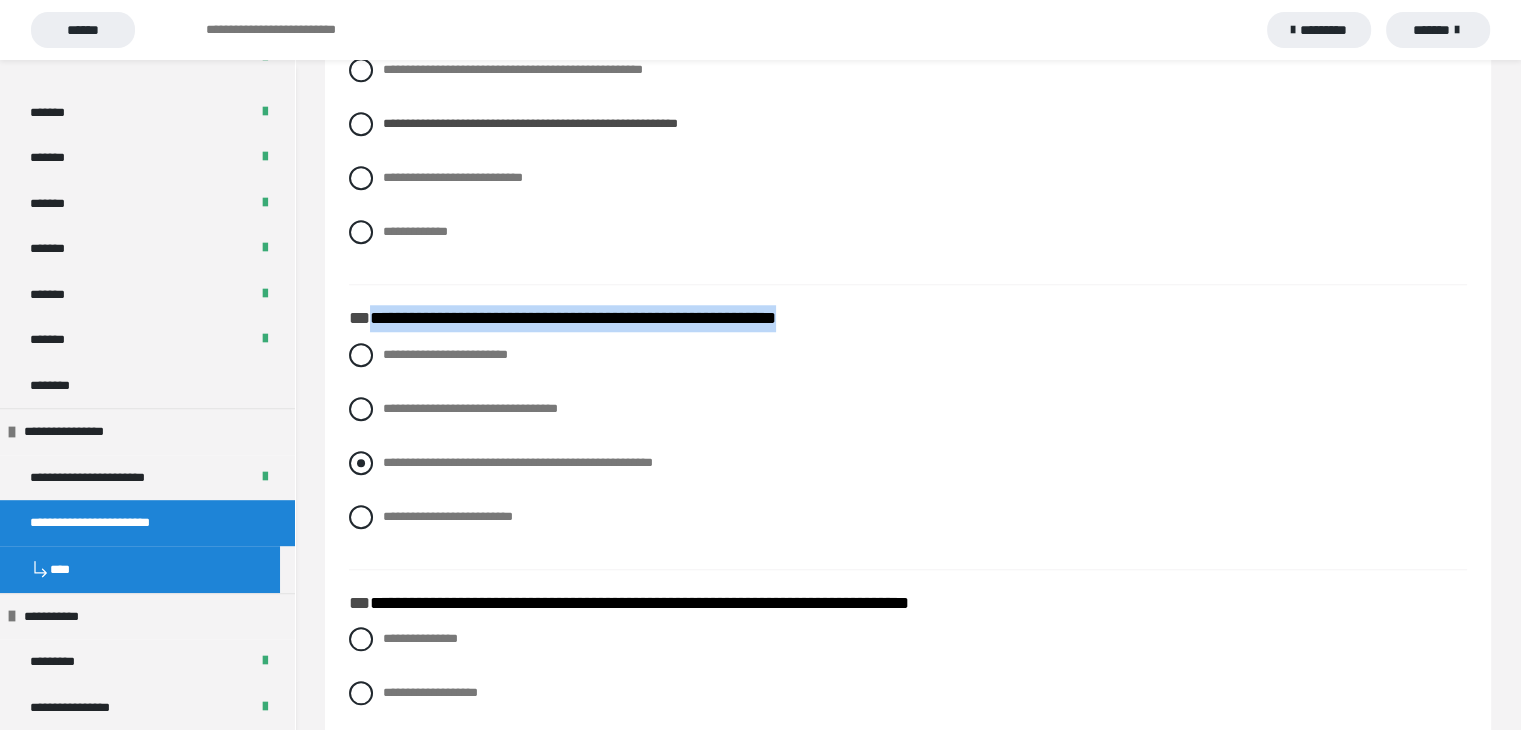 click on "**********" at bounding box center (908, 463) 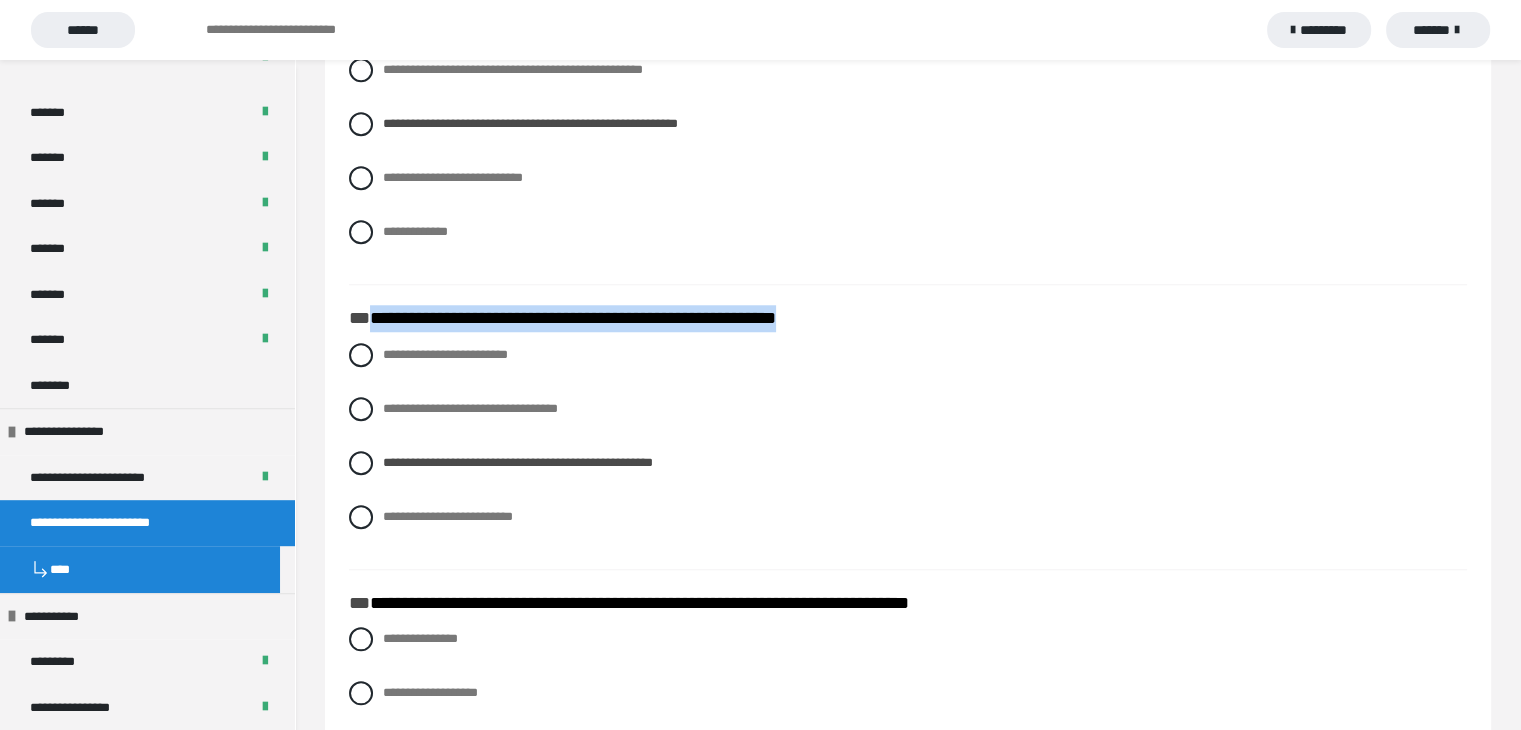 scroll, scrollTop: 2000, scrollLeft: 0, axis: vertical 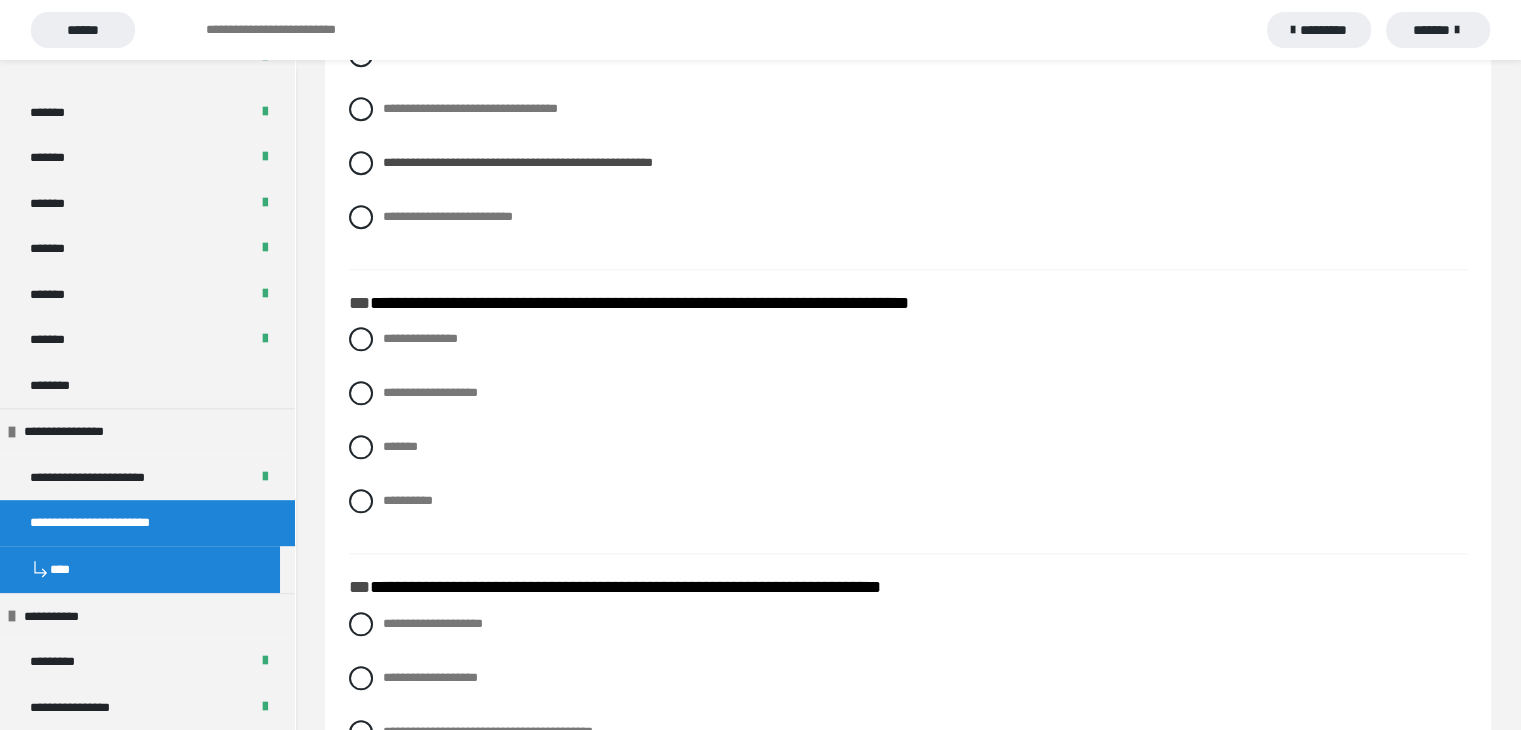 click on "**********" at bounding box center [580, -1691] 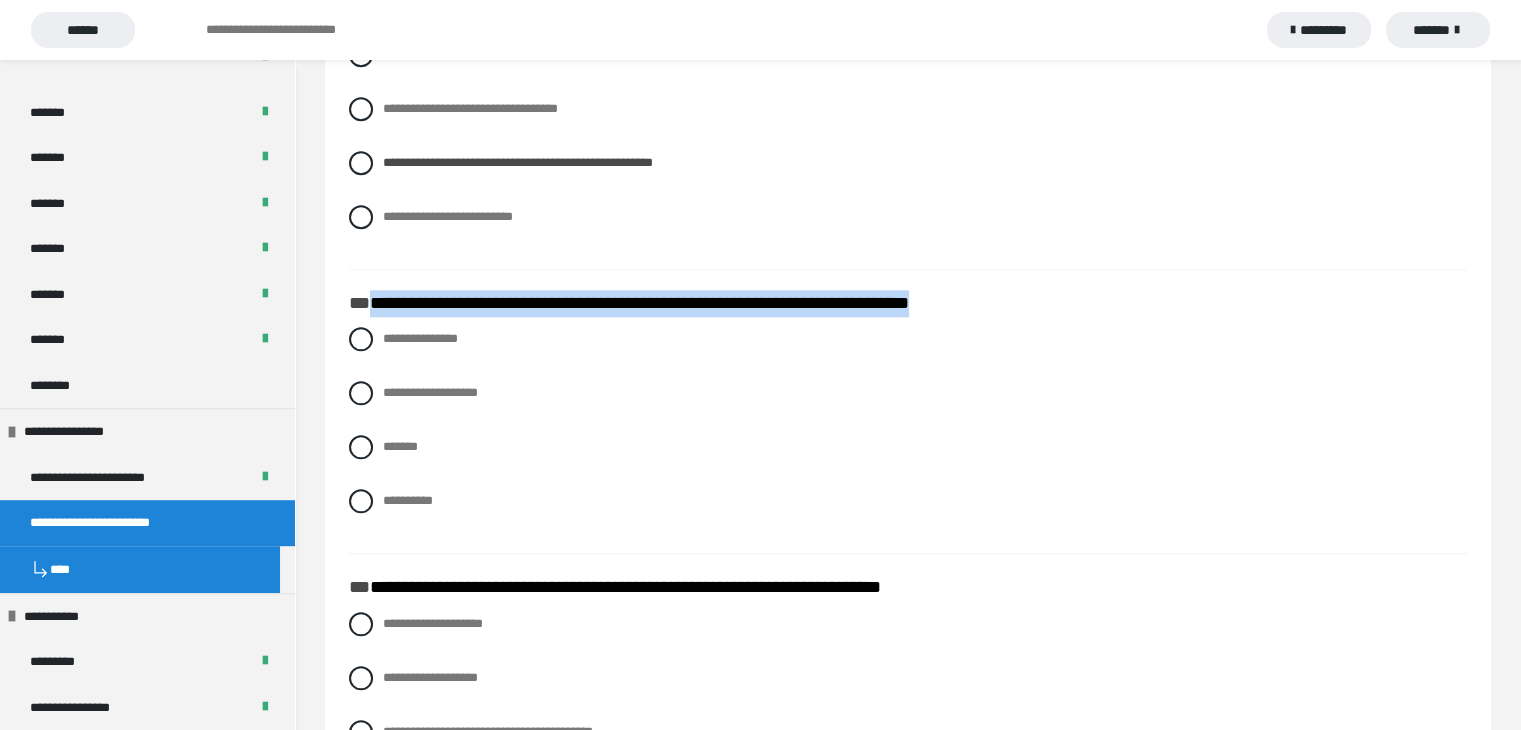 drag, startPoint x: 1041, startPoint y: 311, endPoint x: 368, endPoint y: 304, distance: 673.0364 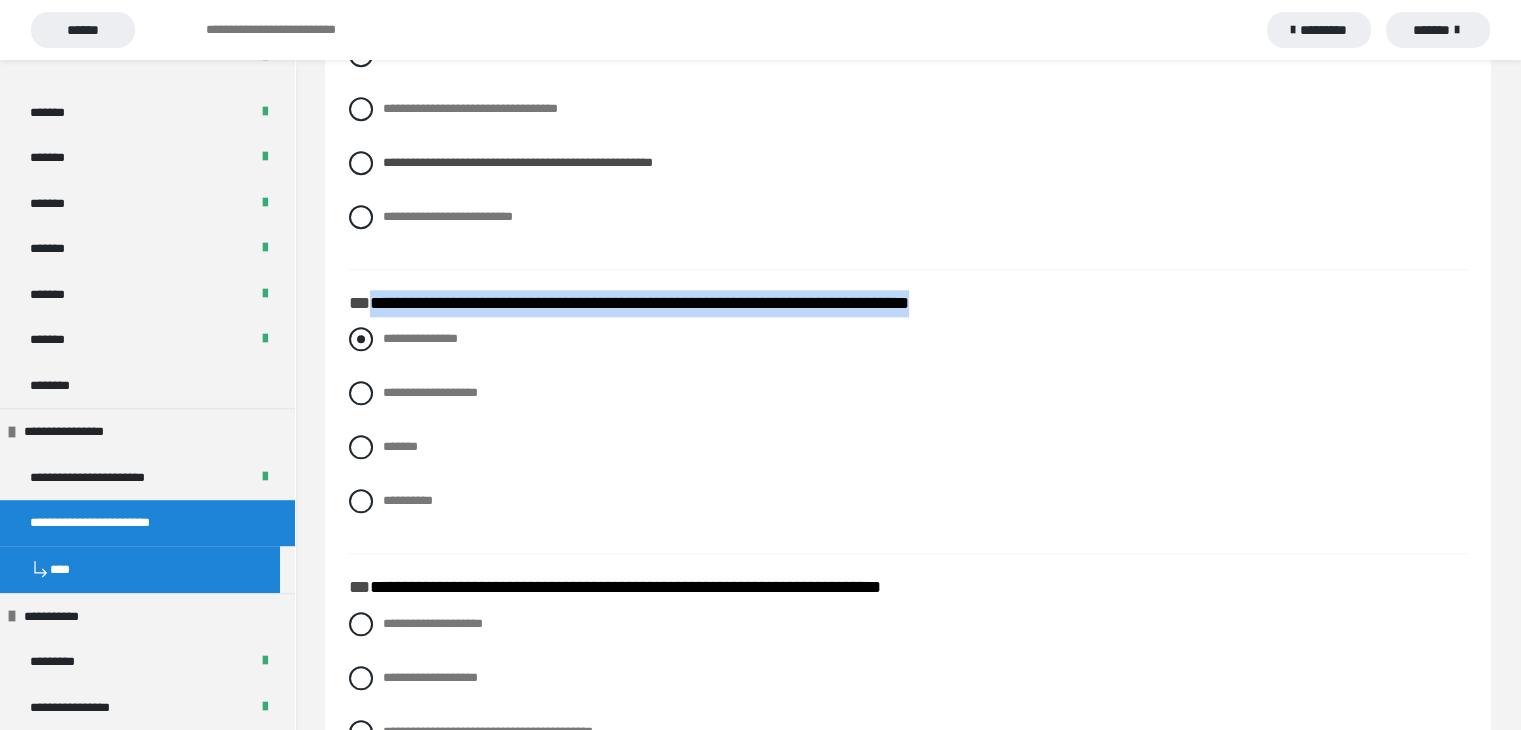 click at bounding box center [361, 339] 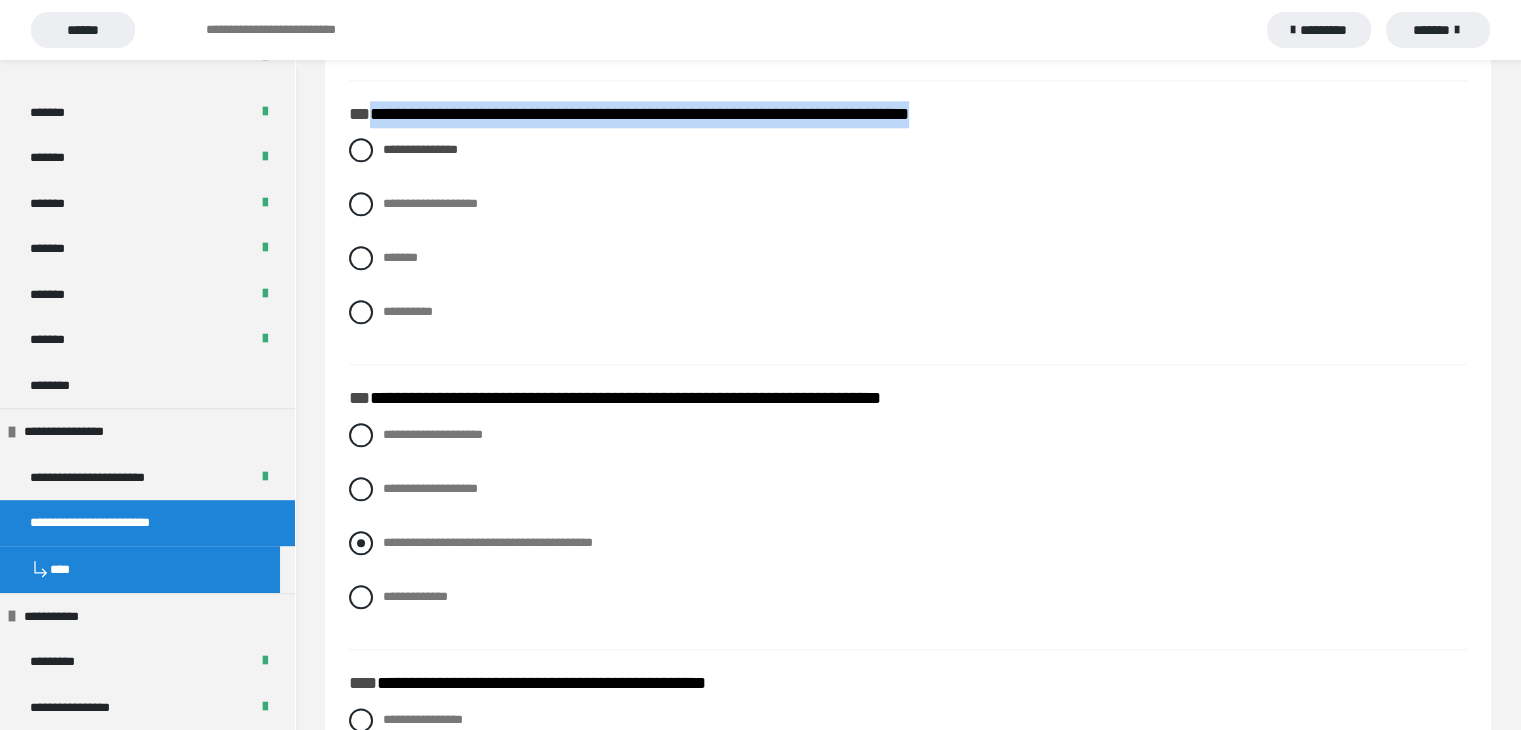 scroll, scrollTop: 2200, scrollLeft: 0, axis: vertical 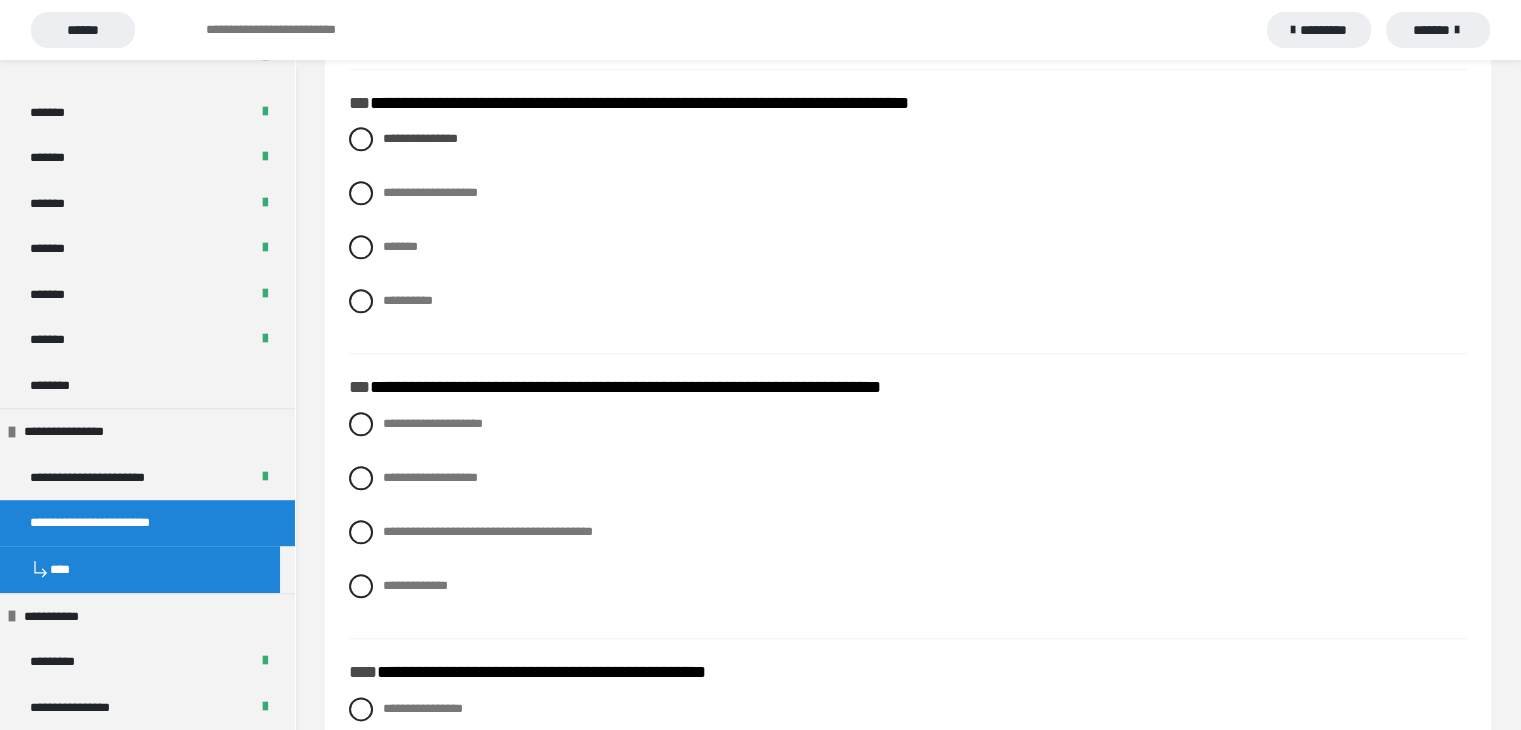 click on "**********" at bounding box center (580, -1891) 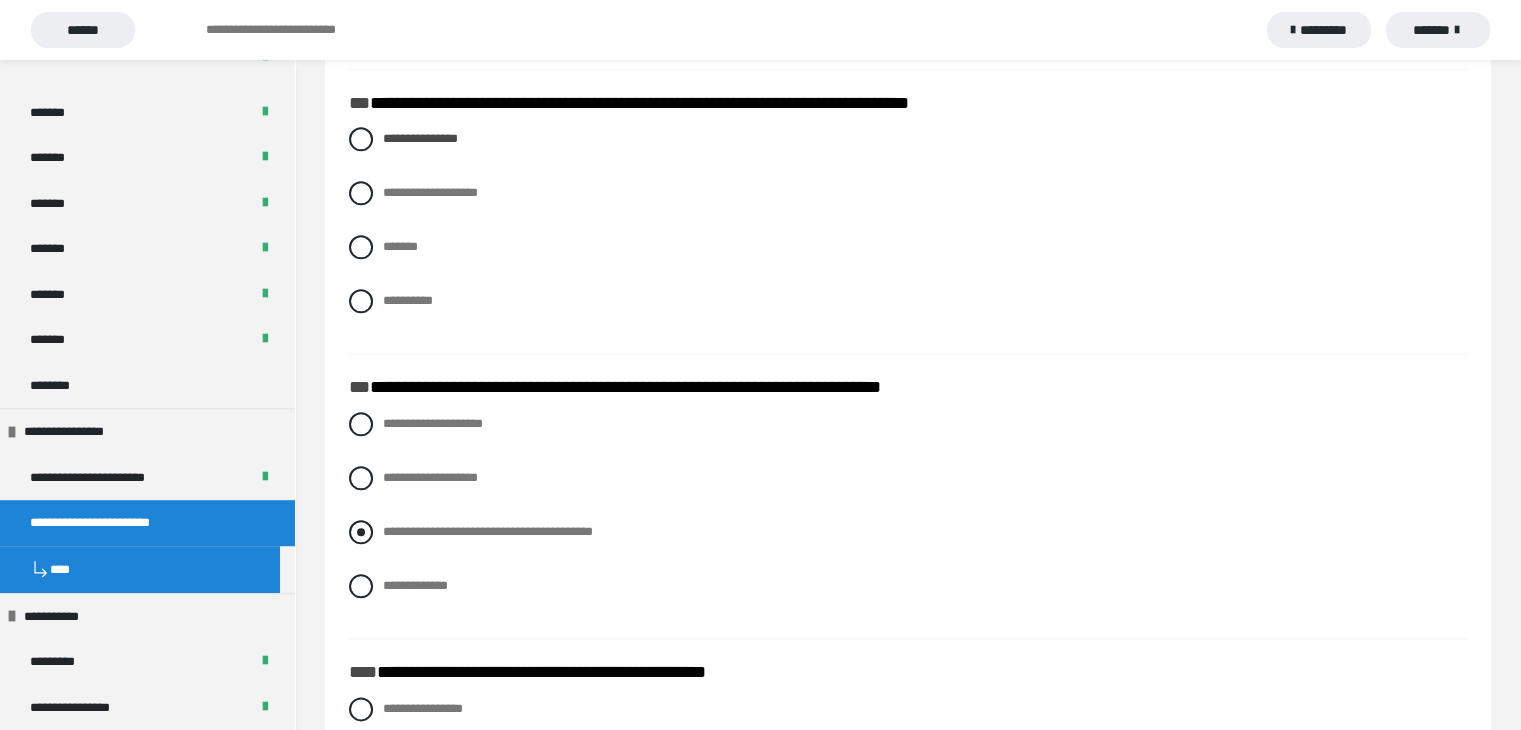 click at bounding box center [361, 532] 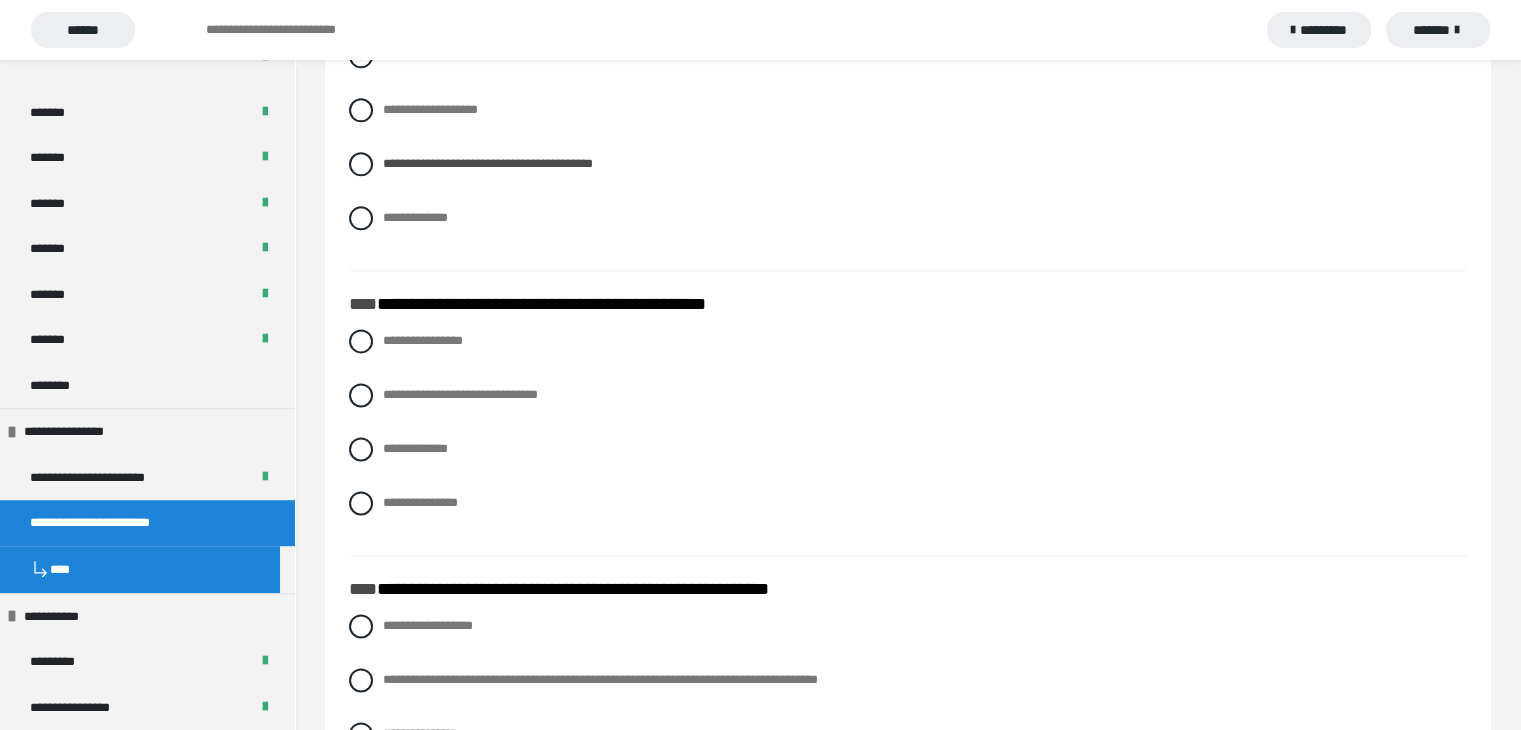 scroll, scrollTop: 2600, scrollLeft: 0, axis: vertical 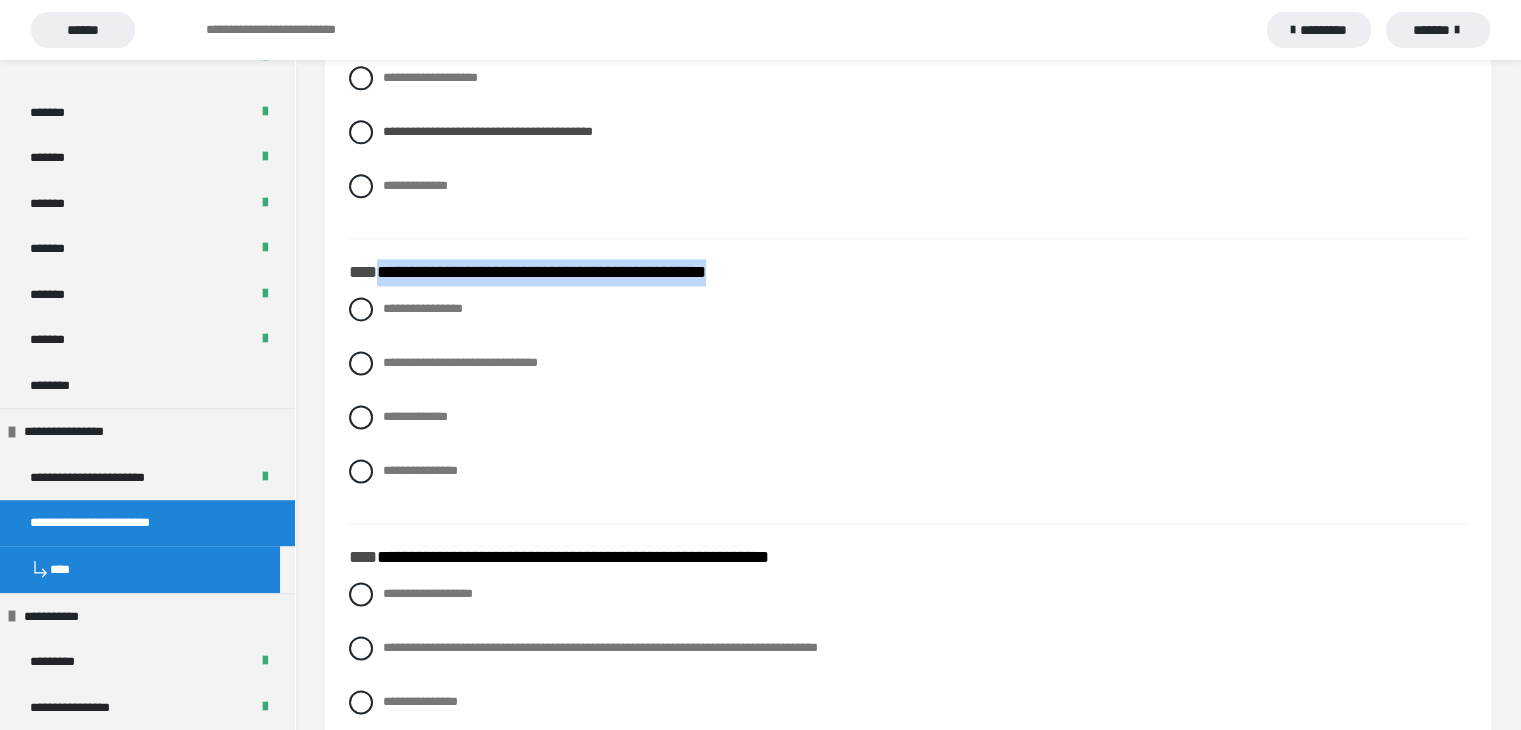 drag, startPoint x: 377, startPoint y: 269, endPoint x: 812, endPoint y: 269, distance: 435 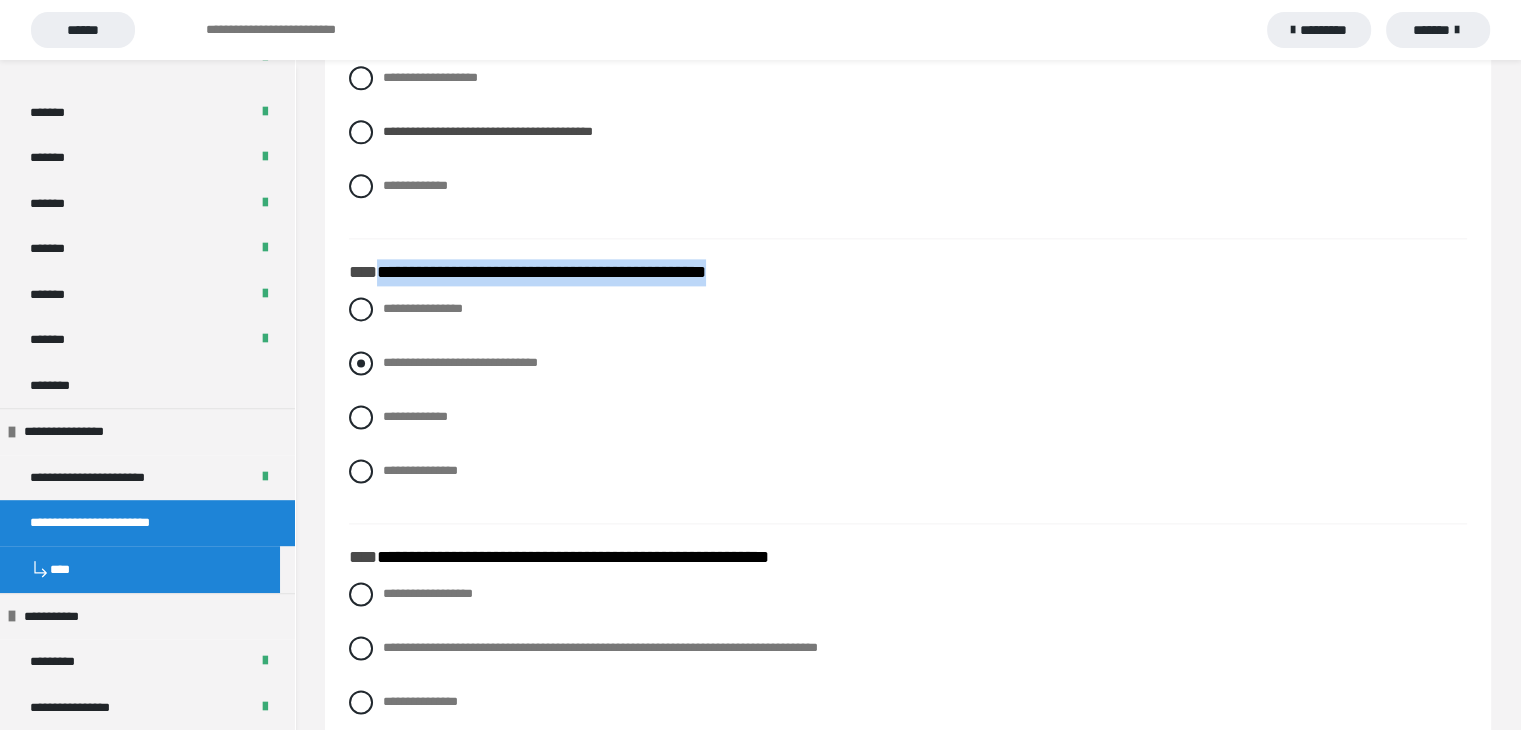 click at bounding box center (361, 363) 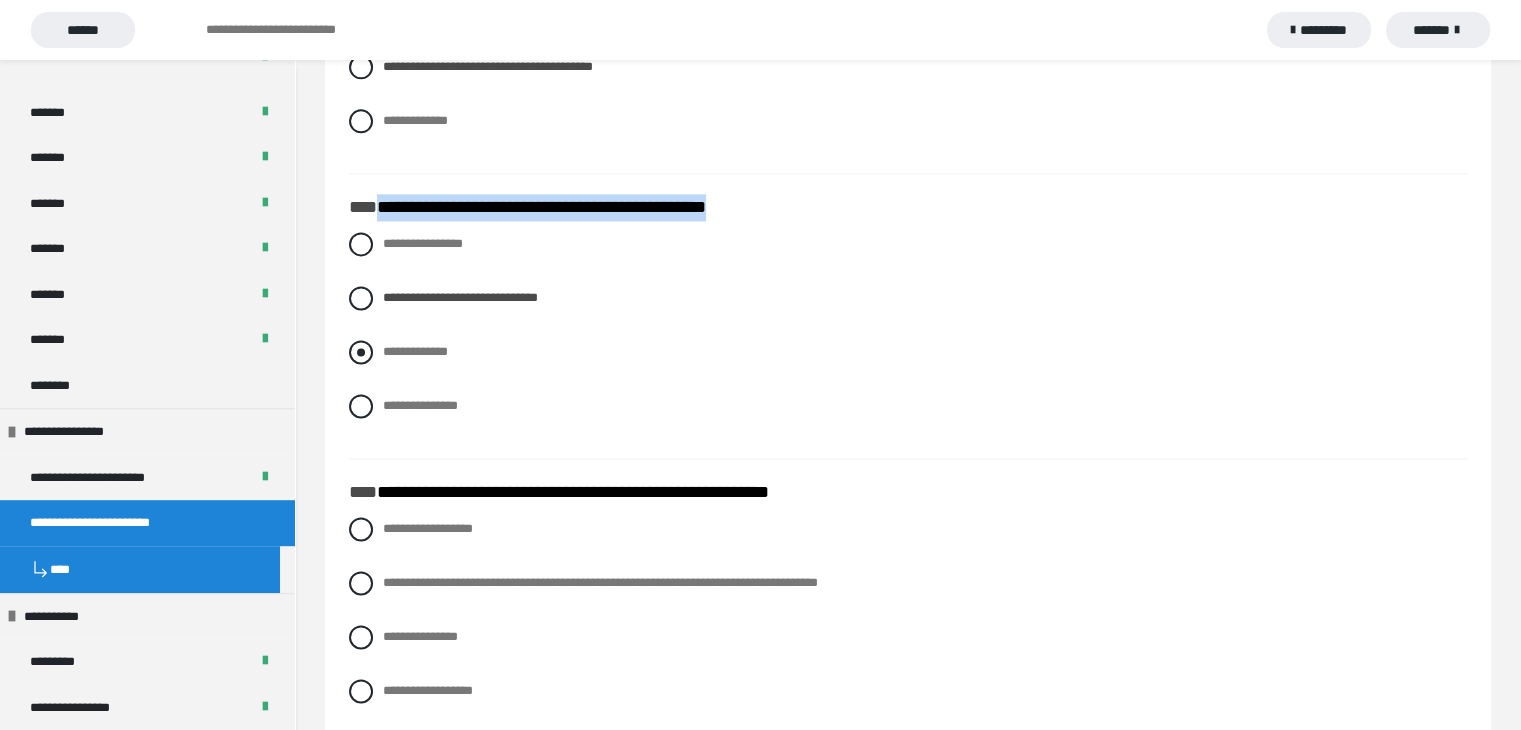 scroll, scrollTop: 2700, scrollLeft: 0, axis: vertical 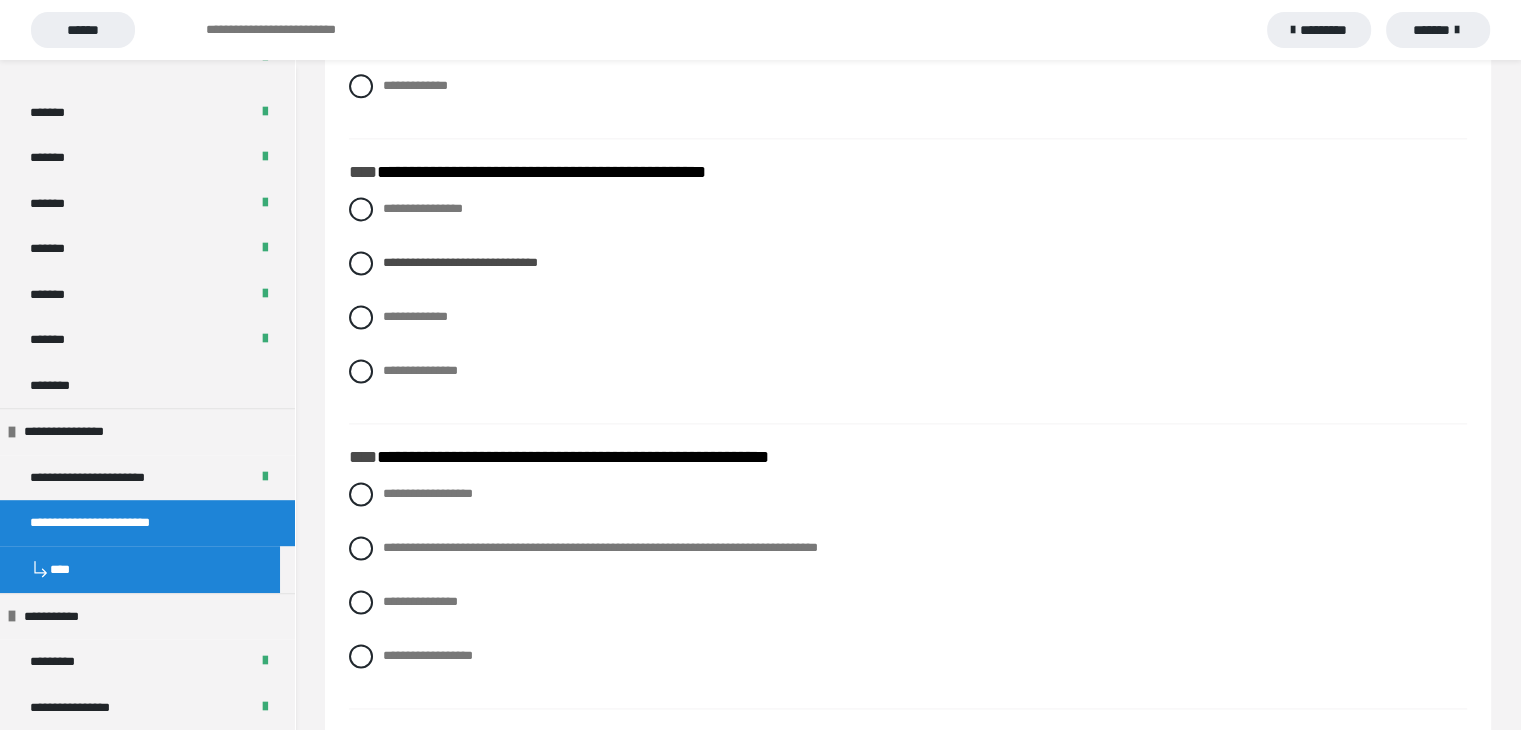 click on "**********" at bounding box center (580, -2391) 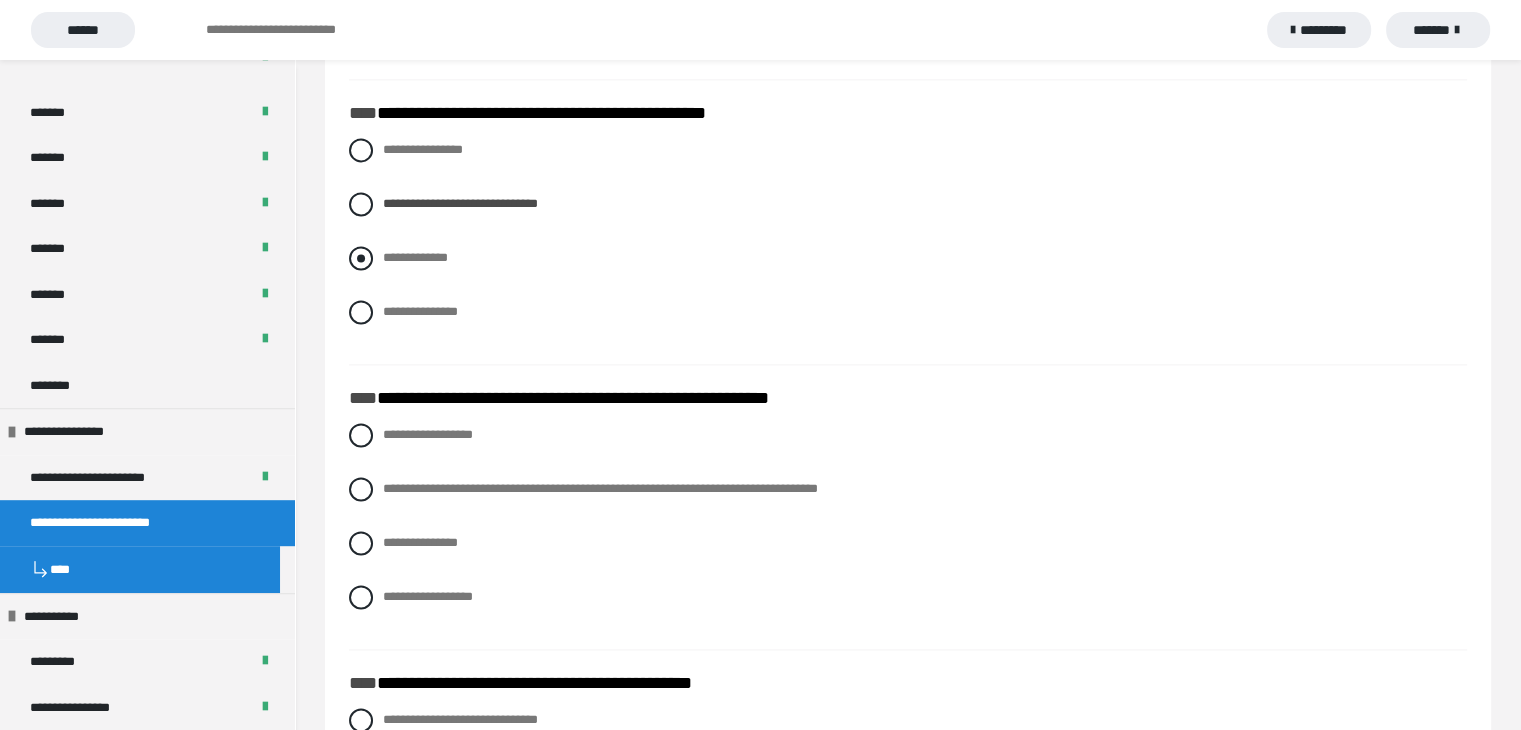 scroll, scrollTop: 2900, scrollLeft: 0, axis: vertical 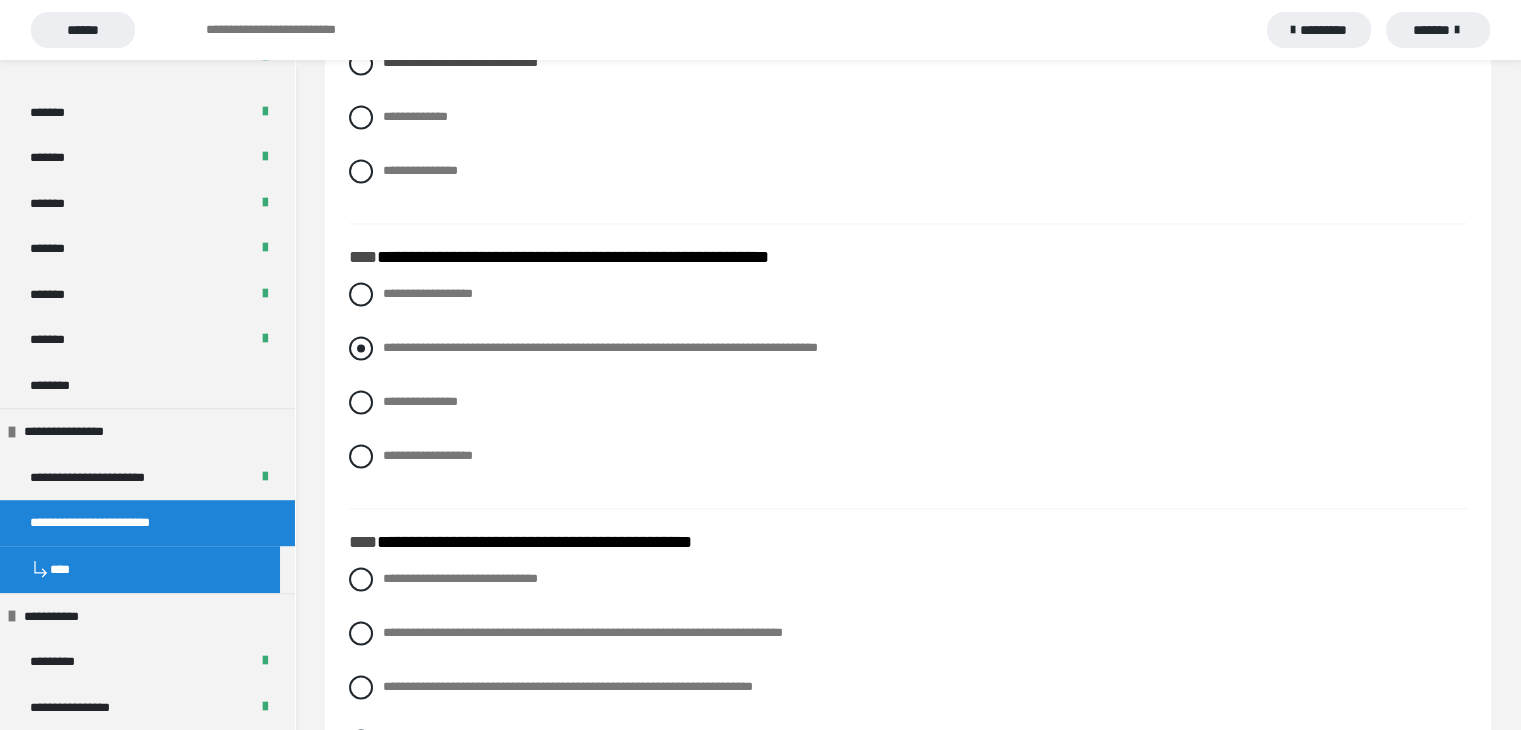 click at bounding box center (361, 348) 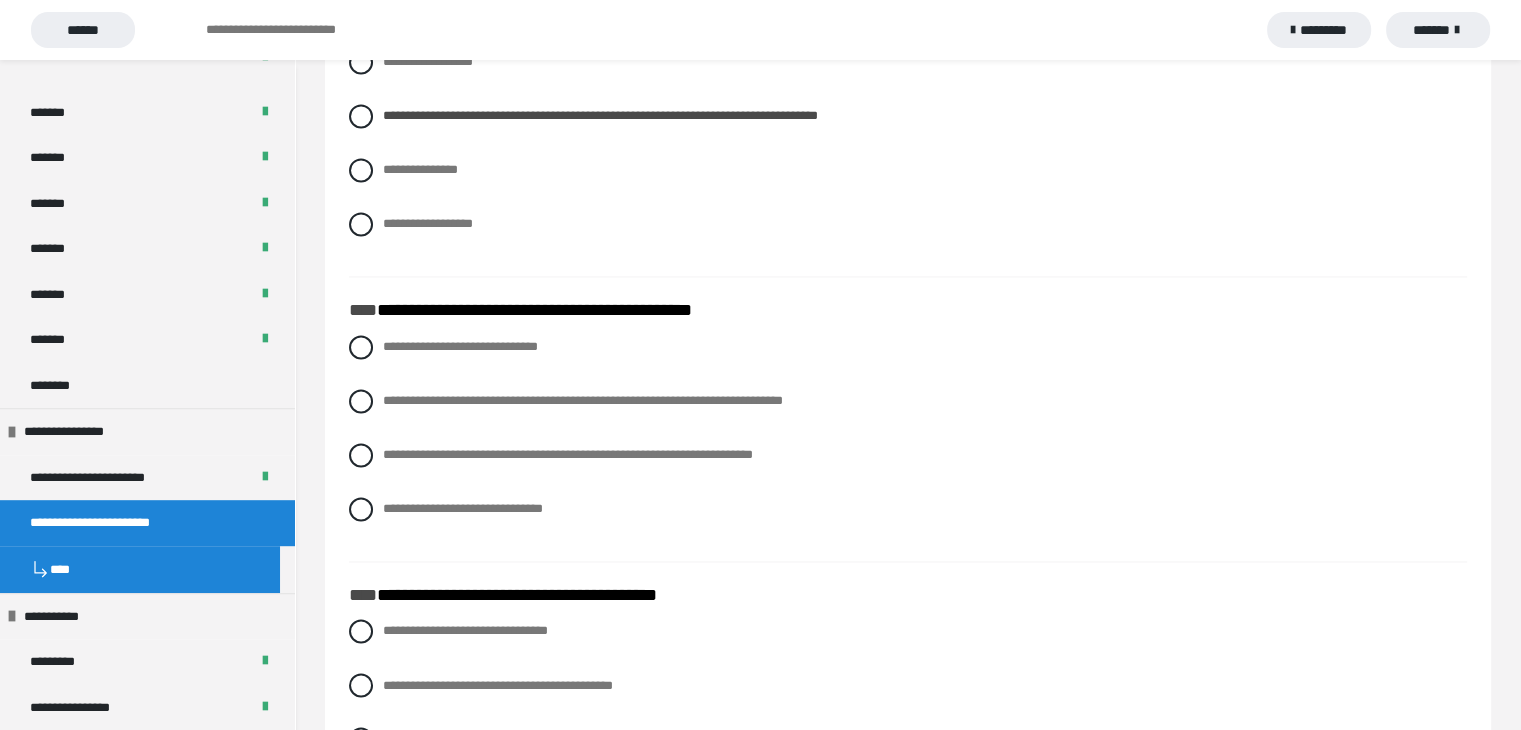 scroll, scrollTop: 3200, scrollLeft: 0, axis: vertical 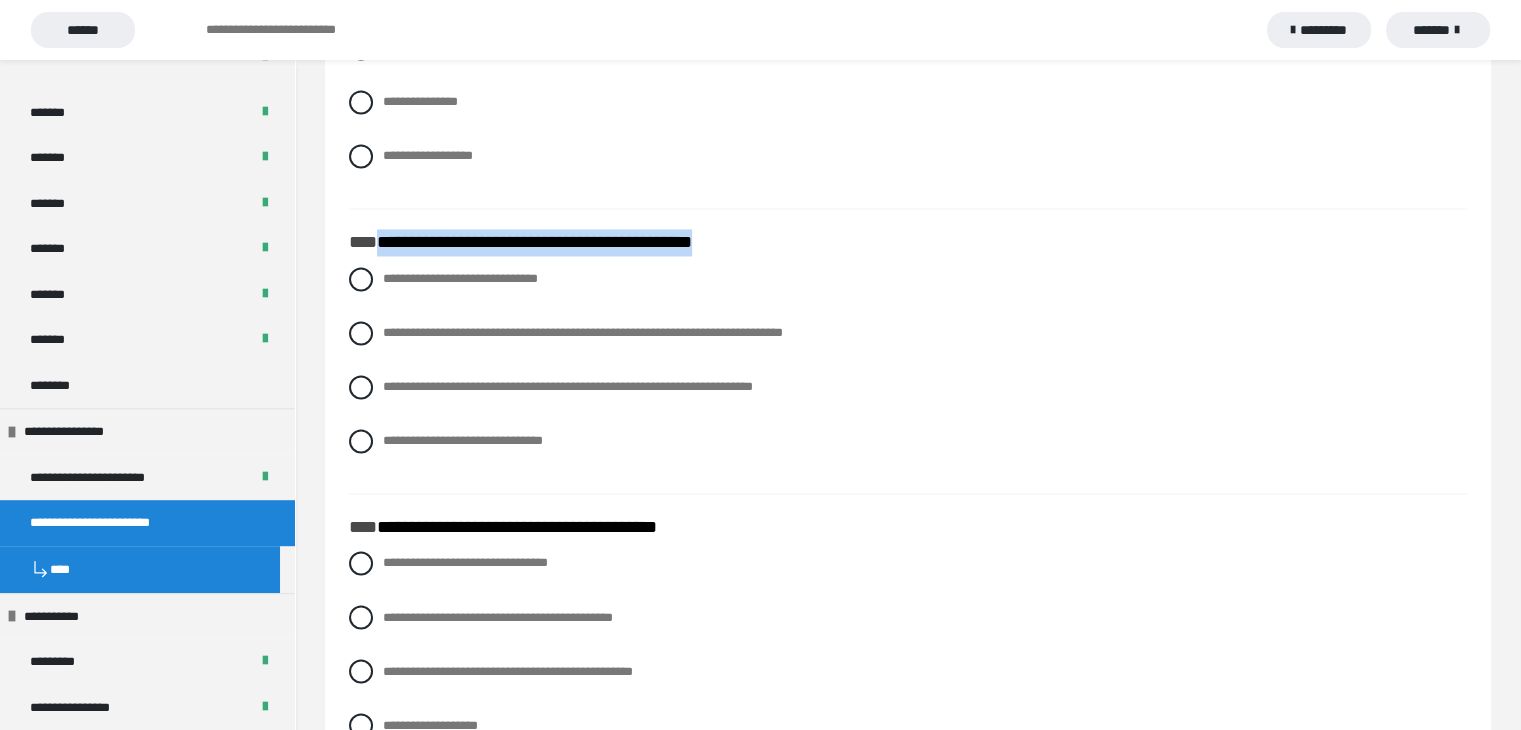 drag, startPoint x: 753, startPoint y: 240, endPoint x: 379, endPoint y: 235, distance: 374.03342 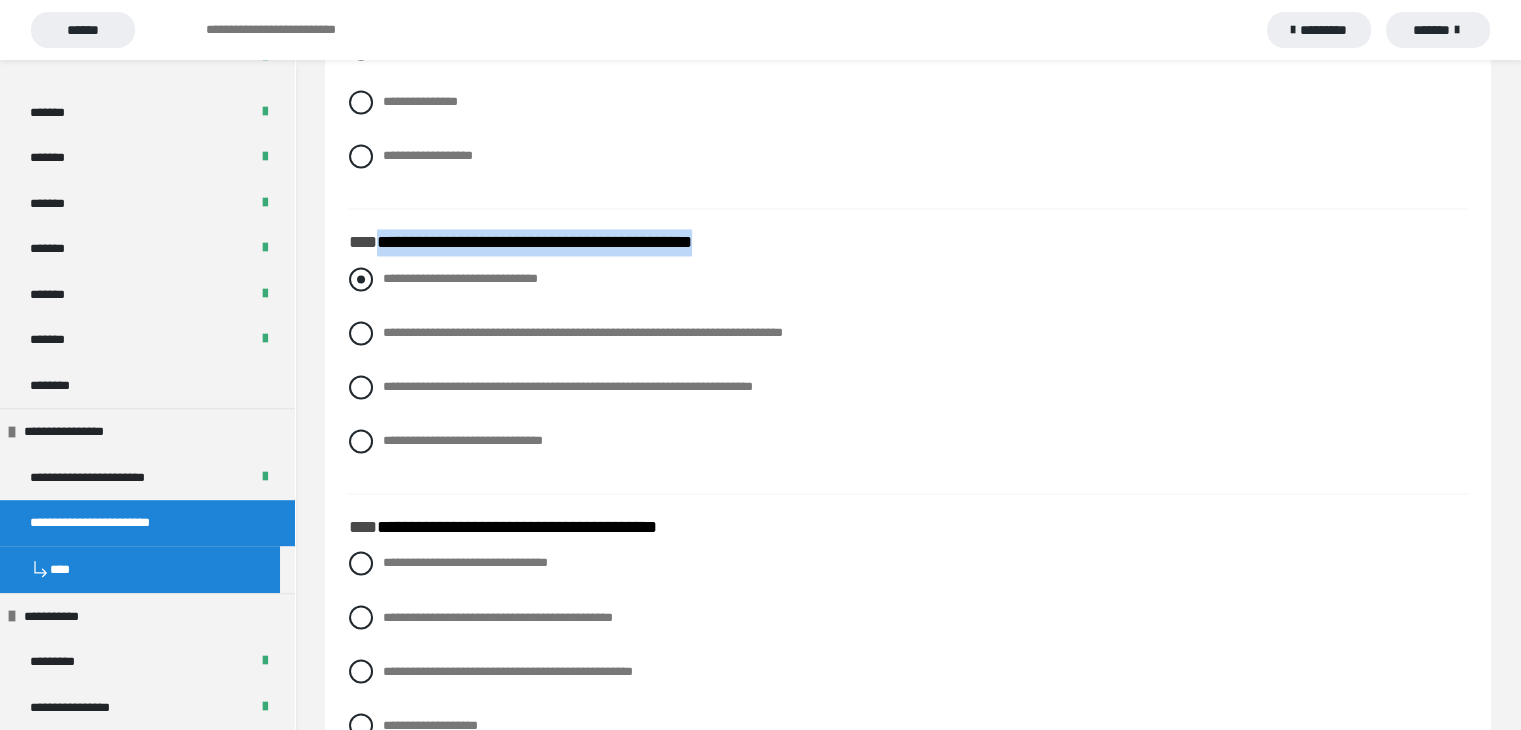 click at bounding box center [361, 279] 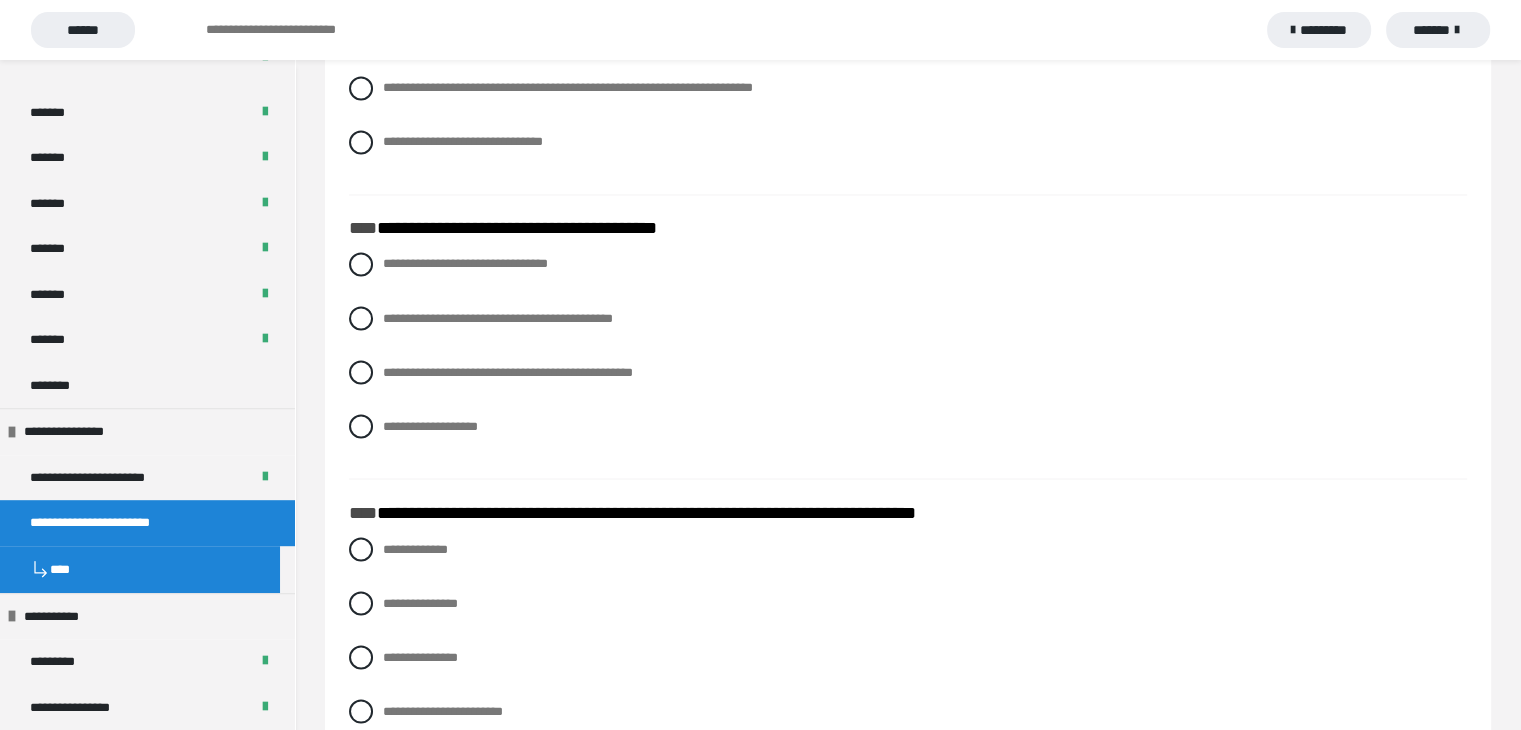 scroll, scrollTop: 3500, scrollLeft: 0, axis: vertical 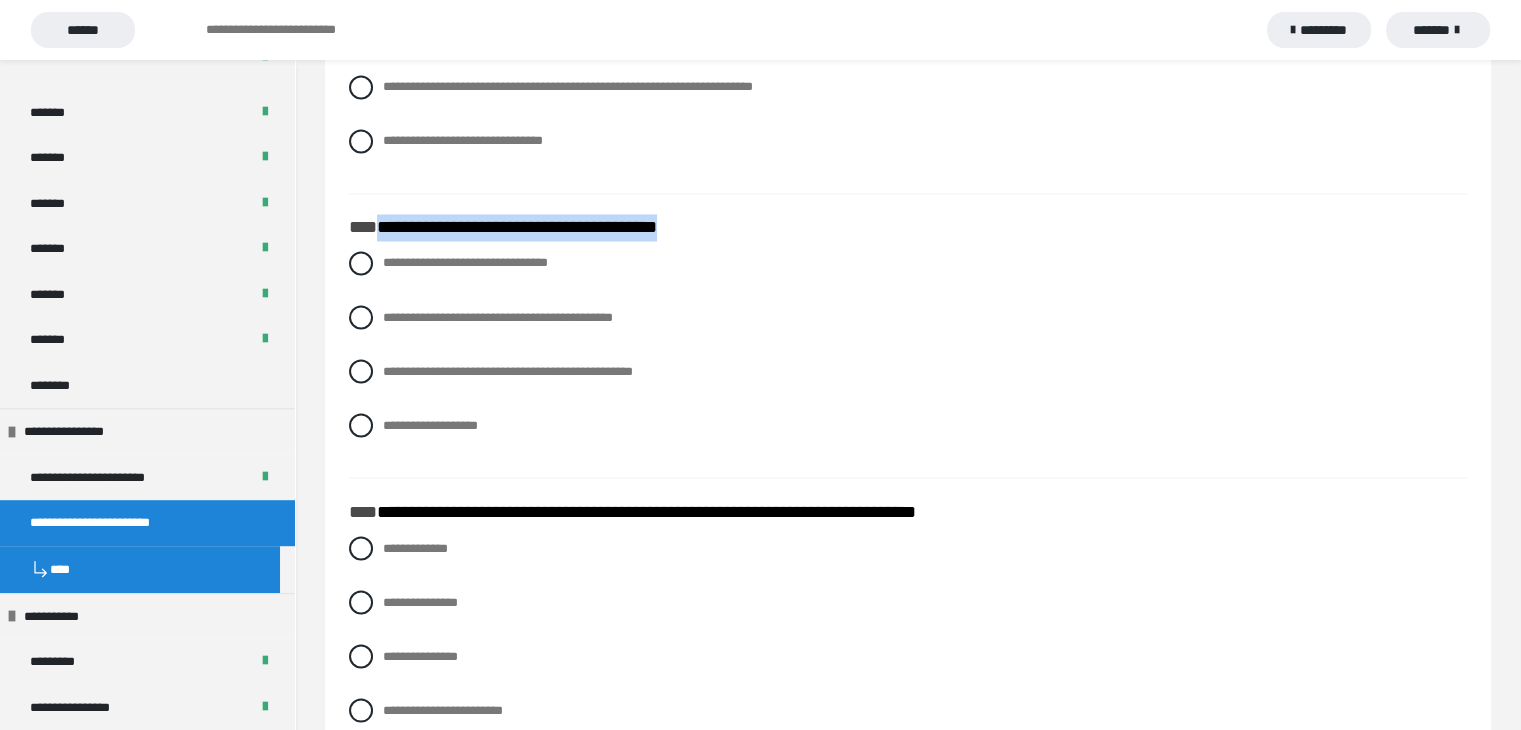 drag, startPoint x: 723, startPoint y: 220, endPoint x: 381, endPoint y: 223, distance: 342.01315 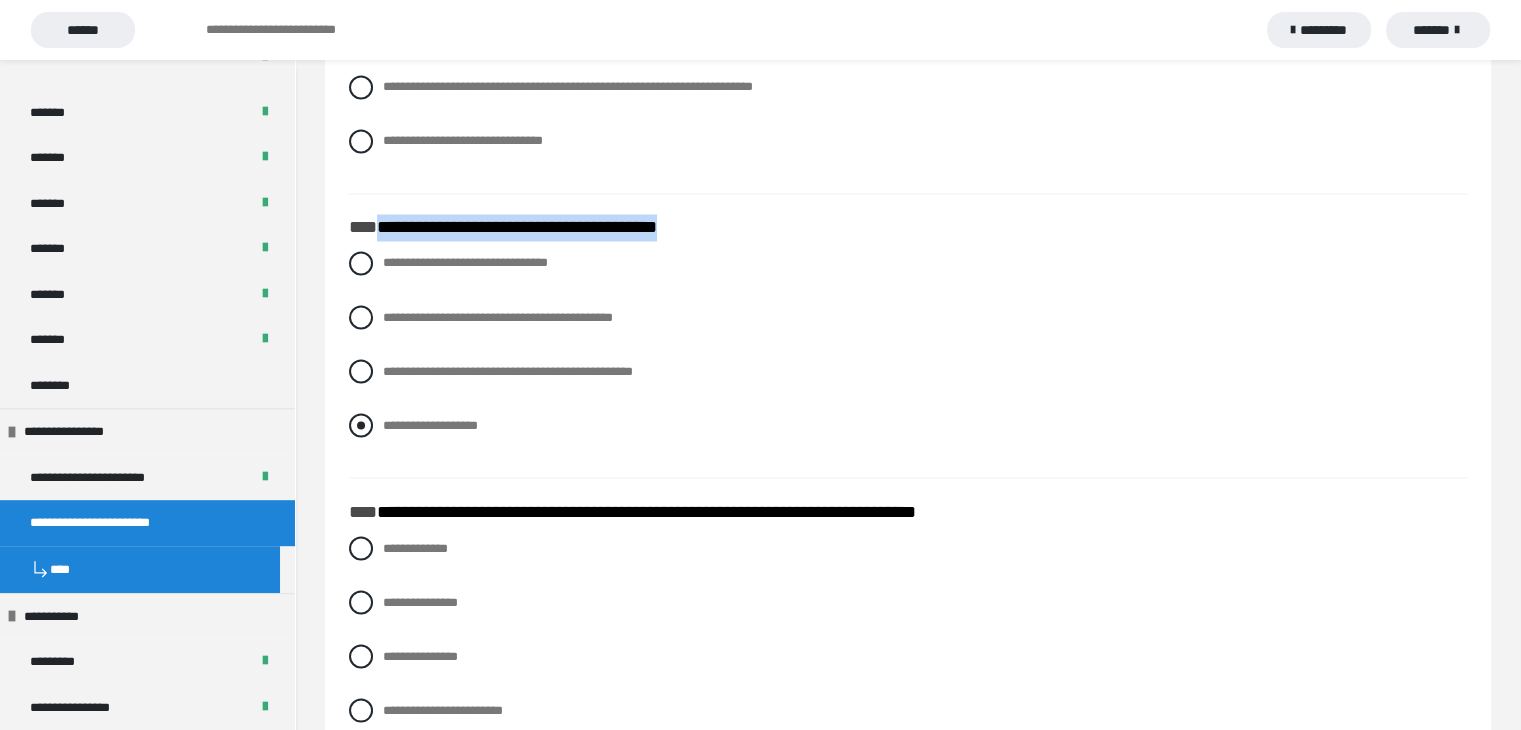 click on "**********" at bounding box center (908, 425) 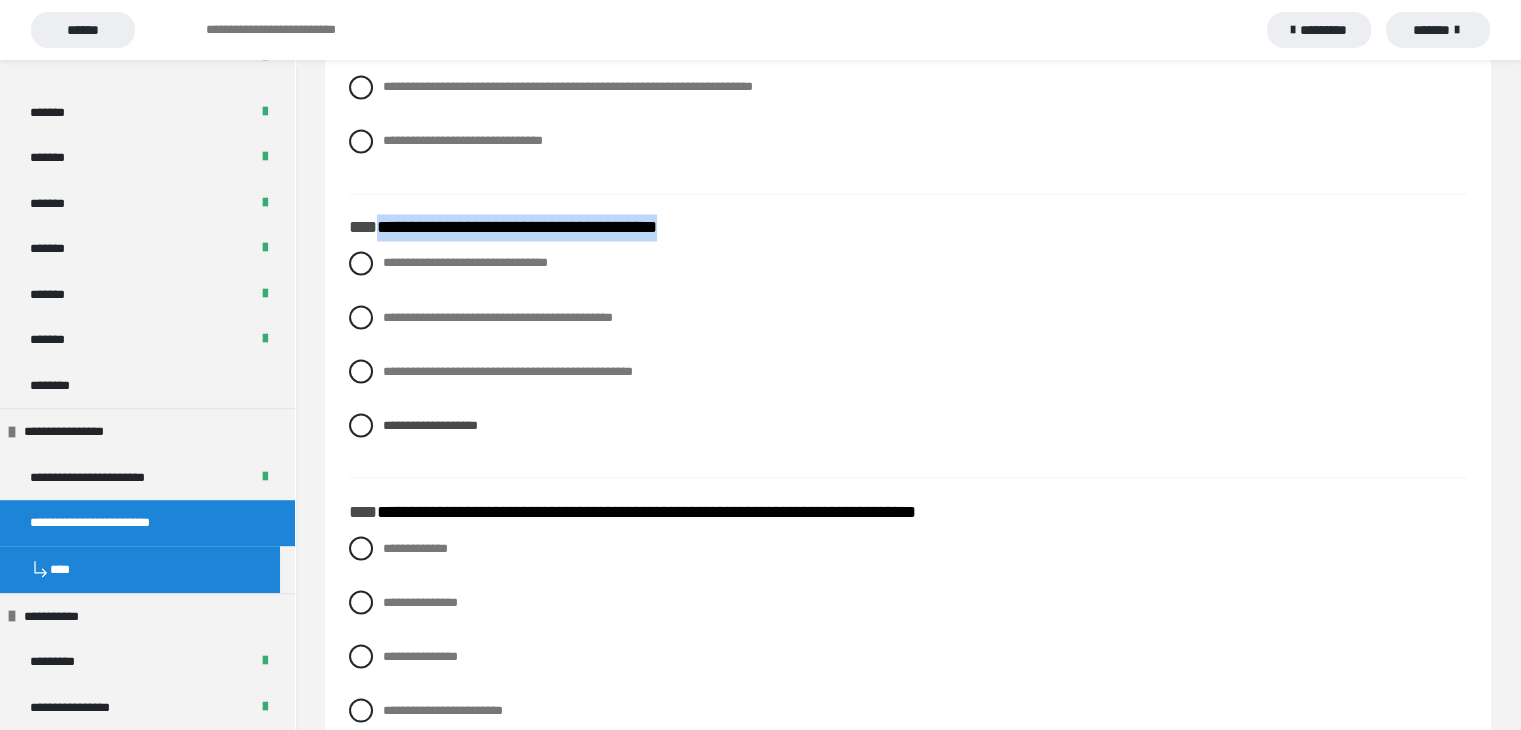 click on "**********" at bounding box center [580, -3191] 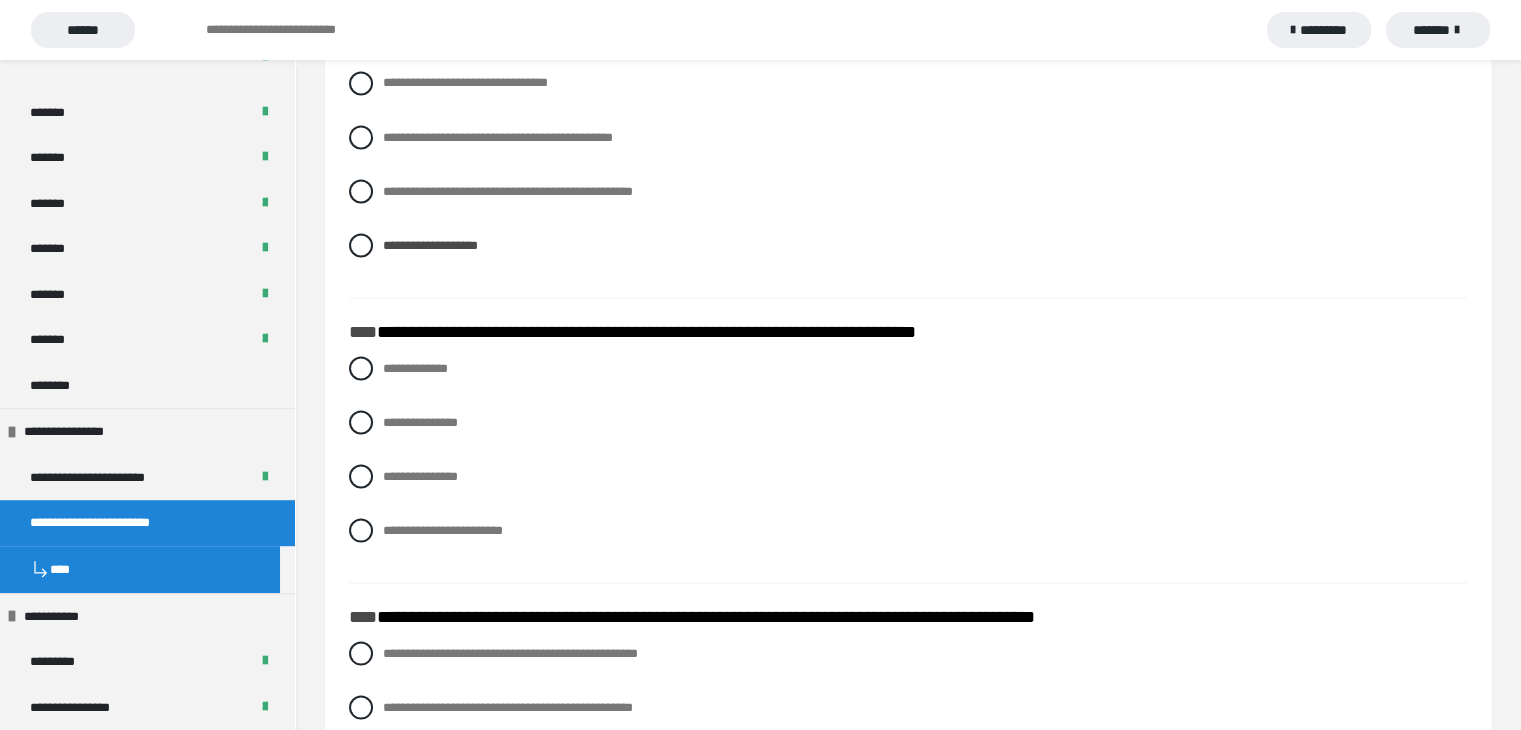 scroll, scrollTop: 3700, scrollLeft: 0, axis: vertical 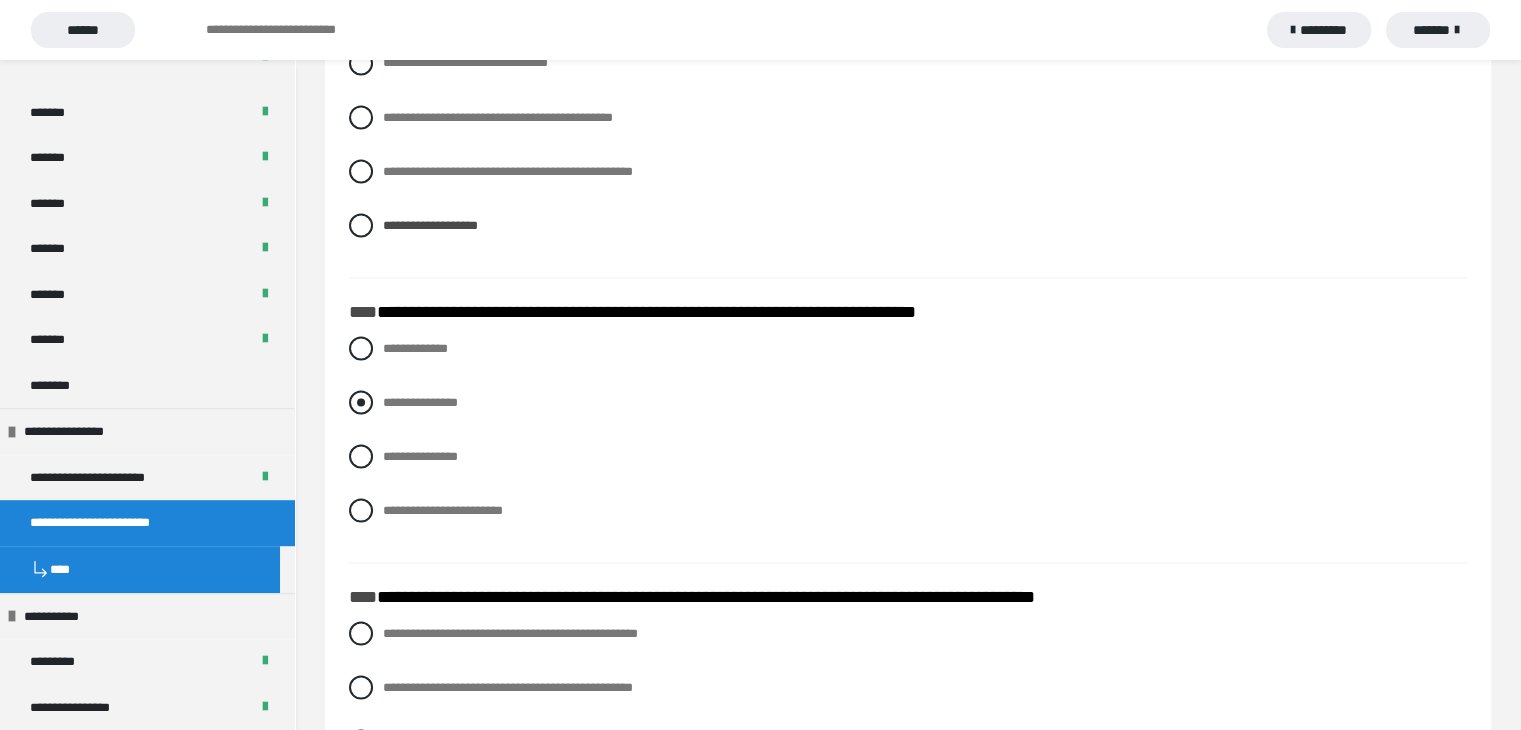 click at bounding box center [361, 402] 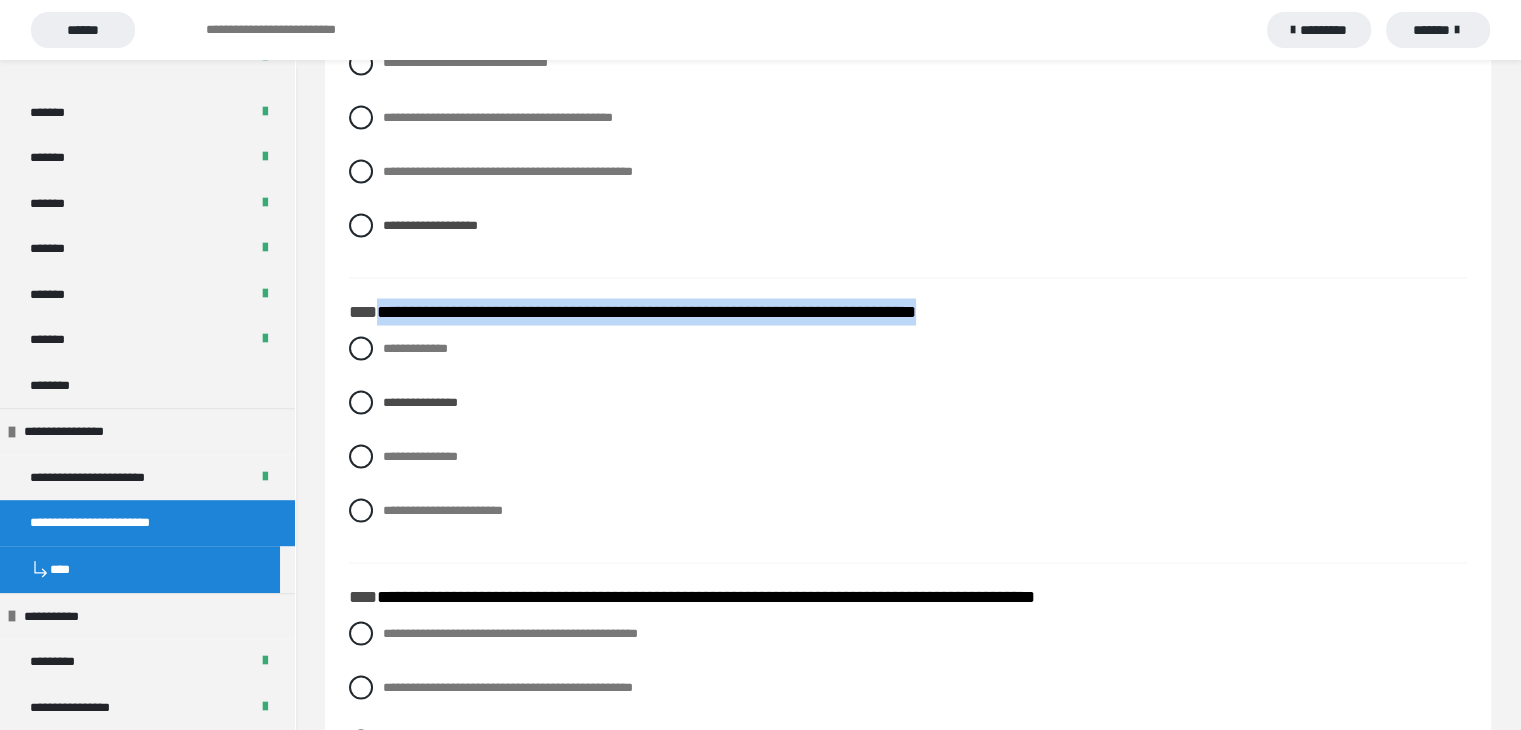 drag, startPoint x: 377, startPoint y: 305, endPoint x: 1017, endPoint y: 283, distance: 640.378 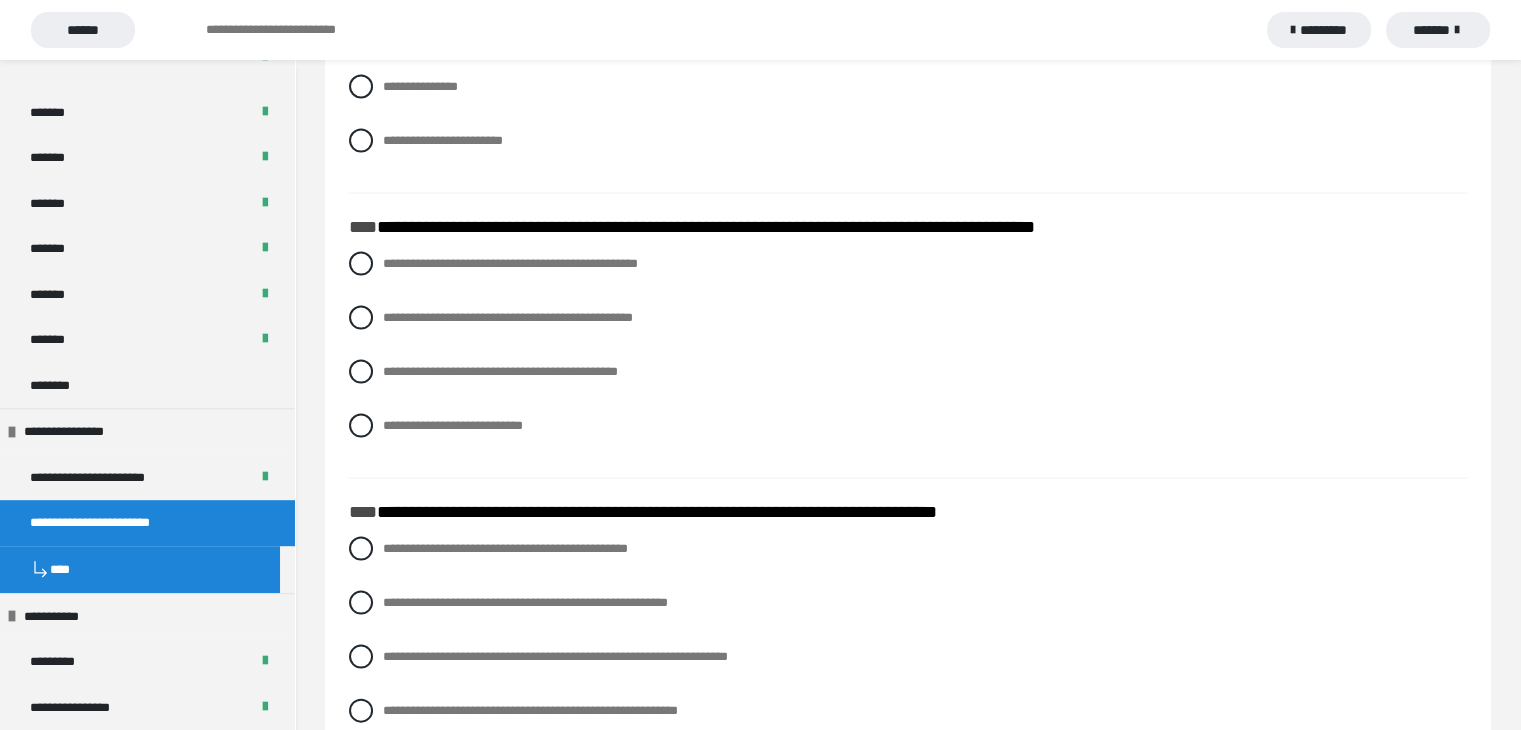 scroll, scrollTop: 4100, scrollLeft: 0, axis: vertical 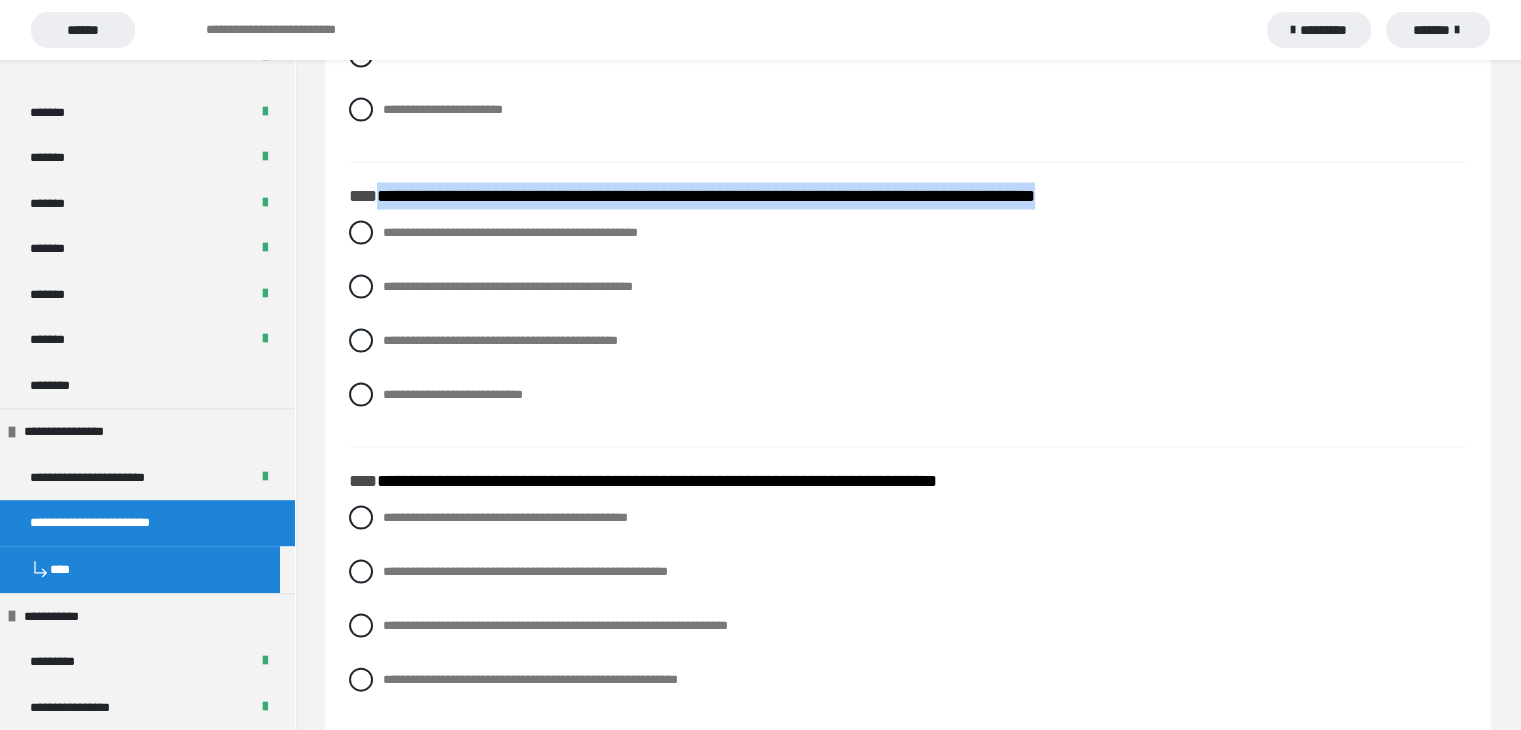 drag, startPoint x: 1146, startPoint y: 197, endPoint x: 379, endPoint y: 192, distance: 767.0163 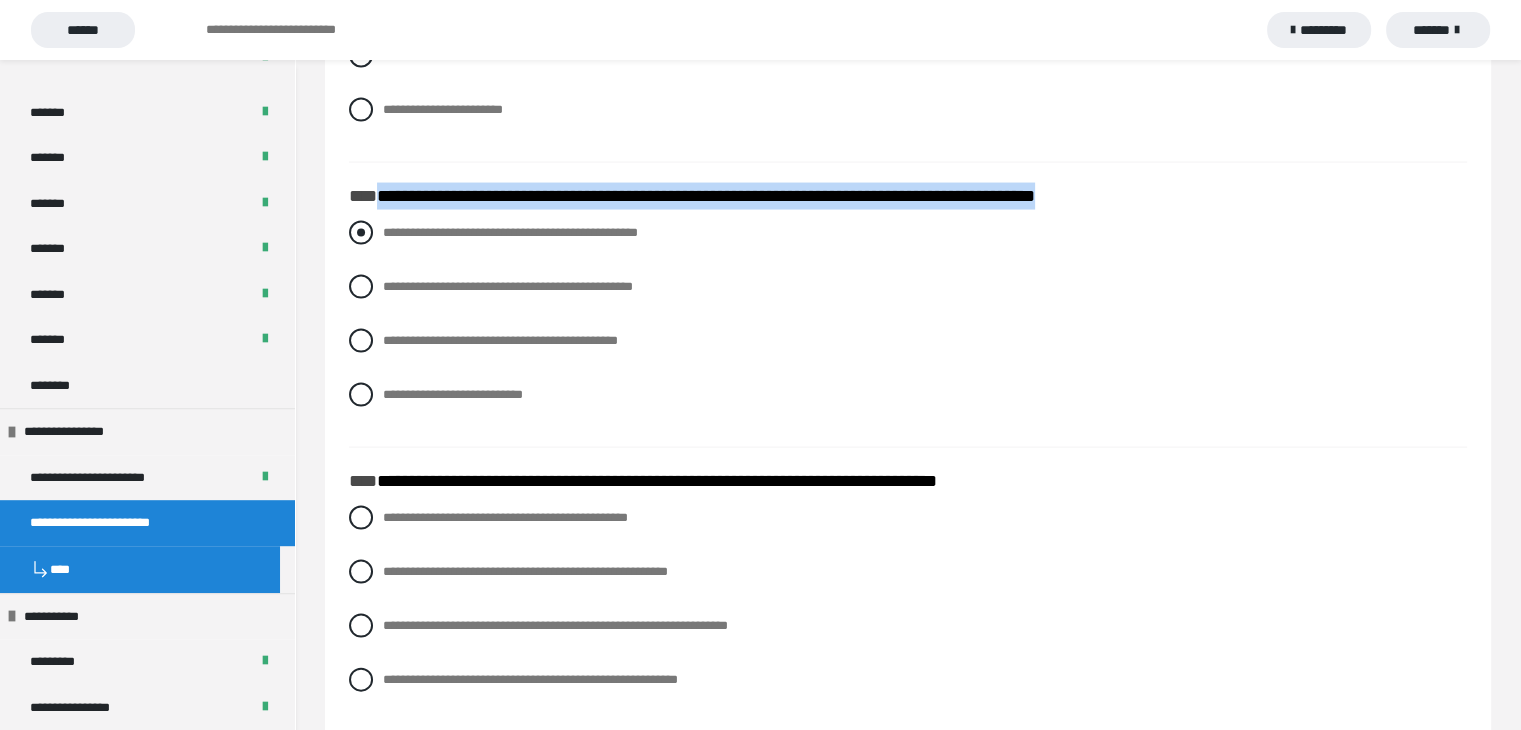 click at bounding box center (361, 233) 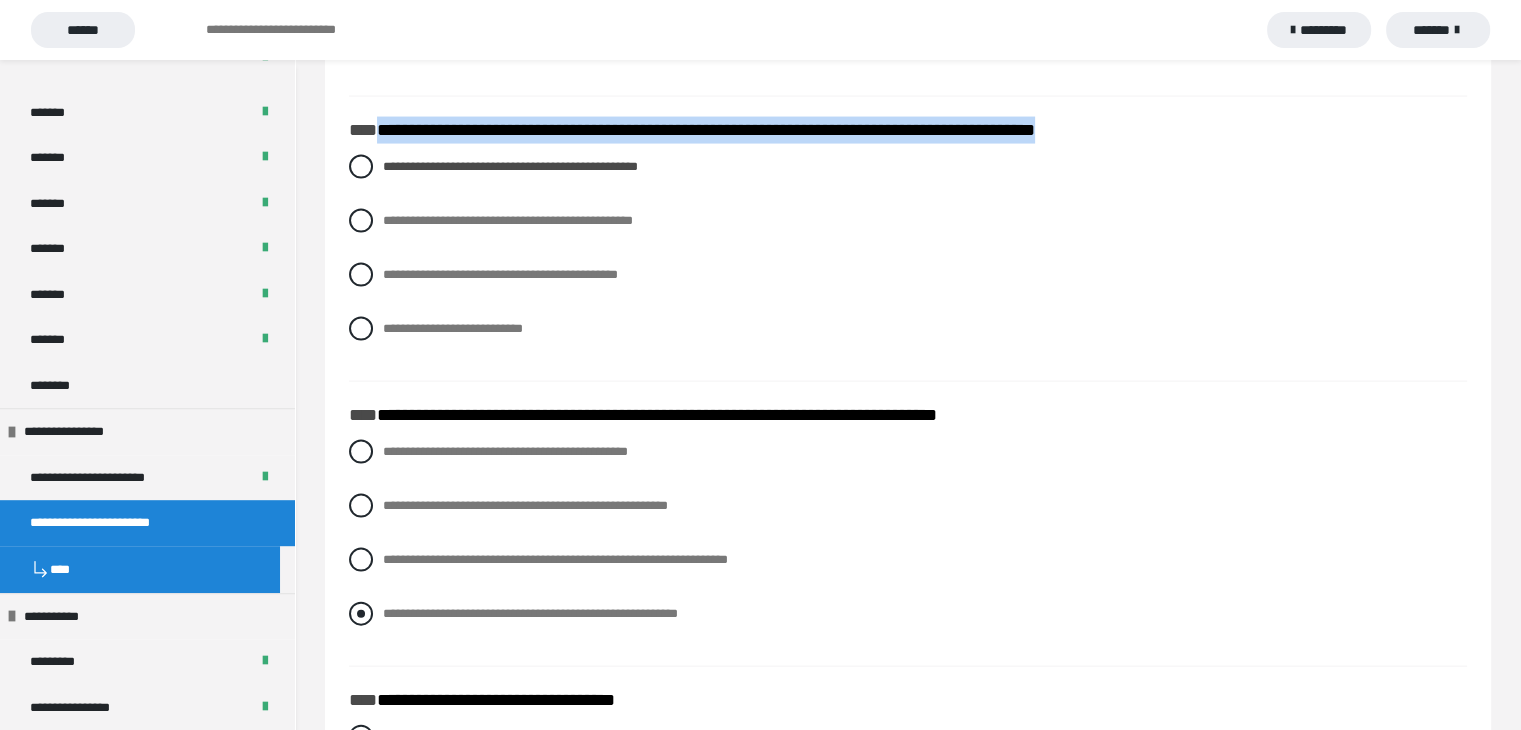 scroll, scrollTop: 4300, scrollLeft: 0, axis: vertical 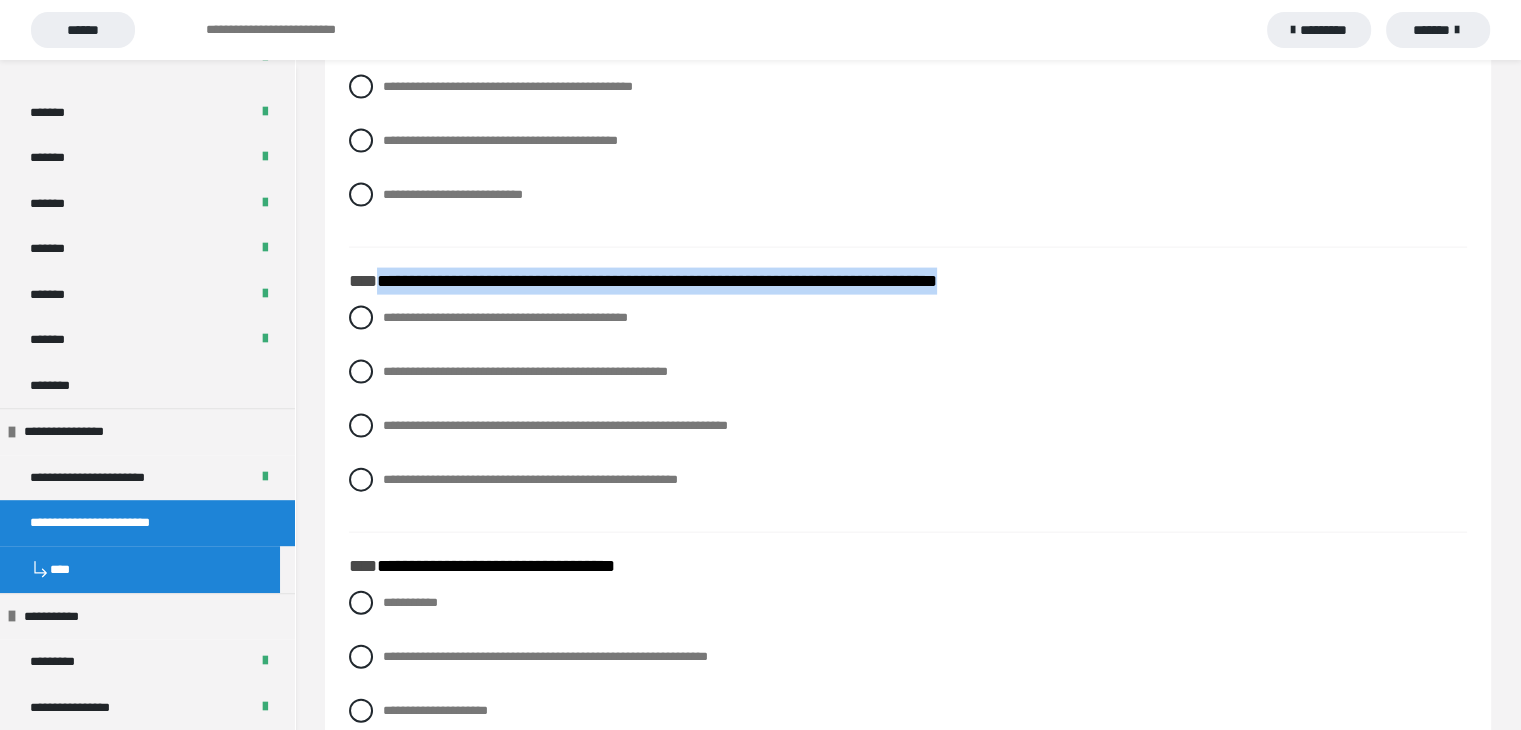 drag, startPoint x: 1074, startPoint y: 280, endPoint x: 381, endPoint y: 290, distance: 693.07214 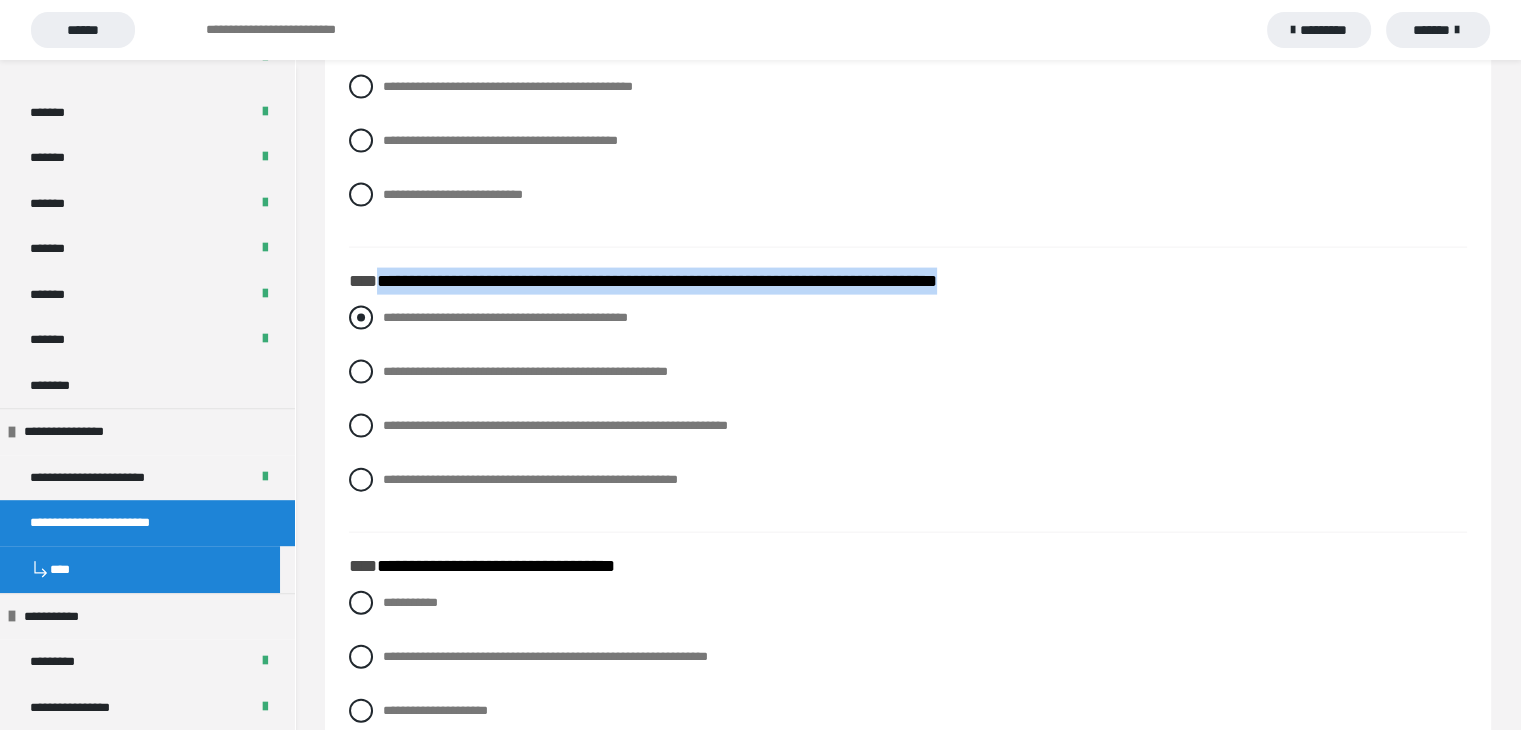 click at bounding box center (361, 318) 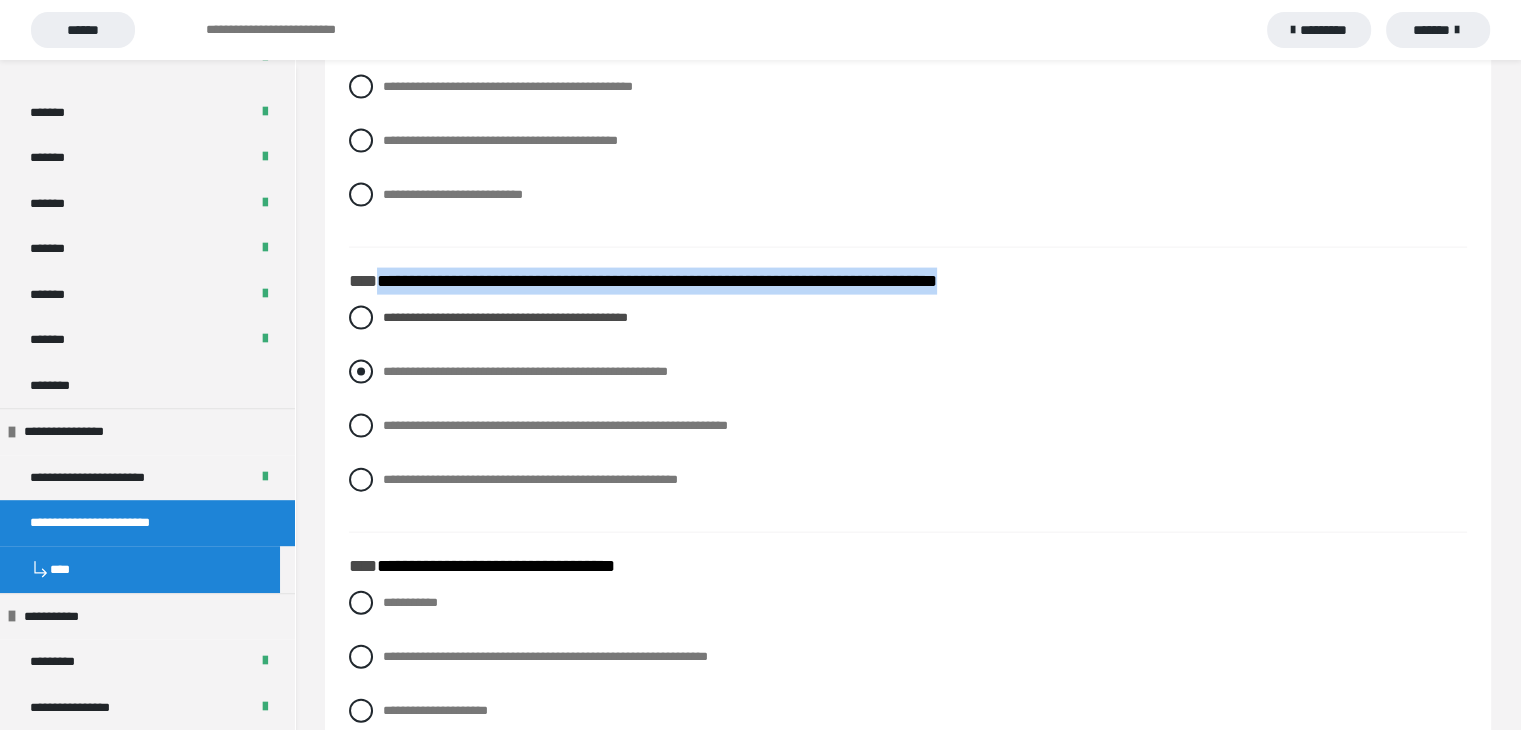 click on "**********" at bounding box center [525, 371] 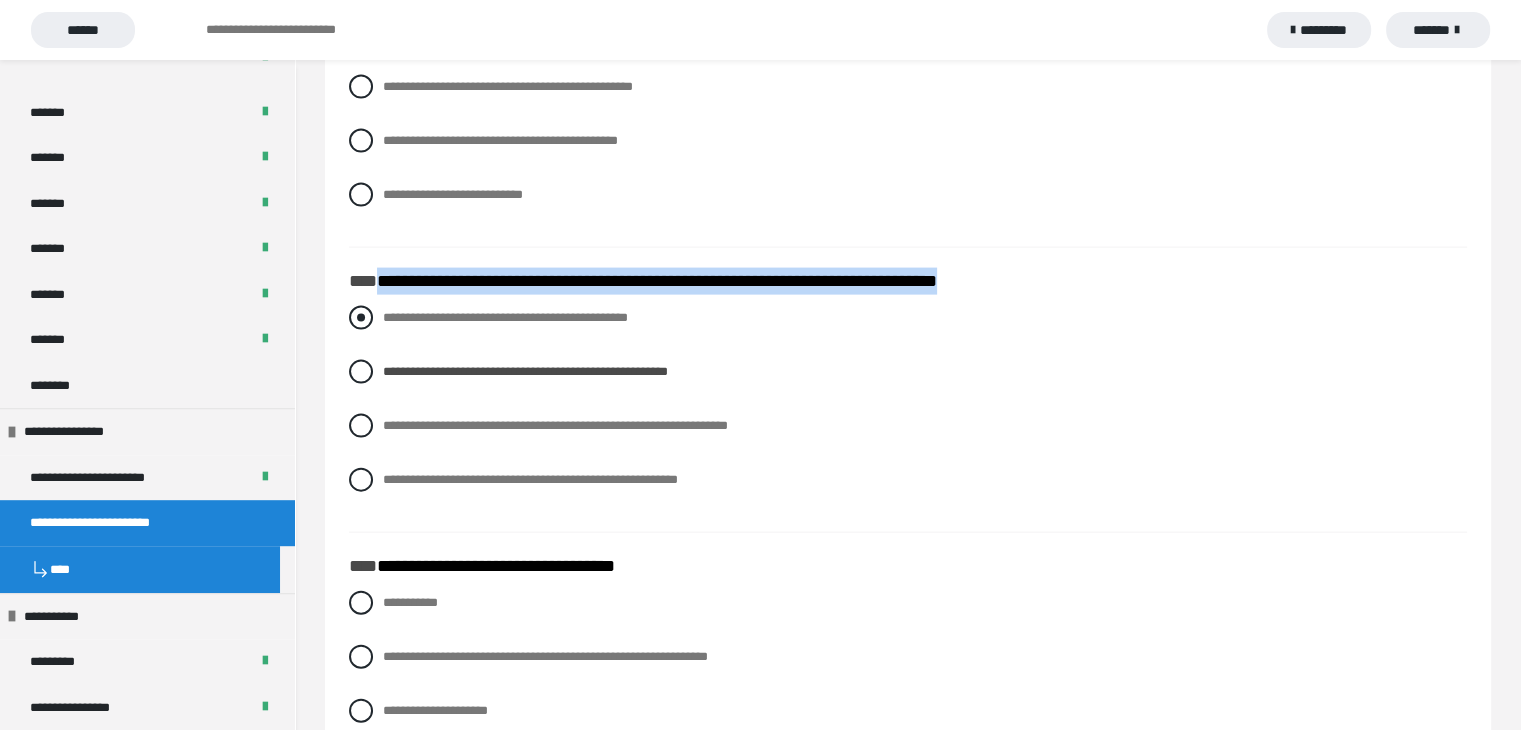 click at bounding box center (361, 318) 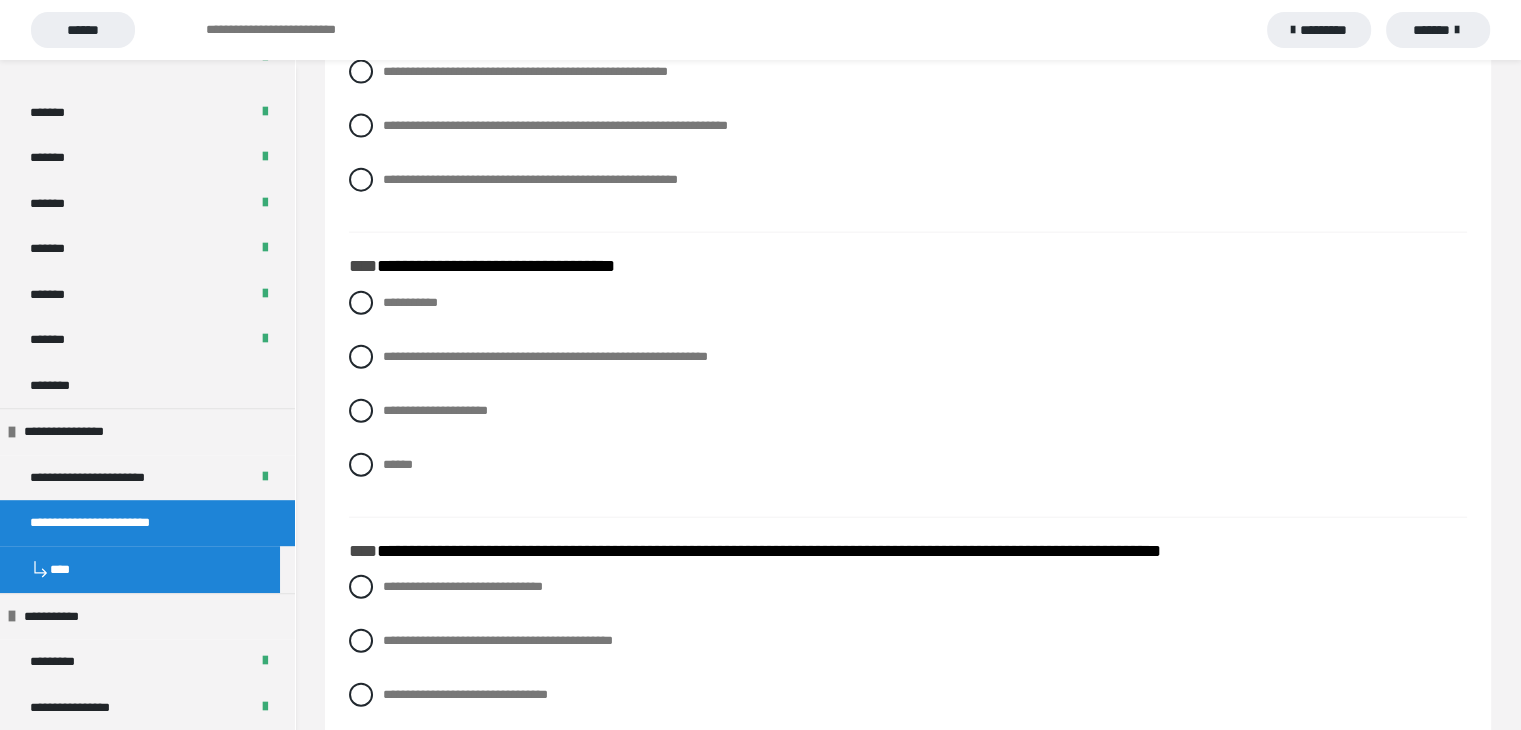 scroll, scrollTop: 4700, scrollLeft: 0, axis: vertical 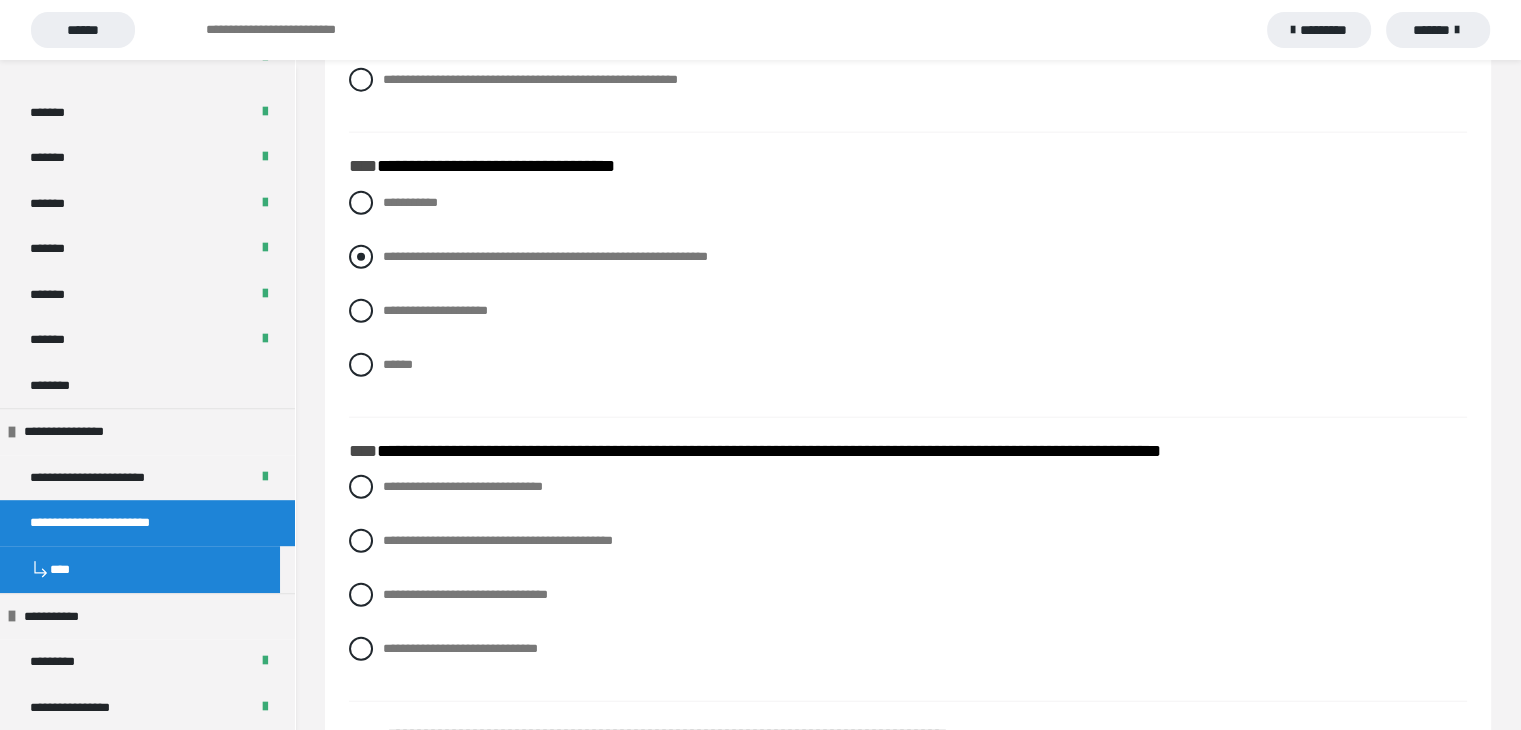 click on "**********" at bounding box center (908, 257) 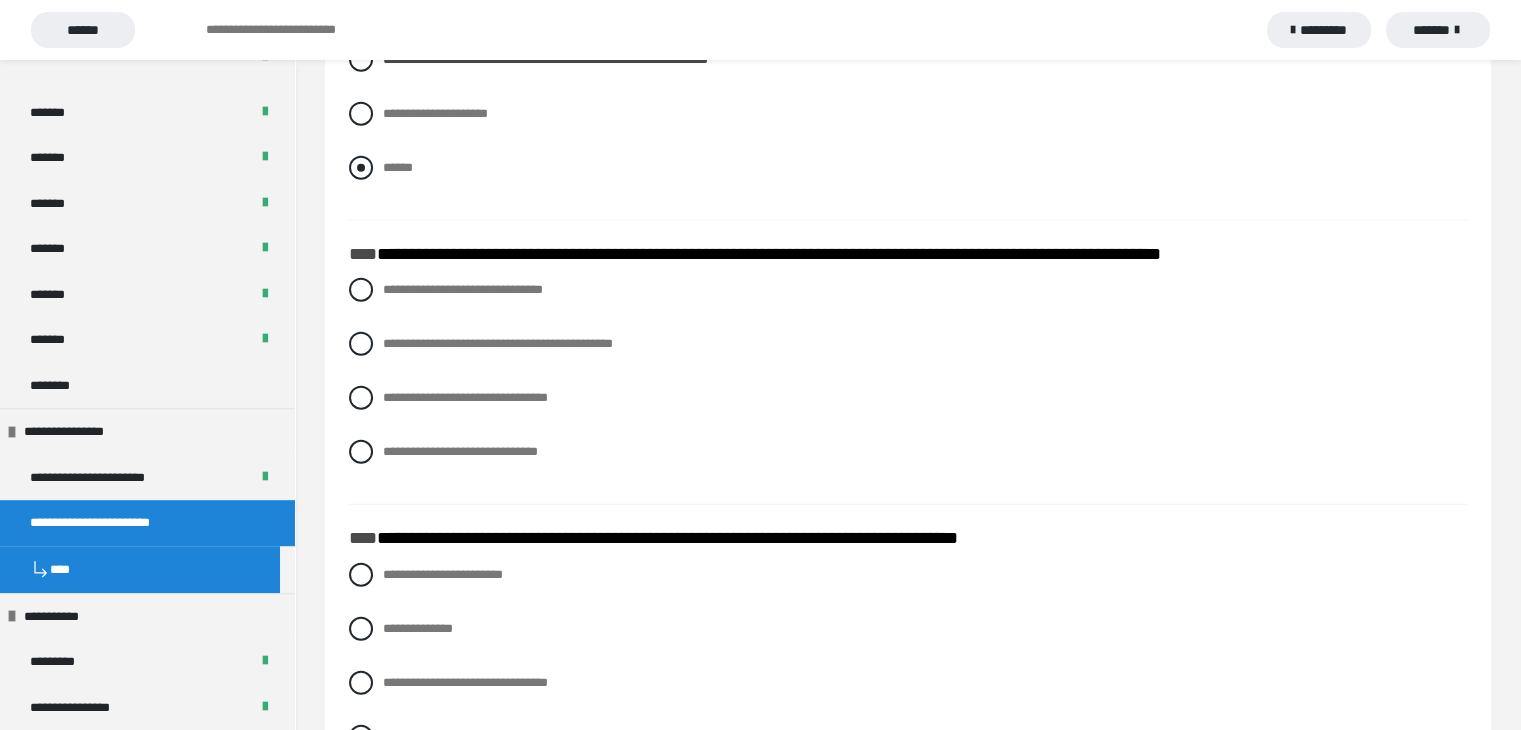 scroll, scrollTop: 4900, scrollLeft: 0, axis: vertical 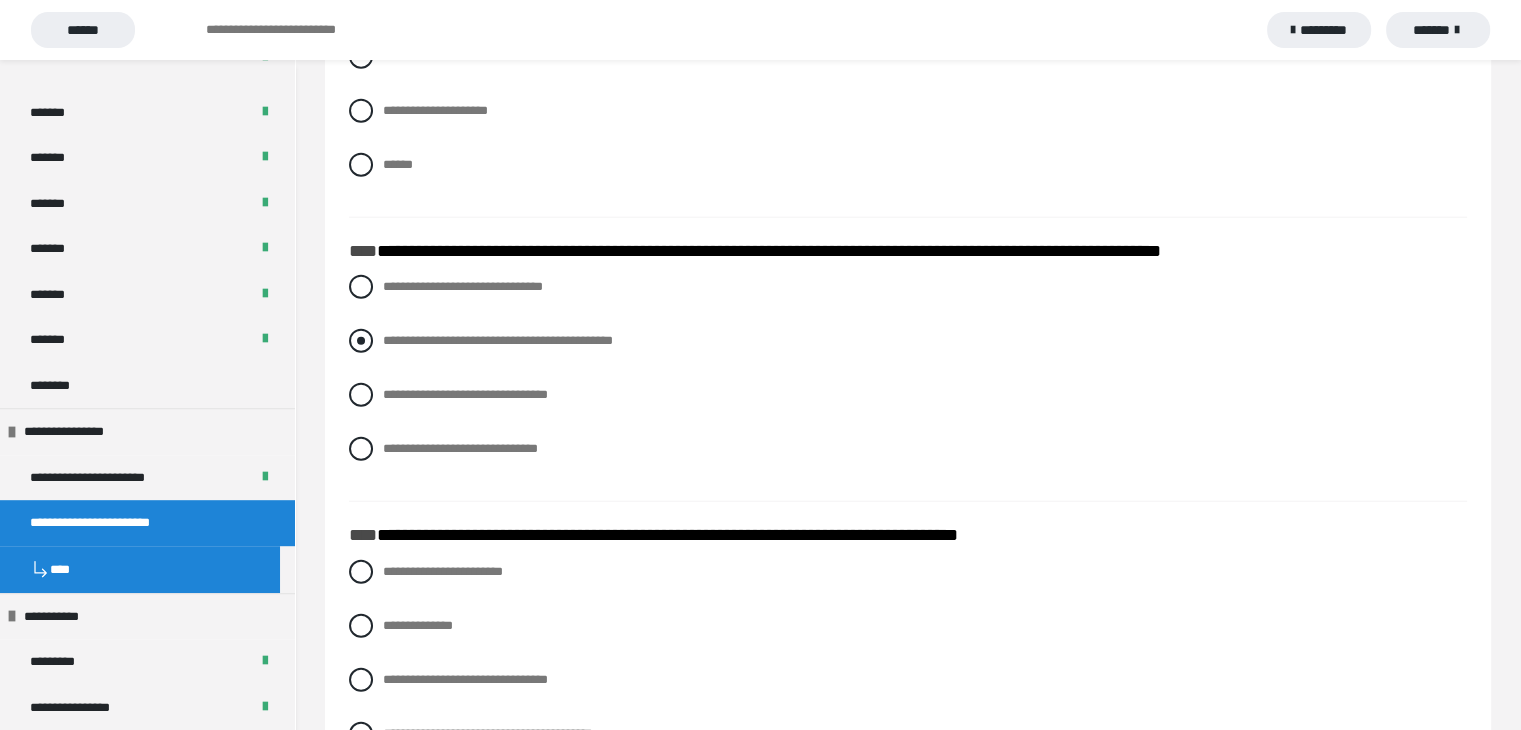 click on "**********" at bounding box center [908, 341] 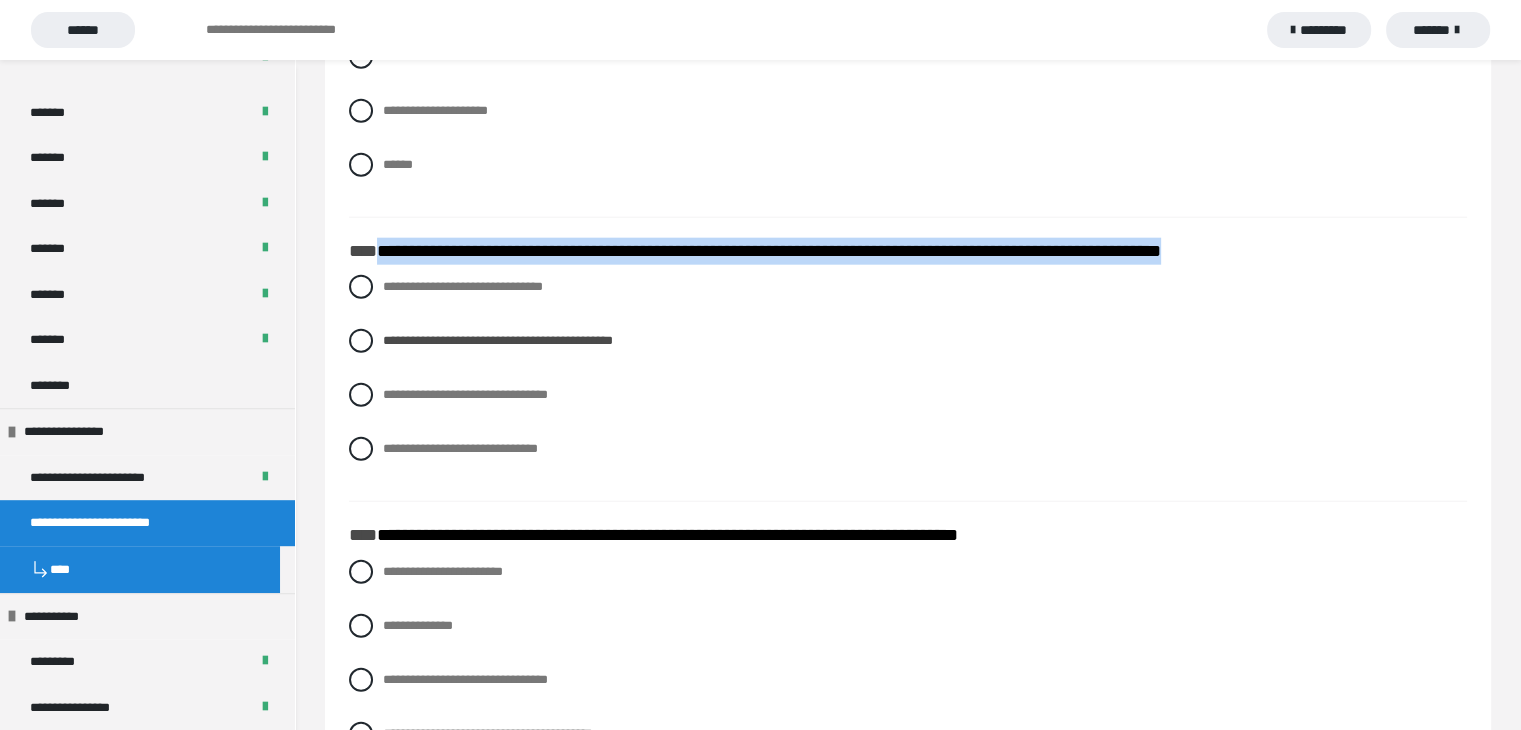 drag, startPoint x: 1307, startPoint y: 247, endPoint x: 383, endPoint y: 256, distance: 924.0438 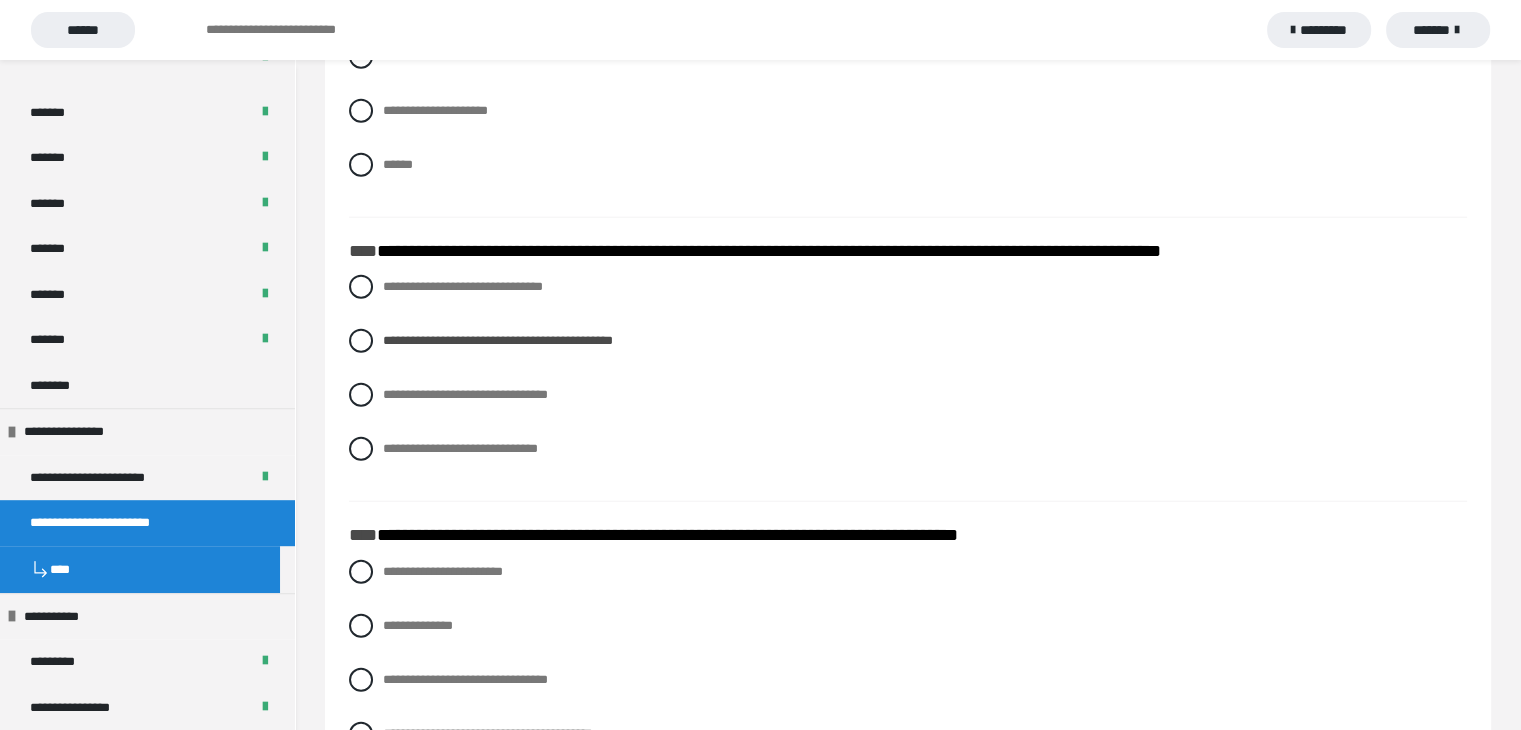 click on "**********" at bounding box center (580, -4591) 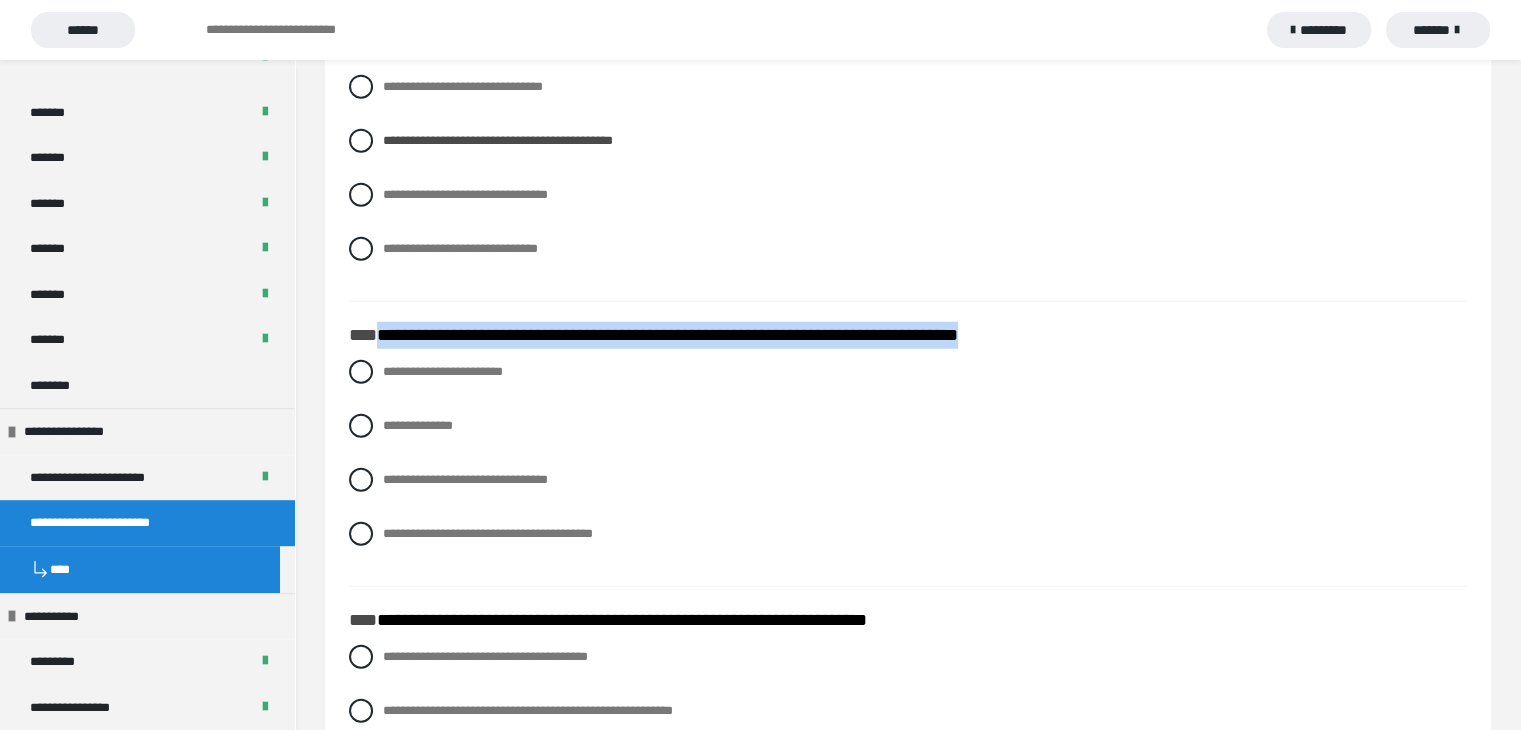 drag, startPoint x: 1079, startPoint y: 326, endPoint x: 378, endPoint y: 339, distance: 701.12054 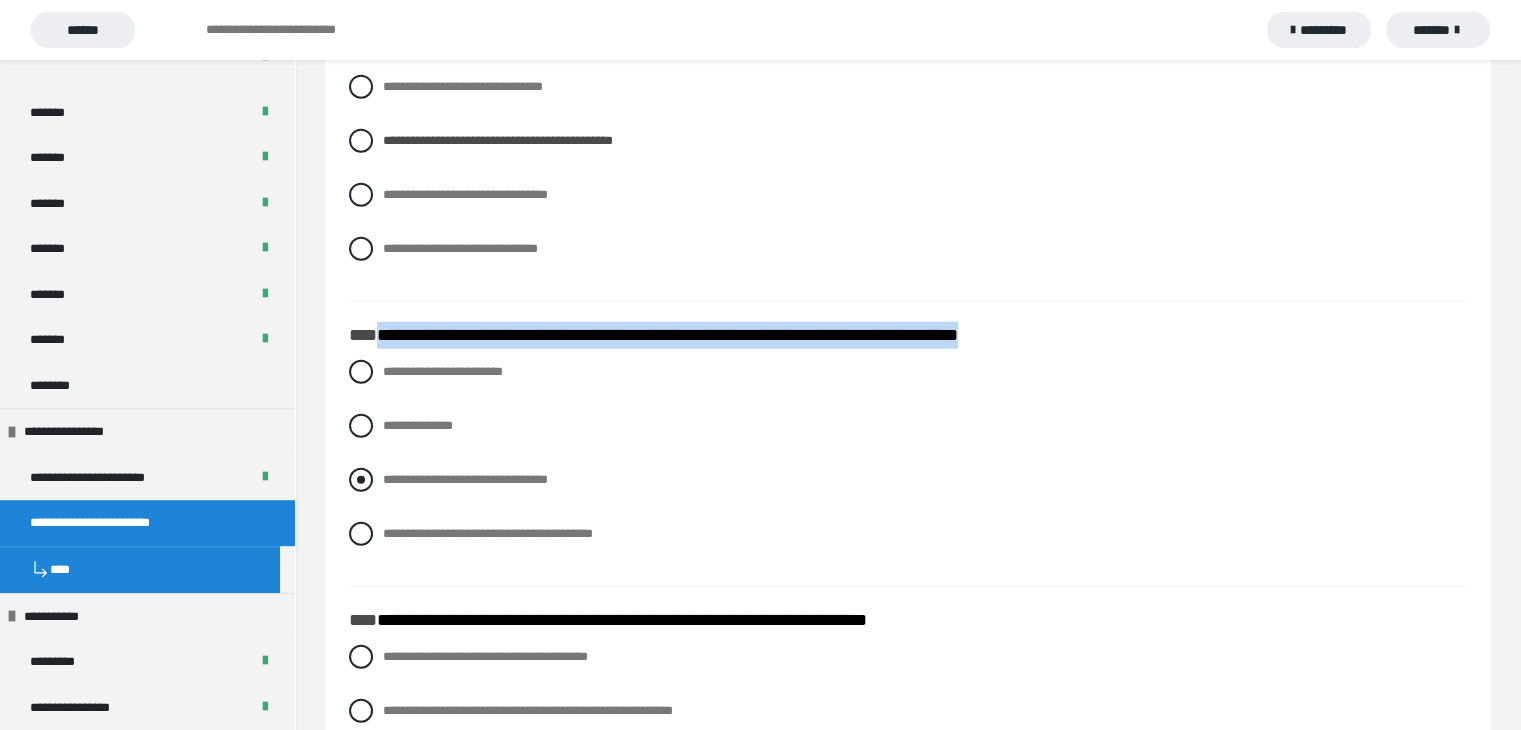 click on "**********" at bounding box center (908, 480) 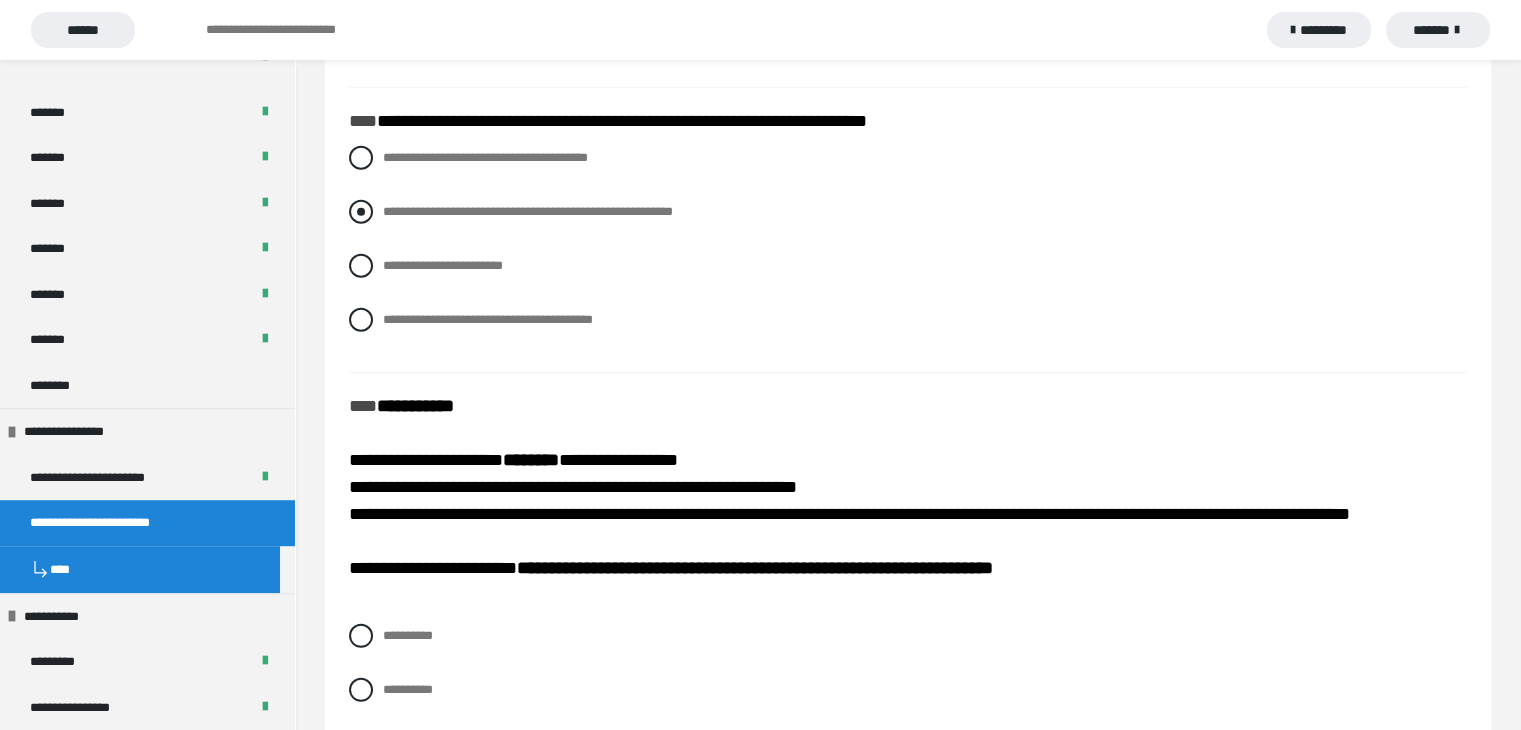scroll, scrollTop: 5436, scrollLeft: 0, axis: vertical 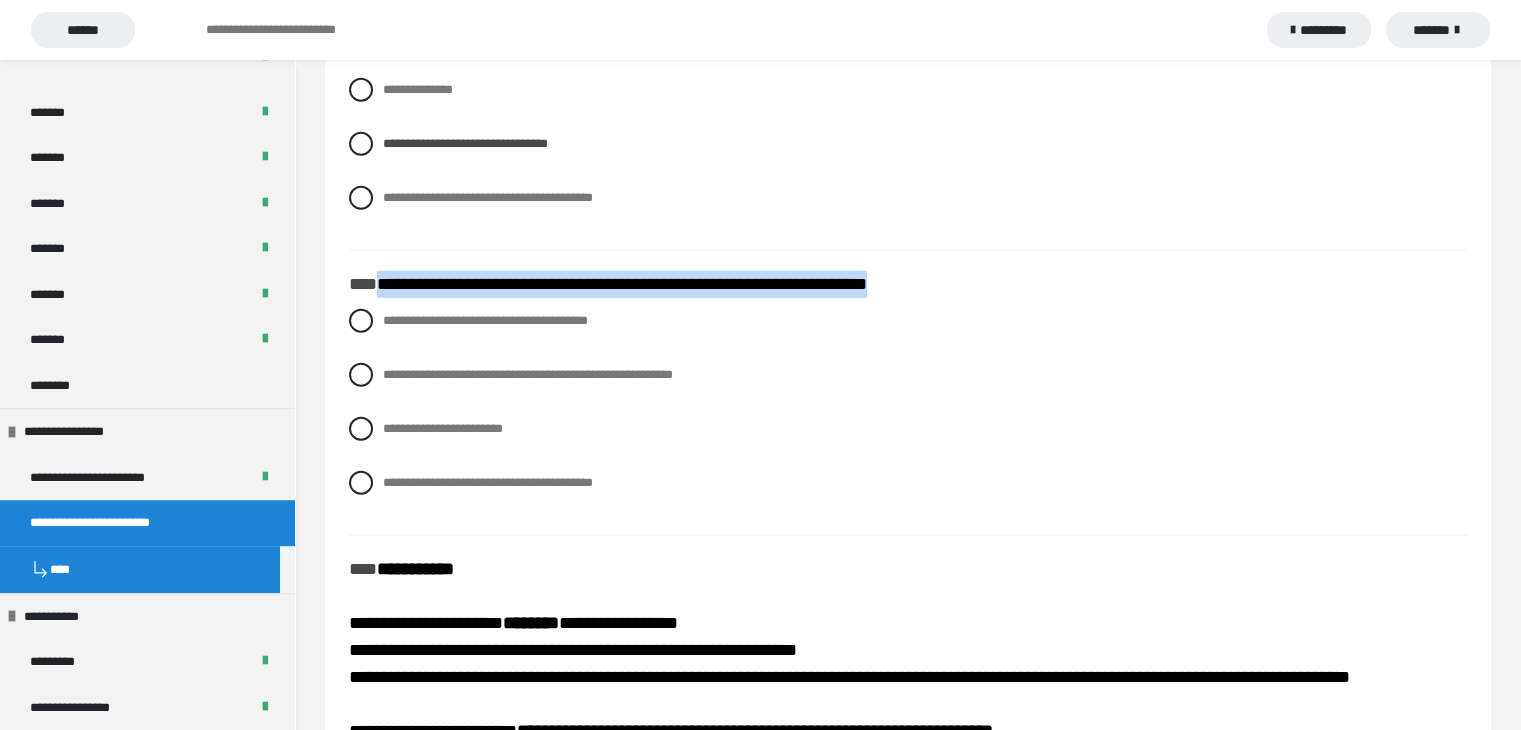drag, startPoint x: 970, startPoint y: 278, endPoint x: 384, endPoint y: 279, distance: 586.00085 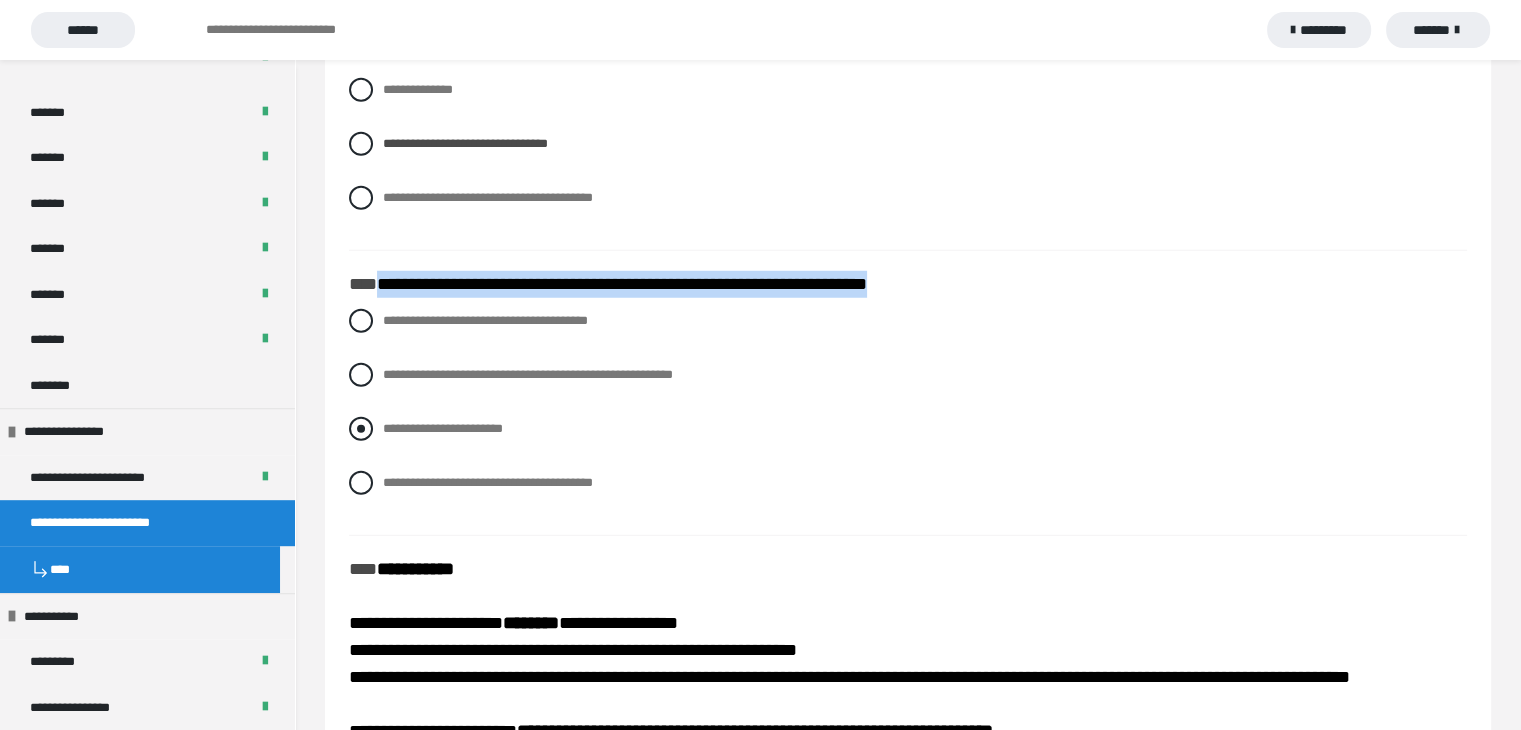 click on "**********" at bounding box center [443, 428] 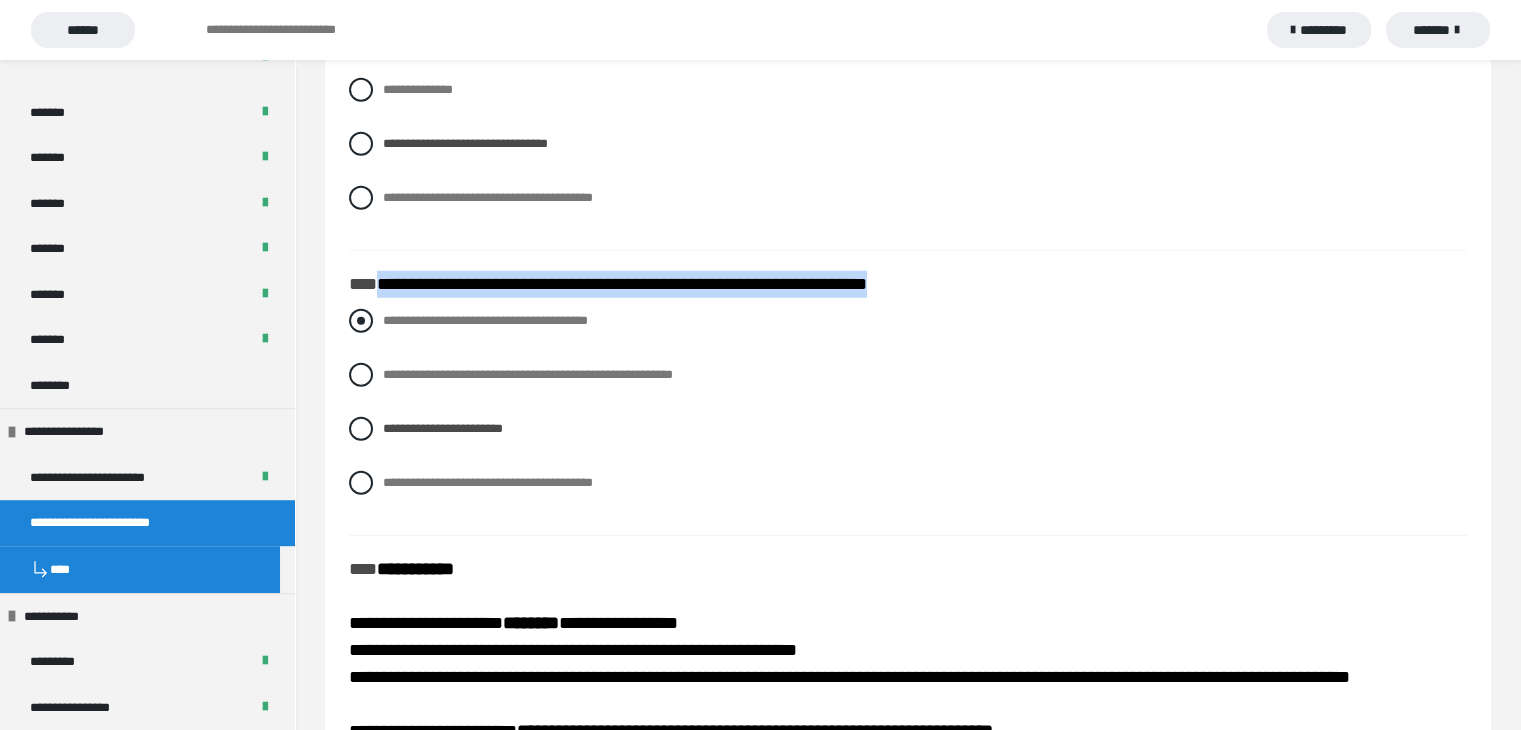 click at bounding box center [361, 321] 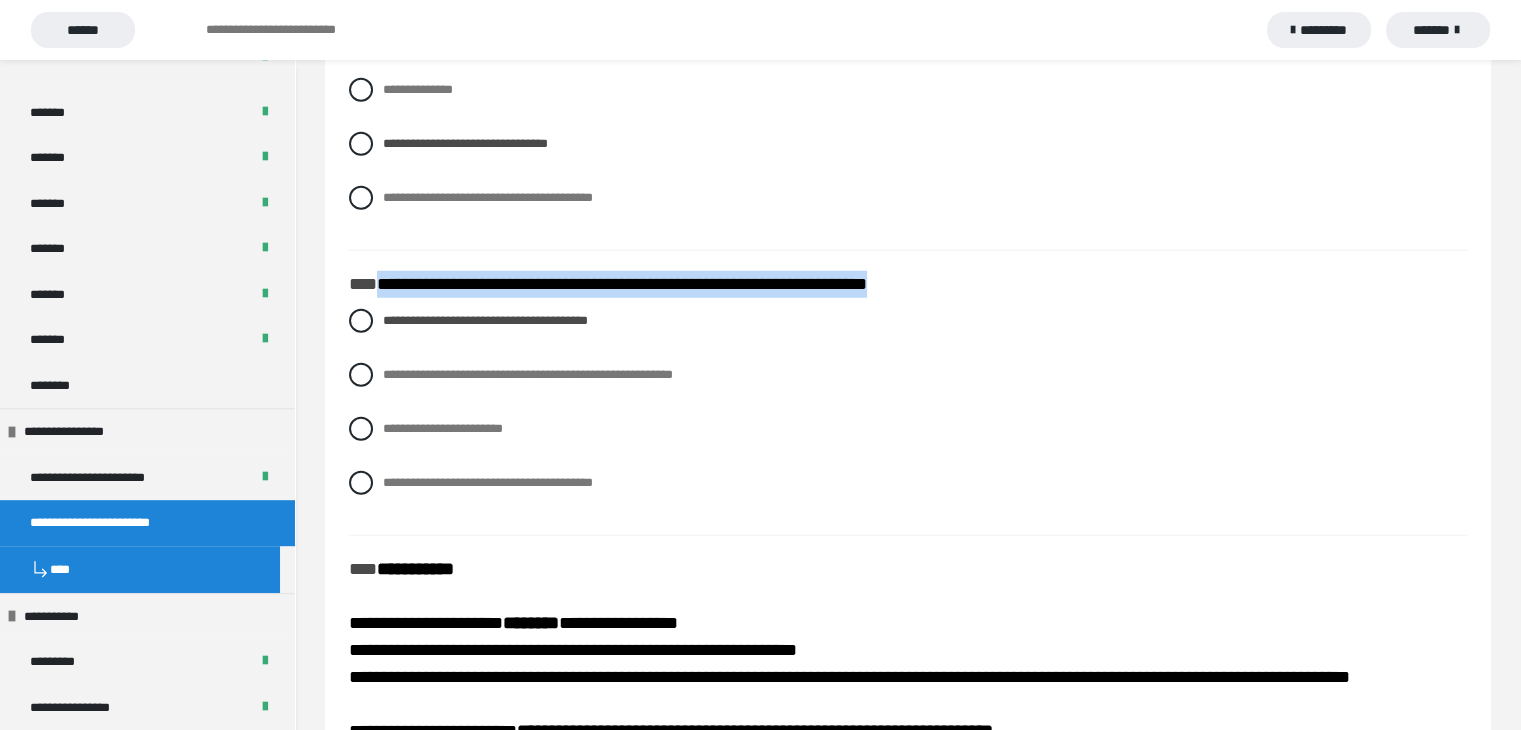 scroll, scrollTop: 5836, scrollLeft: 0, axis: vertical 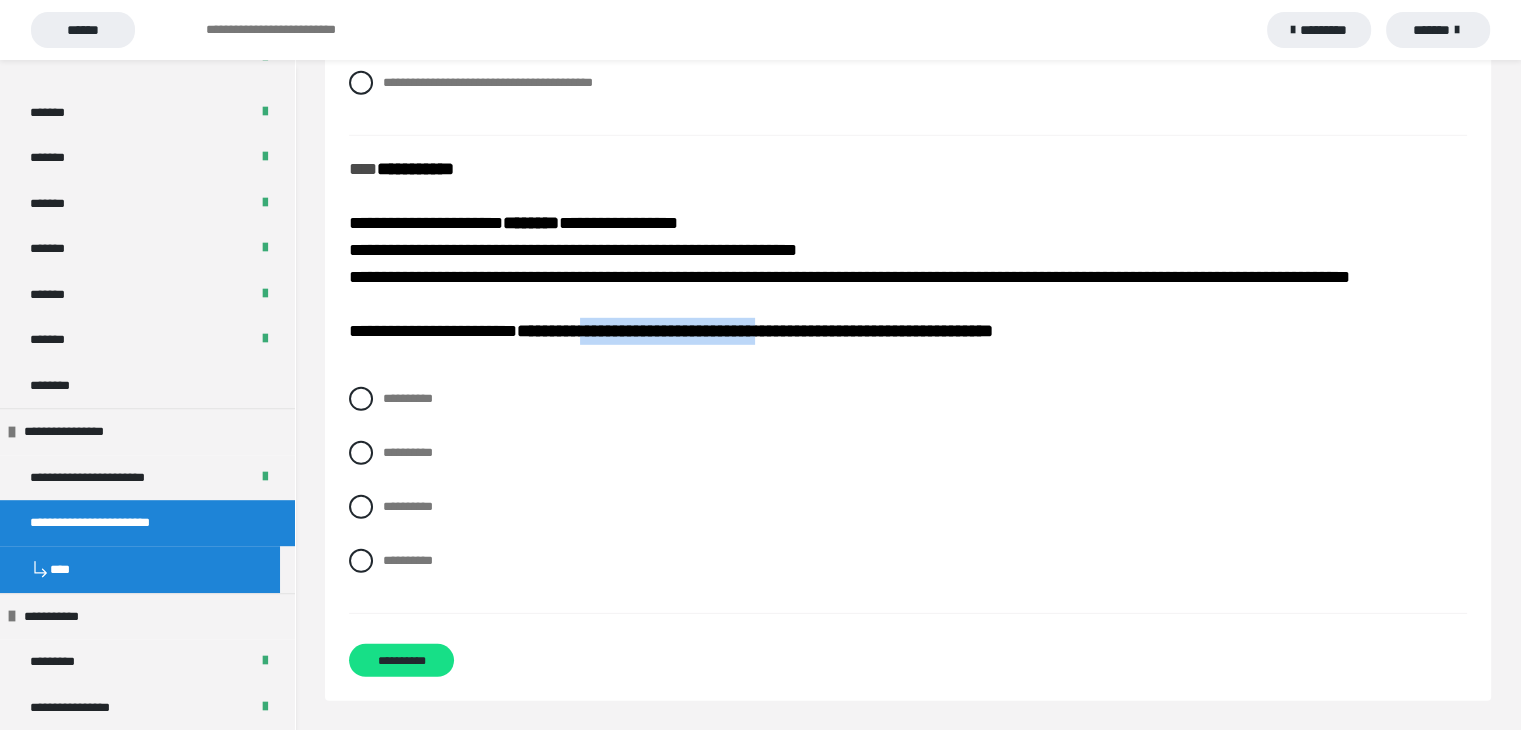 drag, startPoint x: 631, startPoint y: 362, endPoint x: 852, endPoint y: 361, distance: 221.00226 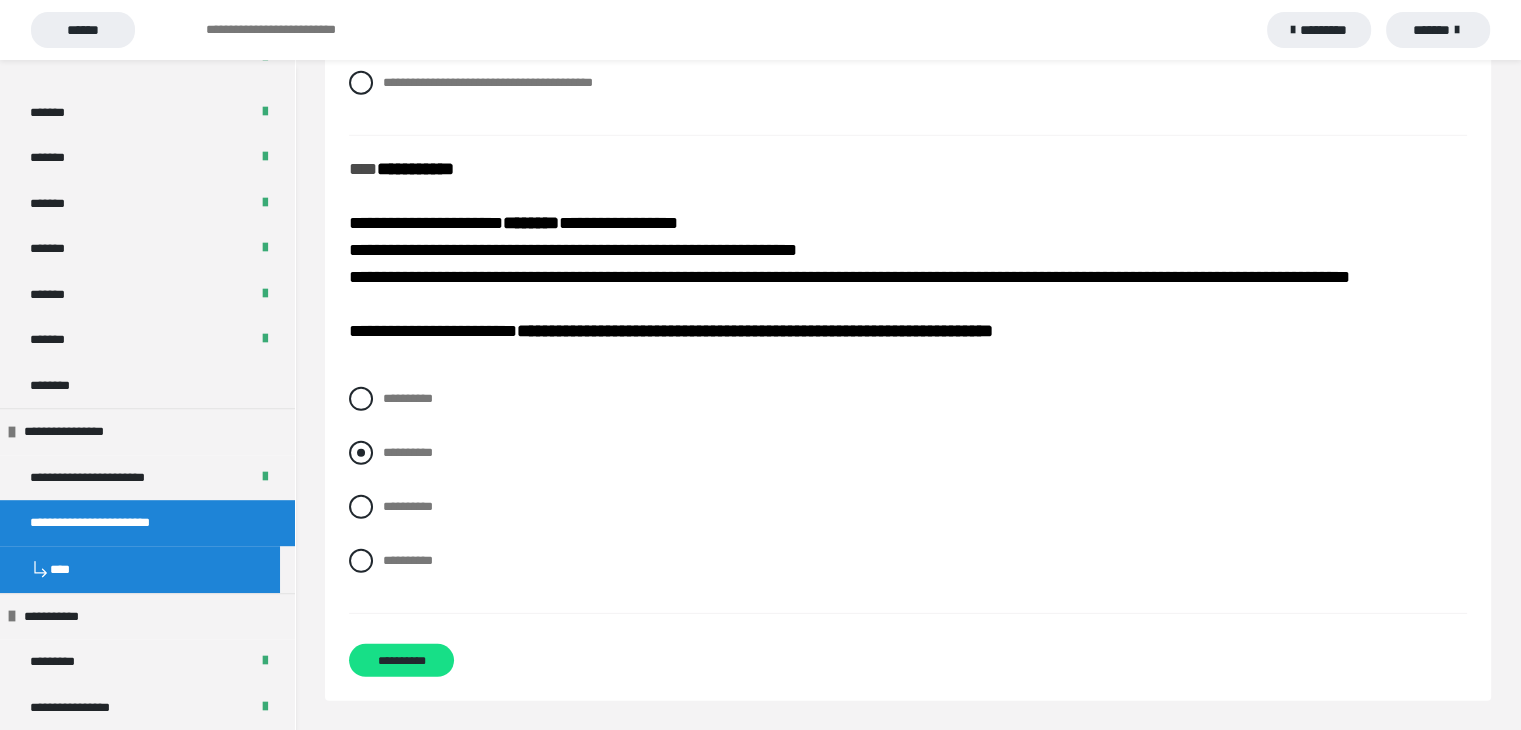 click at bounding box center (361, 453) 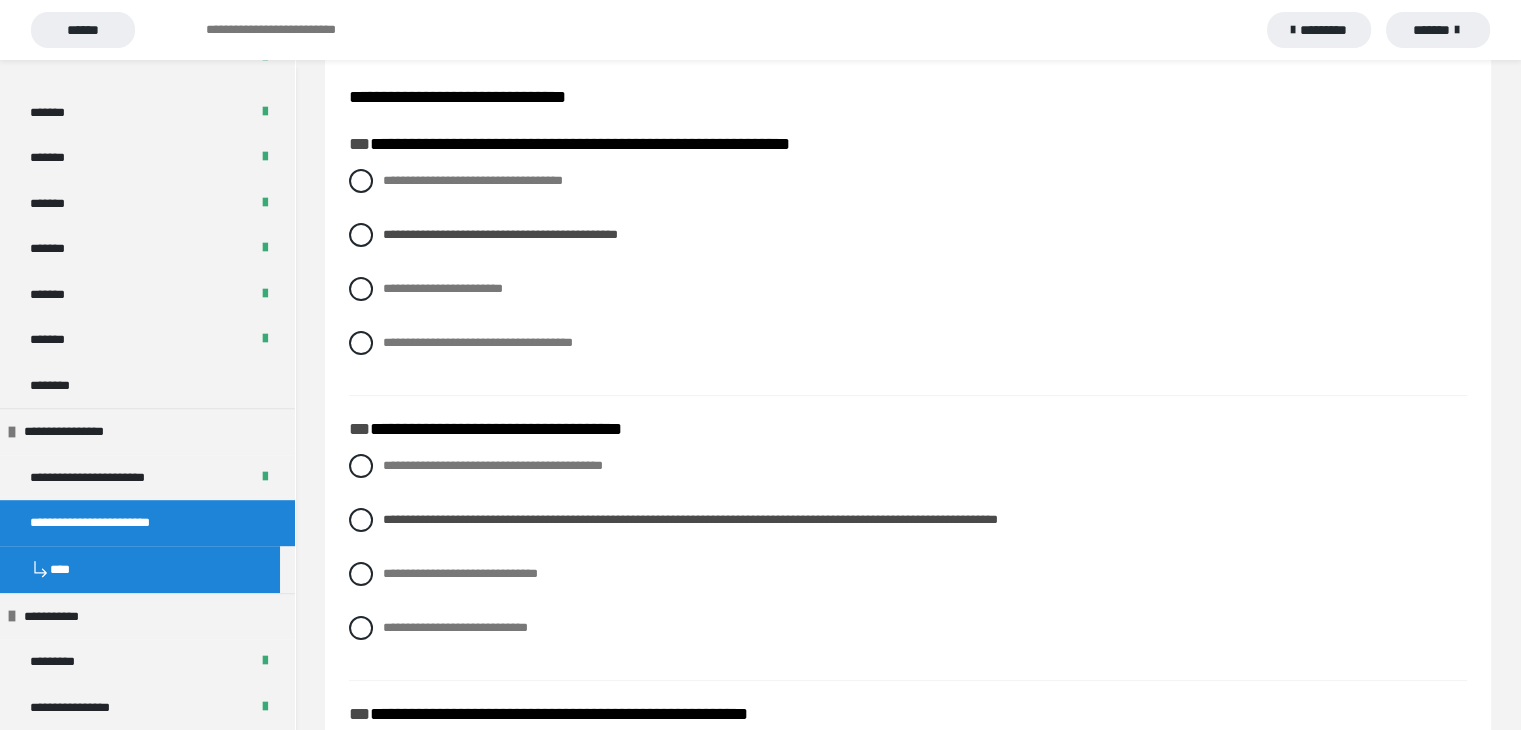 scroll, scrollTop: 151, scrollLeft: 0, axis: vertical 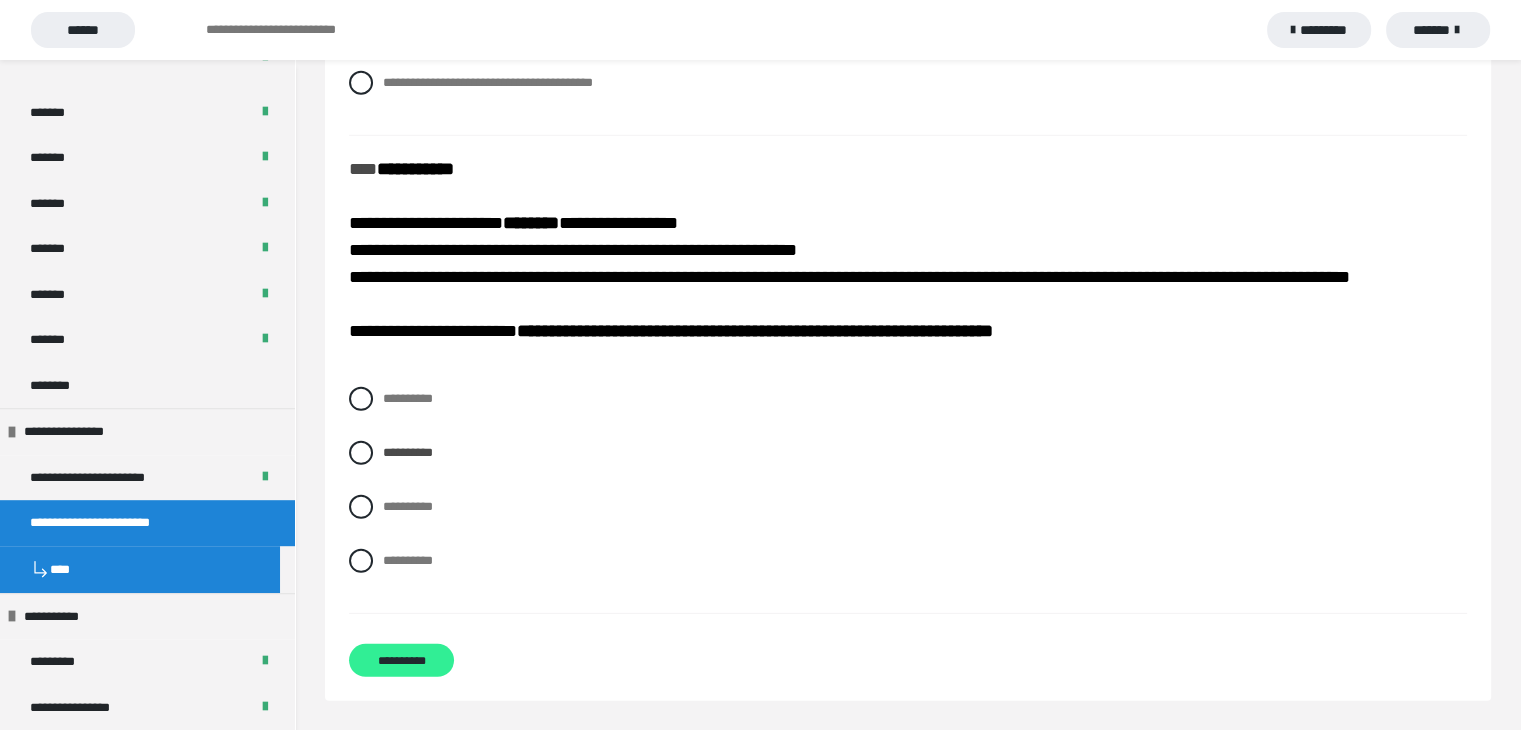 click on "**********" at bounding box center (401, 660) 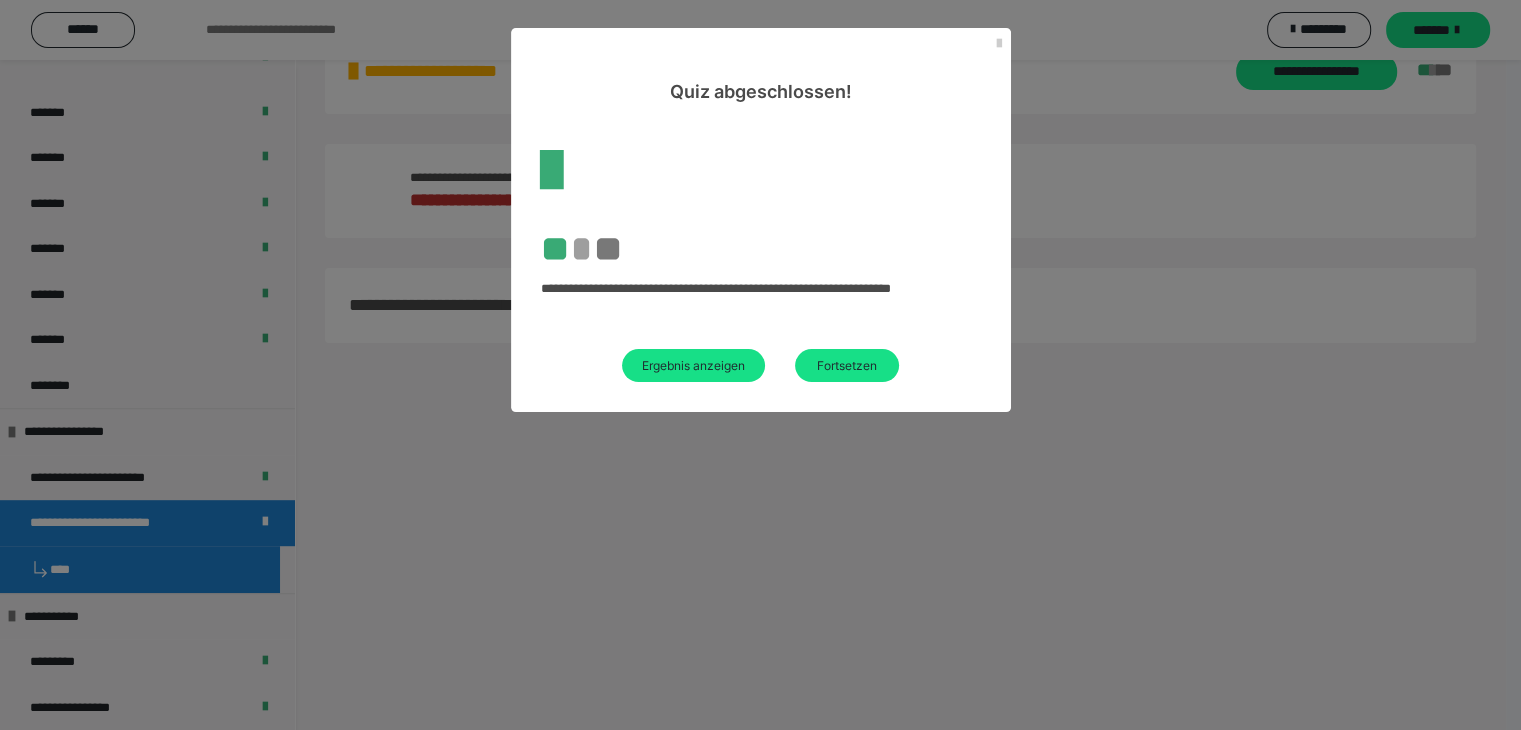scroll, scrollTop: 577, scrollLeft: 0, axis: vertical 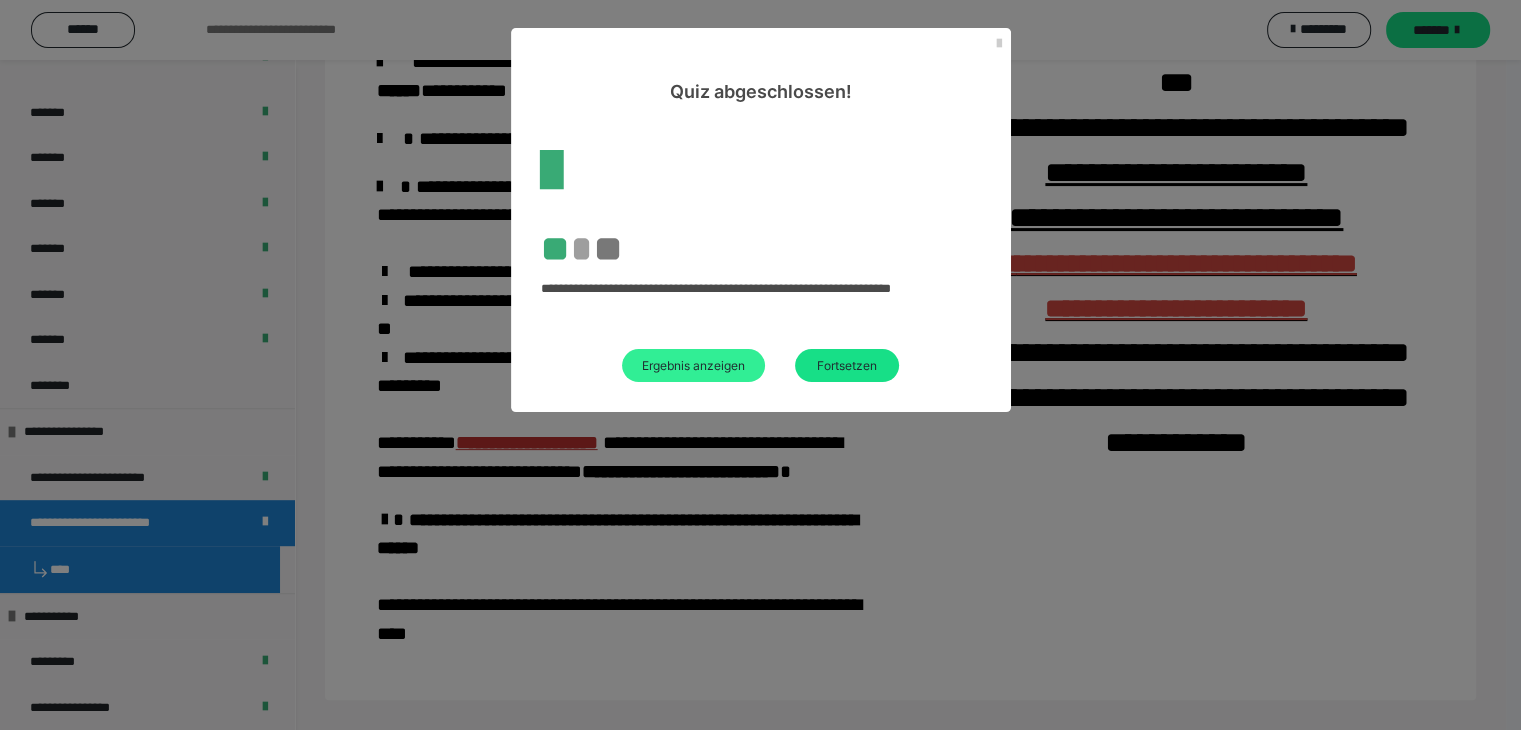 click on "Ergebnis anzeigen" at bounding box center [693, 365] 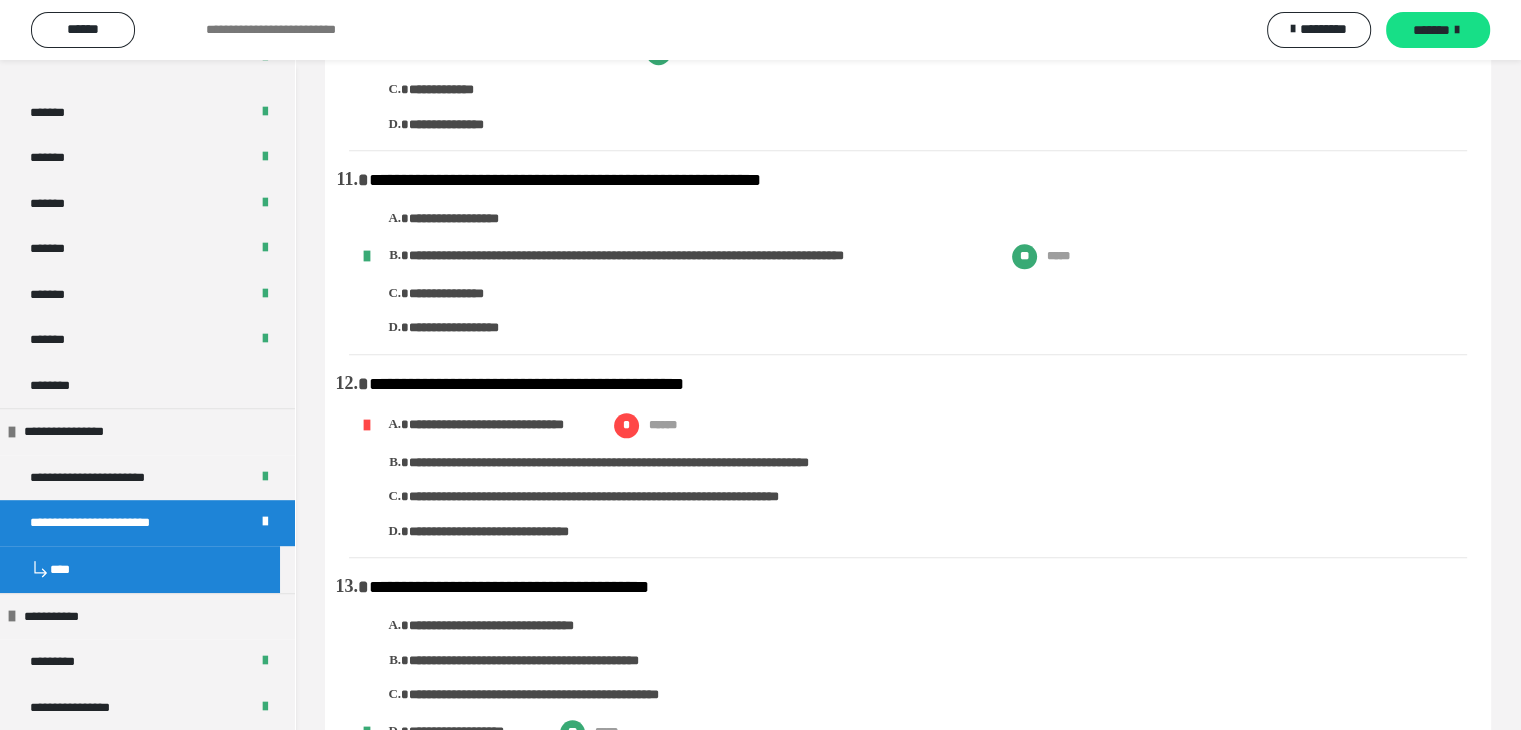 scroll, scrollTop: 2000, scrollLeft: 0, axis: vertical 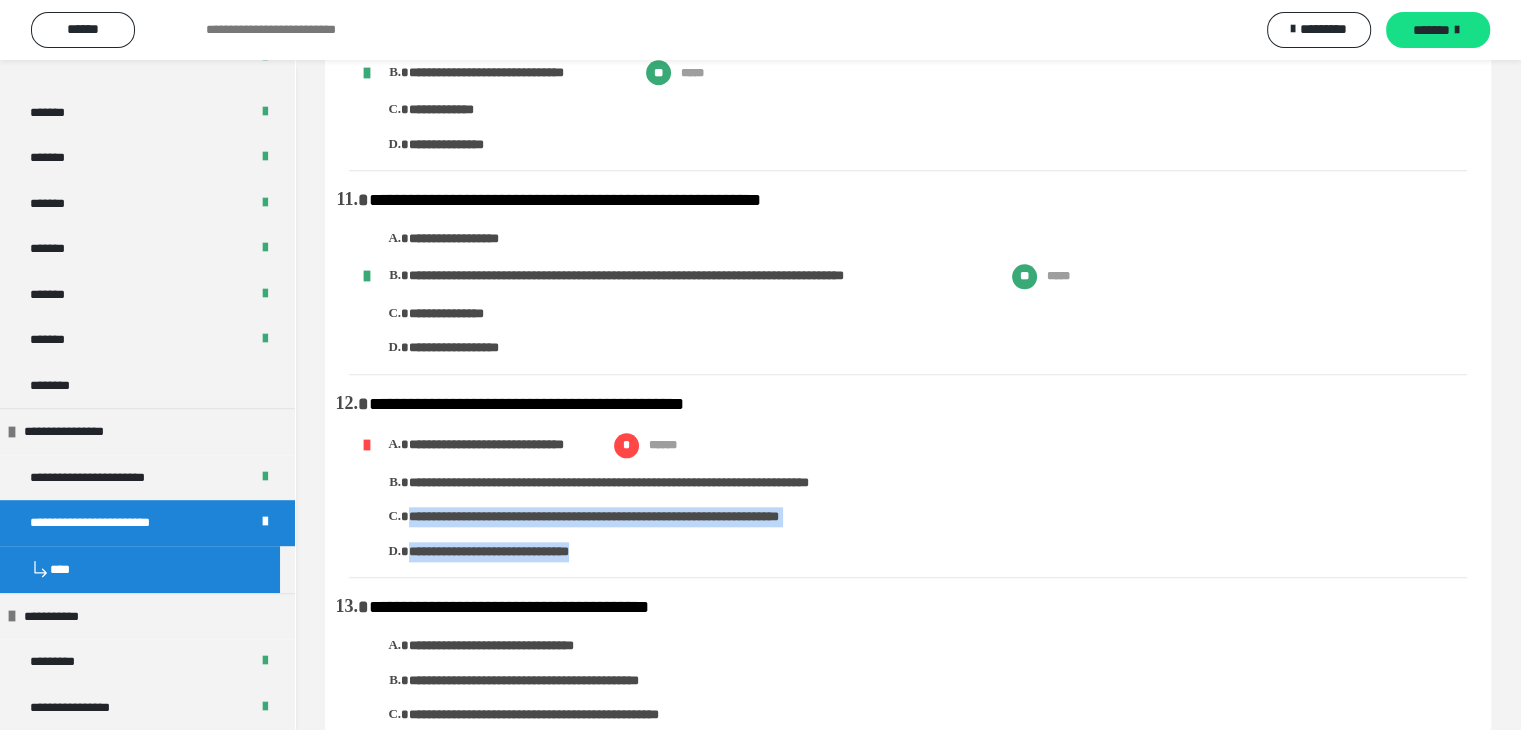 drag, startPoint x: 395, startPoint y: 521, endPoint x: 771, endPoint y: 550, distance: 377.1167 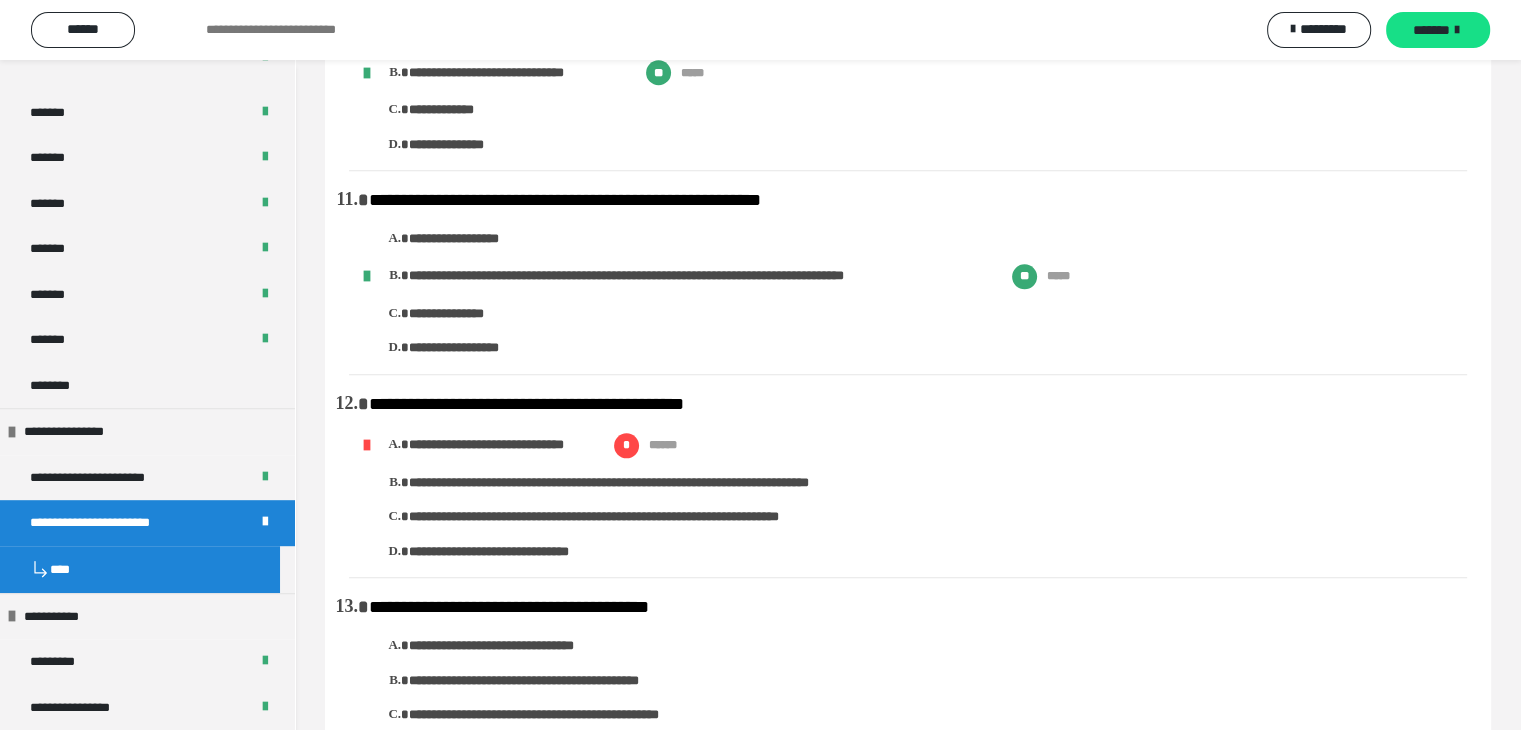 click on "**********" at bounding box center [643, 517] 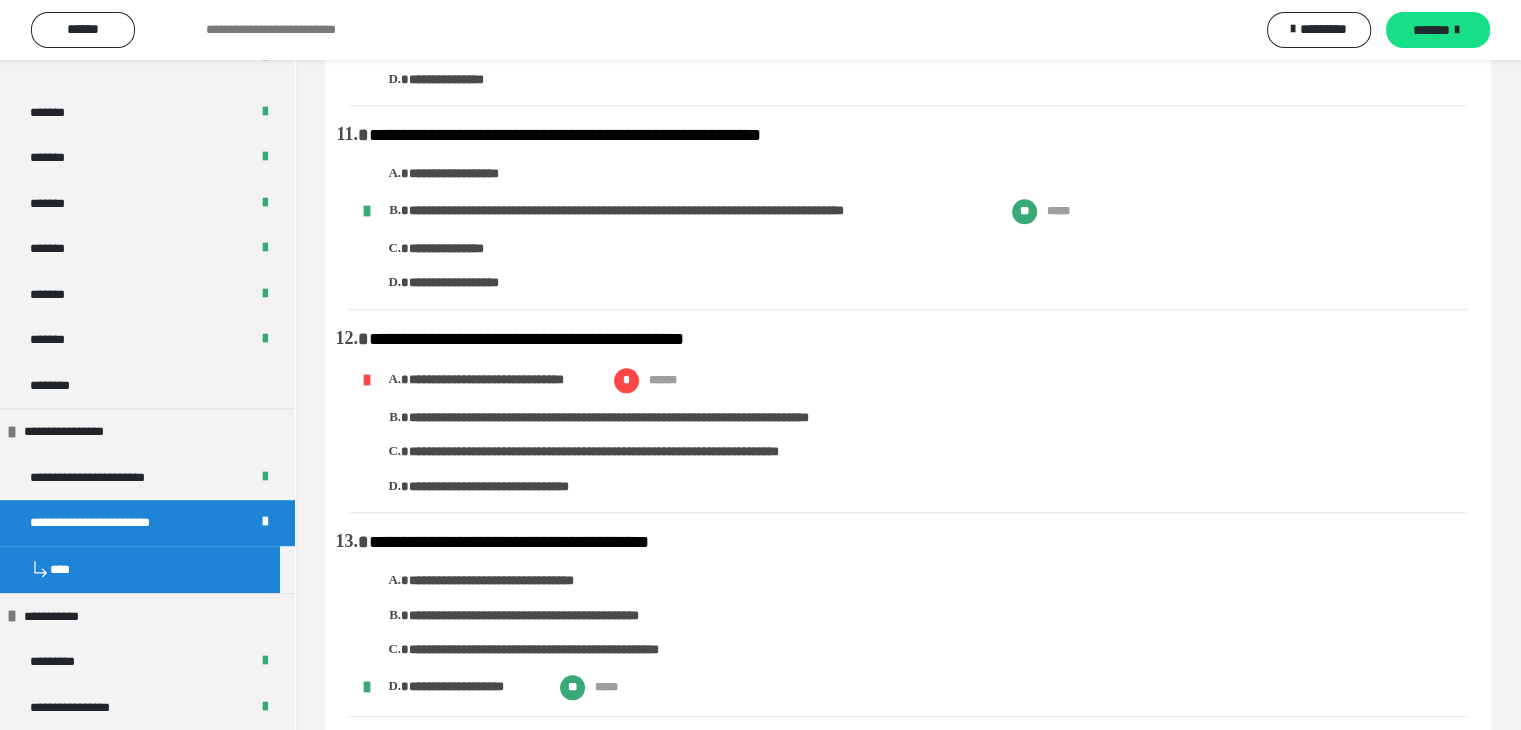 scroll, scrollTop: 2100, scrollLeft: 0, axis: vertical 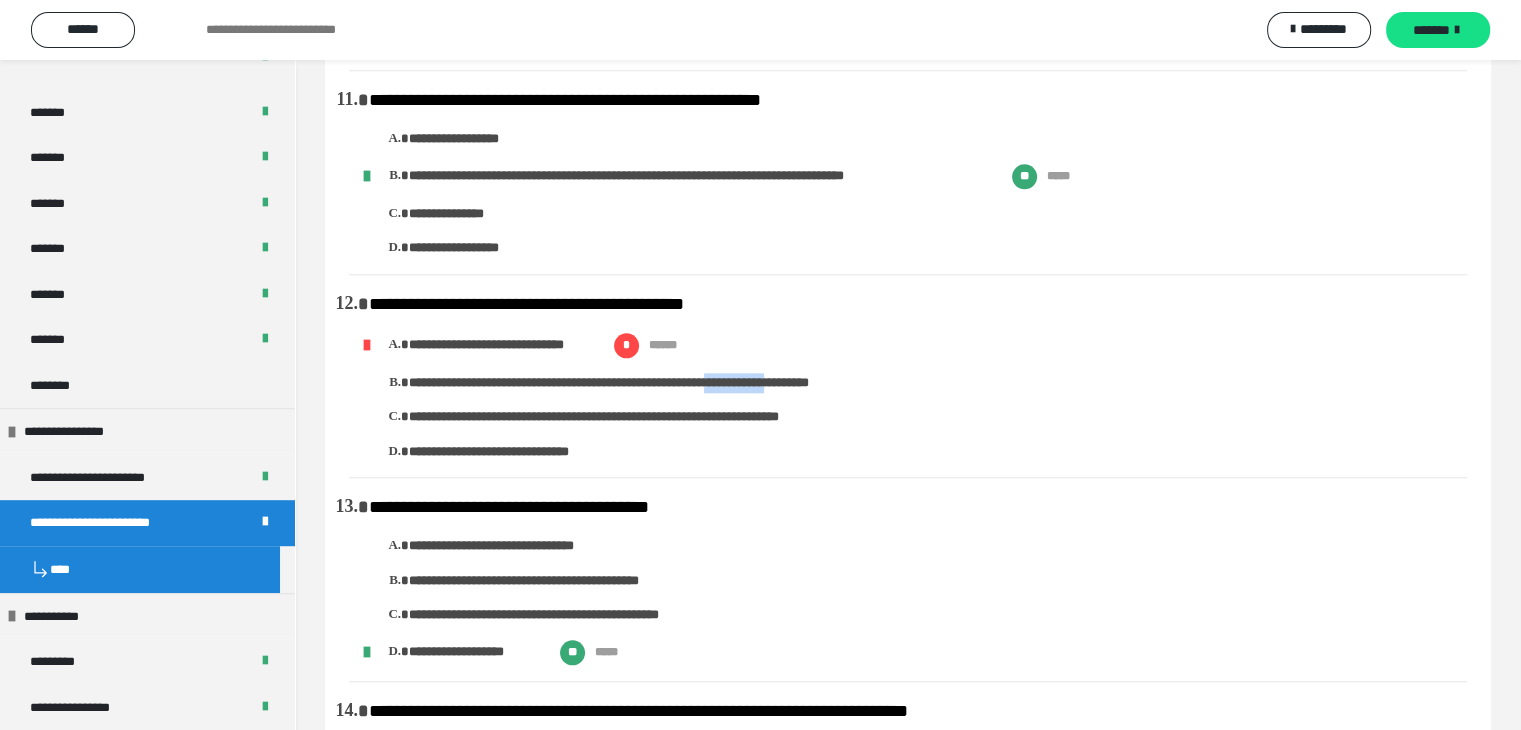 drag, startPoint x: 858, startPoint y: 388, endPoint x: 781, endPoint y: 383, distance: 77.16217 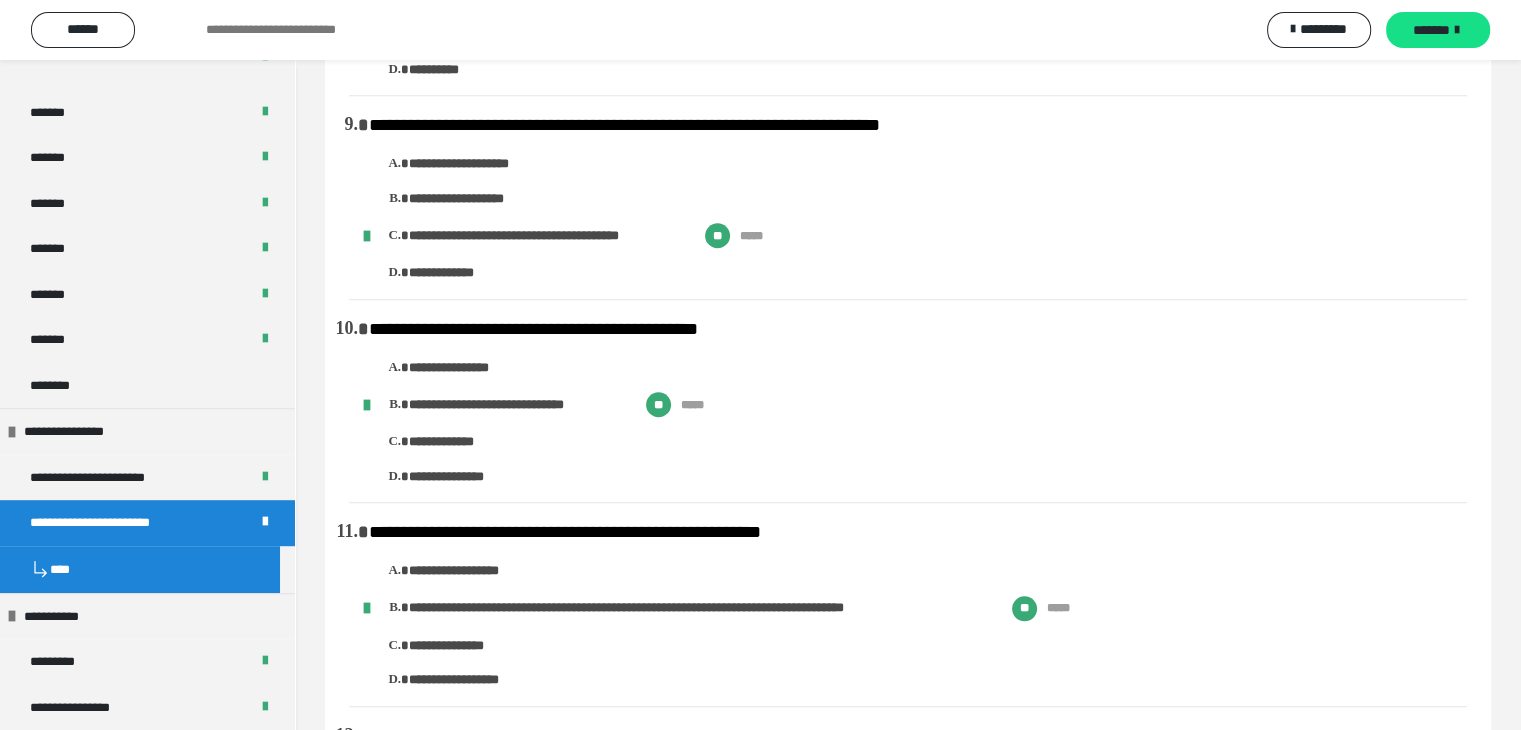 scroll, scrollTop: 1168, scrollLeft: 0, axis: vertical 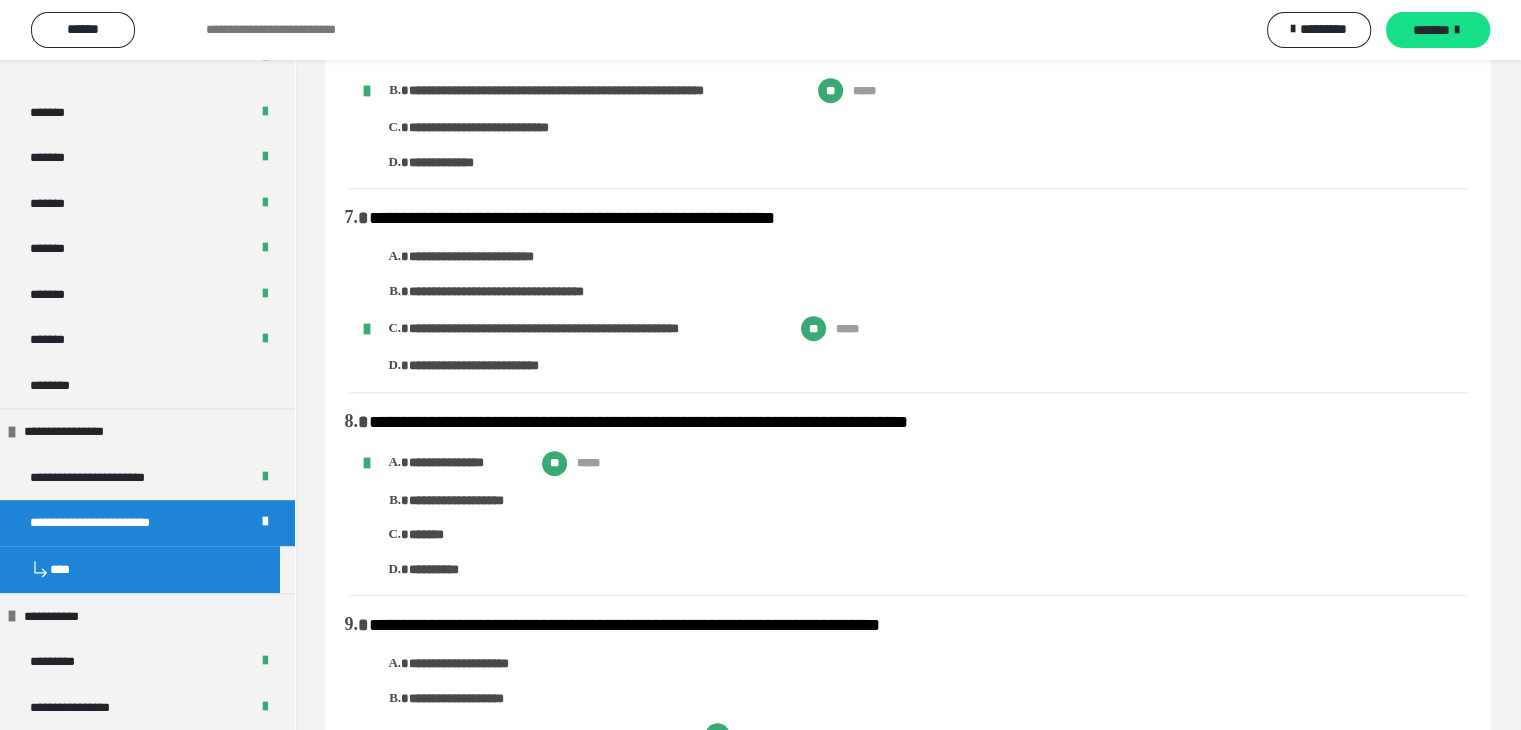click on "**********" at bounding box center [918, 108] 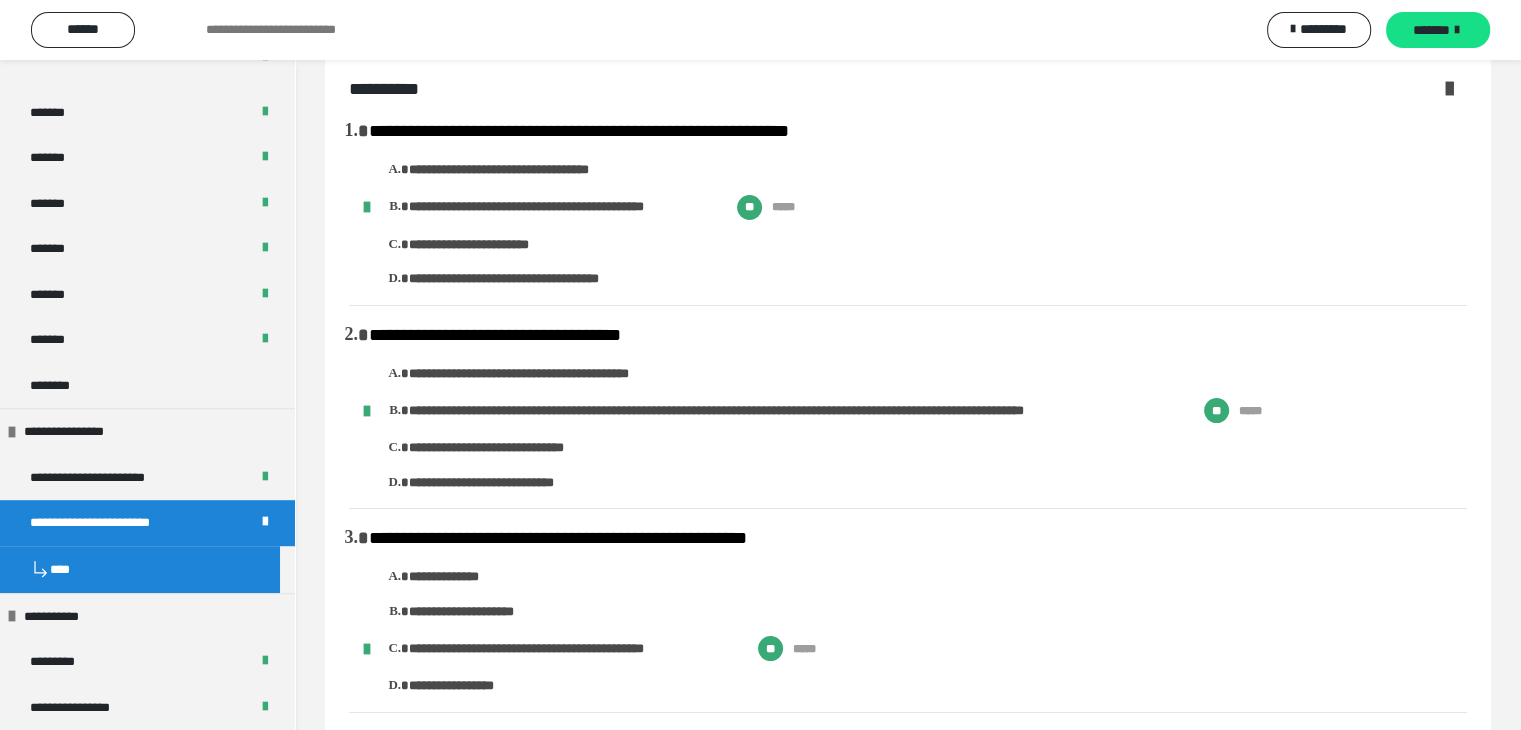 scroll, scrollTop: 0, scrollLeft: 0, axis: both 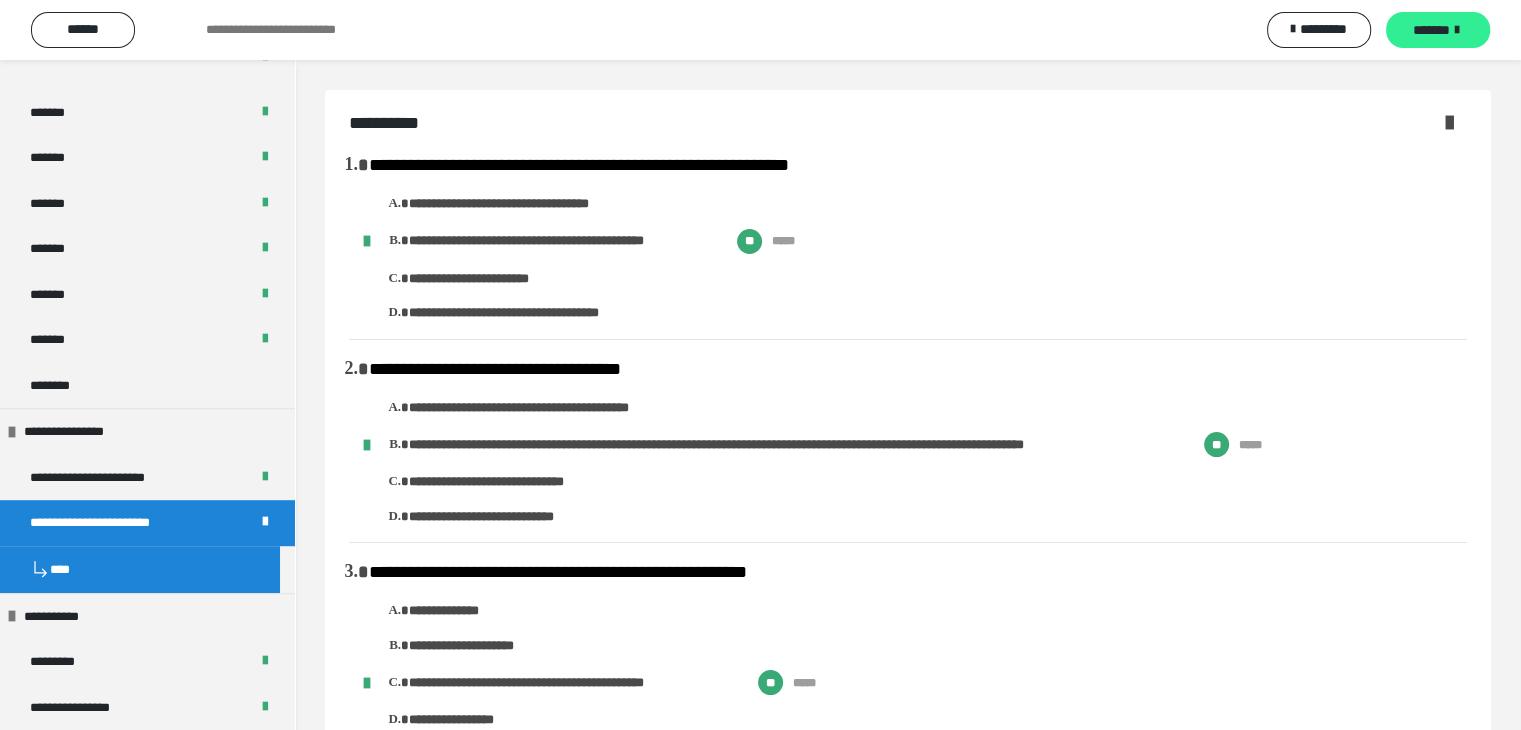 click on "*******" at bounding box center [1431, 30] 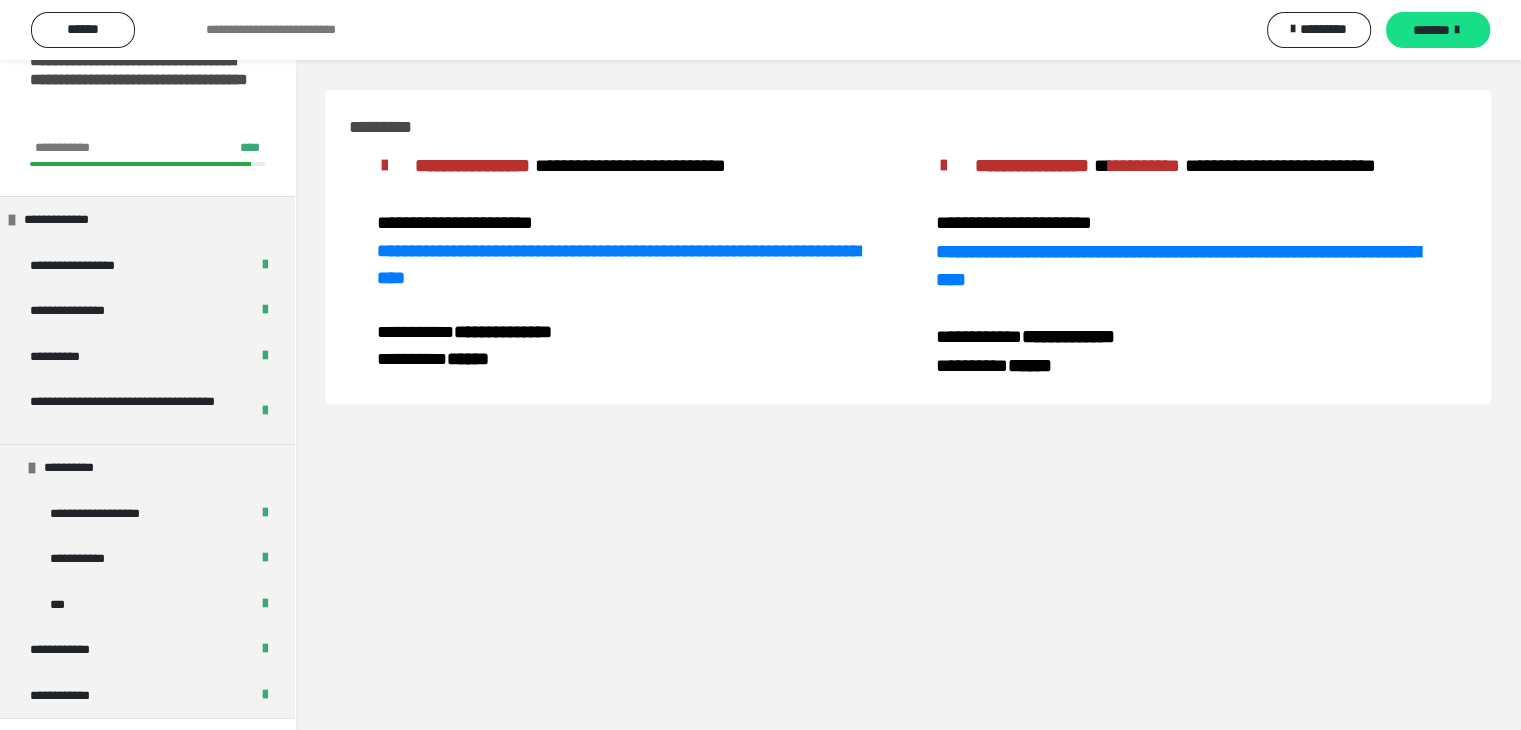 scroll, scrollTop: 0, scrollLeft: 0, axis: both 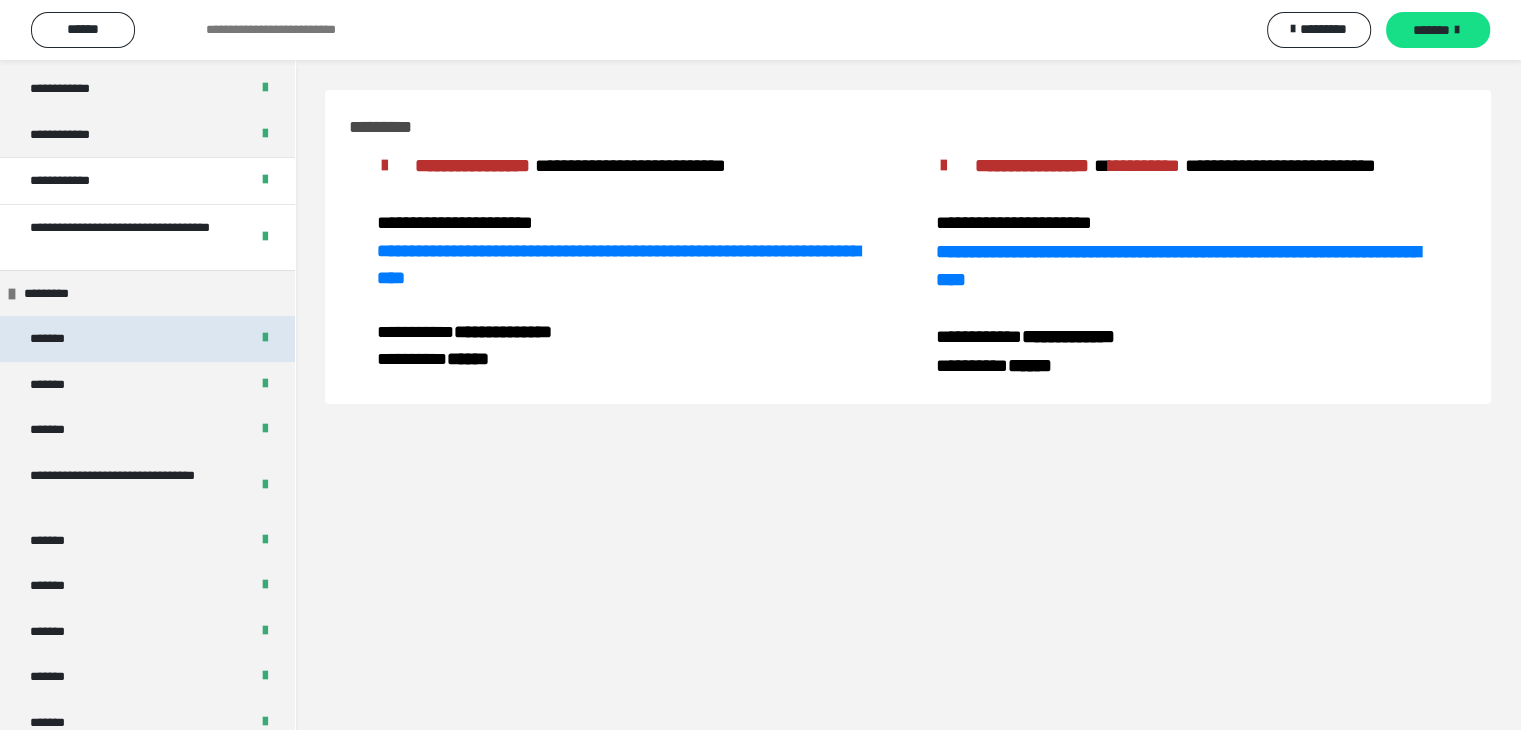 click on "*******" at bounding box center [61, 339] 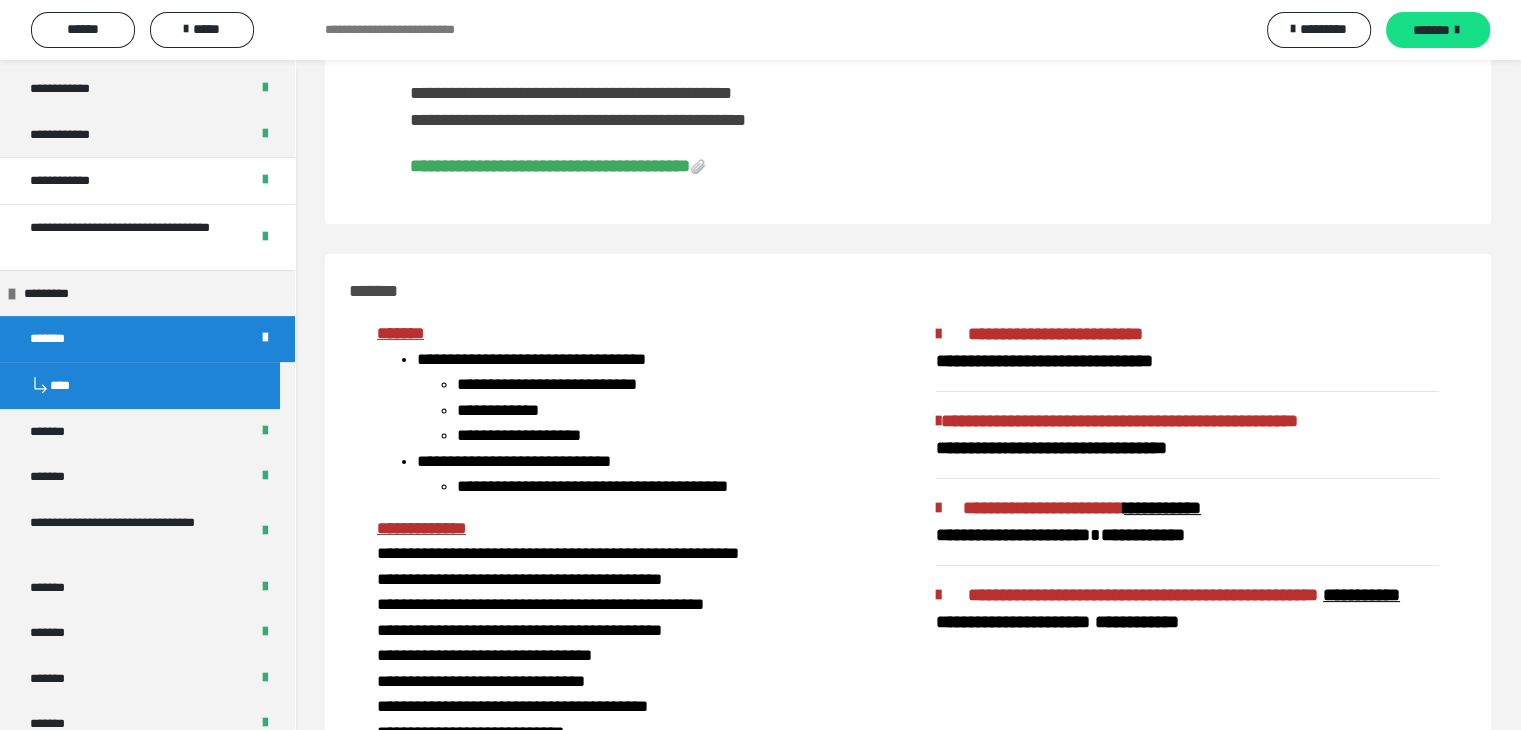 scroll, scrollTop: 0, scrollLeft: 0, axis: both 